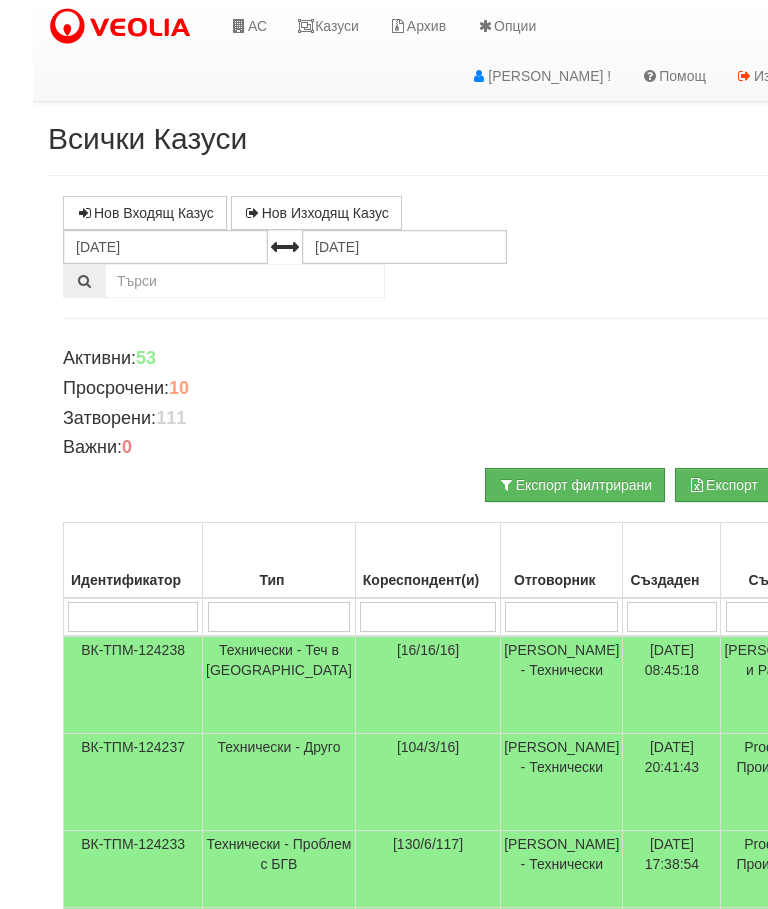 scroll, scrollTop: -1, scrollLeft: -19, axis: both 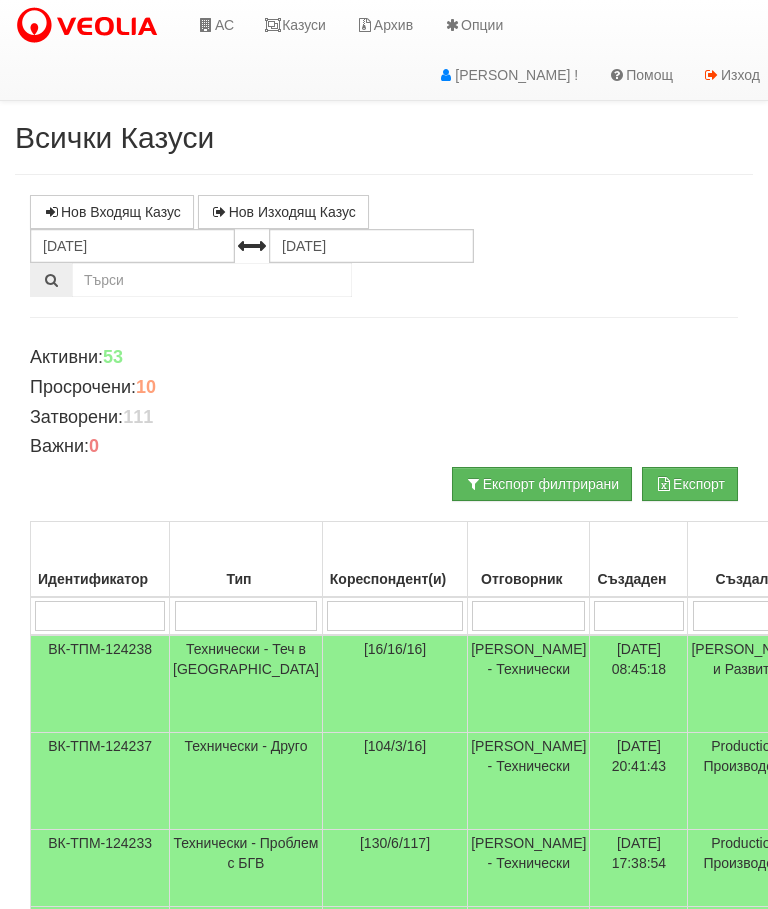 click at bounding box center (206, 25) 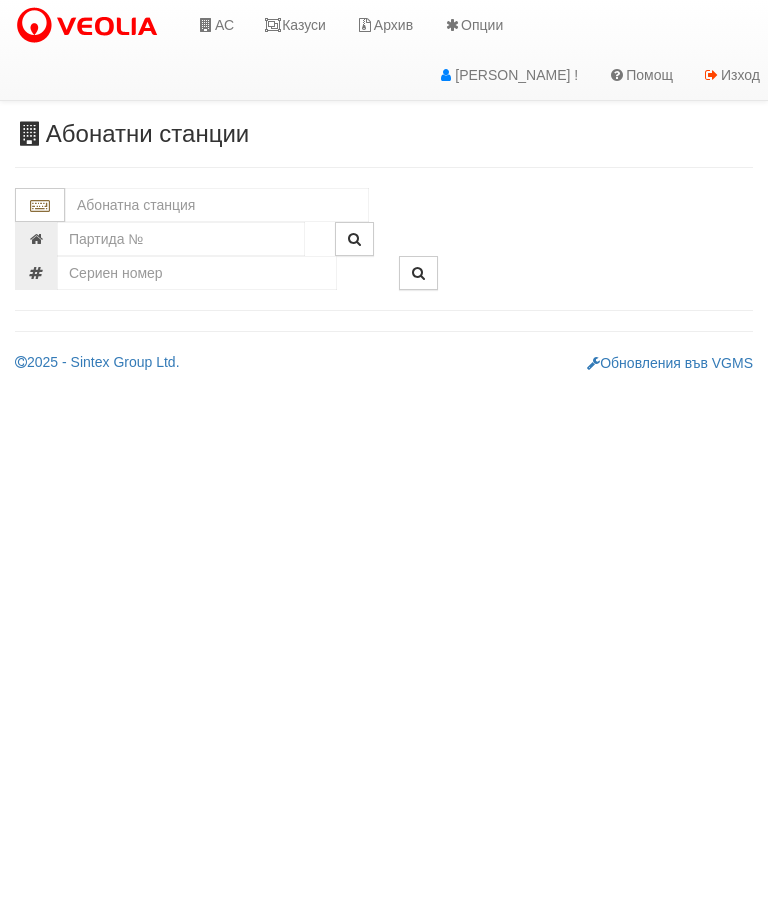 scroll, scrollTop: 0, scrollLeft: 0, axis: both 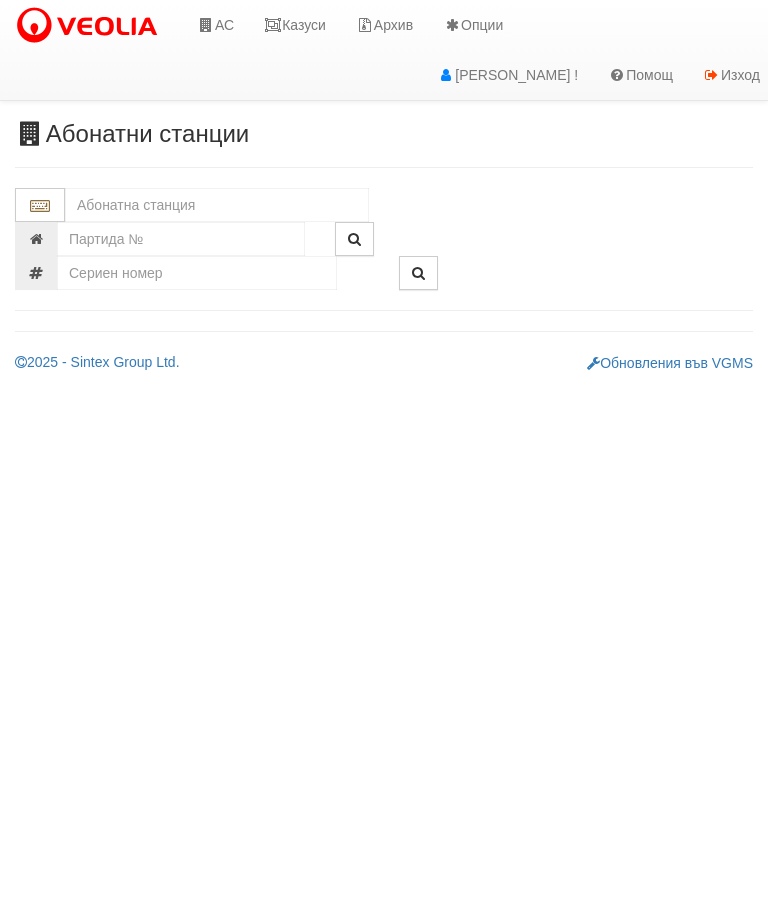 click at bounding box center [217, 205] 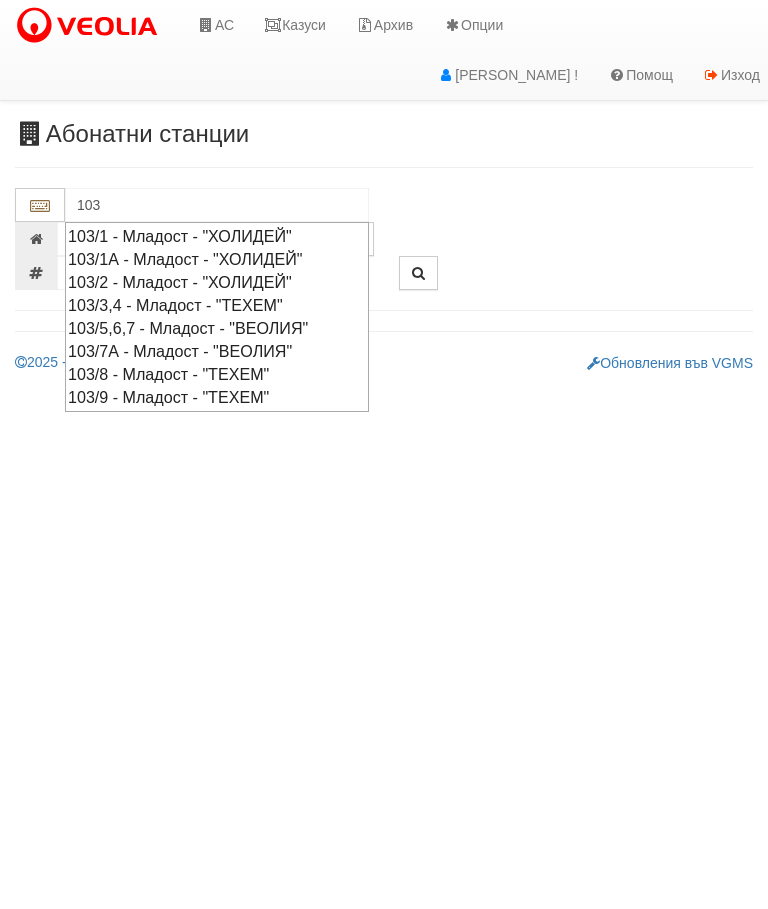 click on "103/3,4 - Младост - "ТЕХЕМ"" at bounding box center (217, 305) 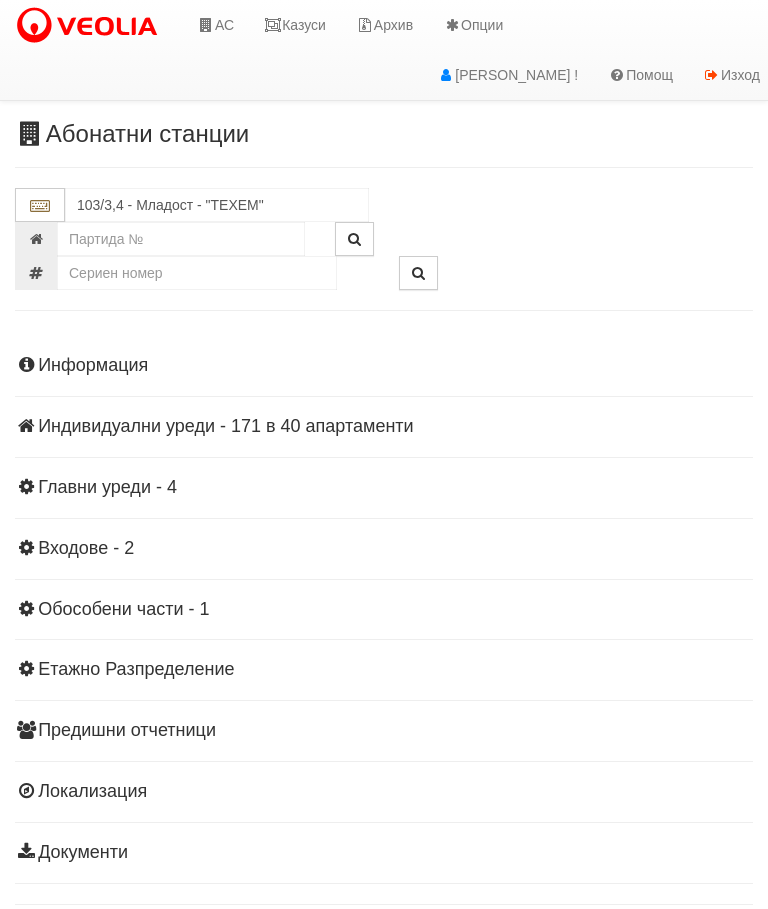 click on "Информация
Параметри
Брой Апартаменти:
40
Ползватели 05/2025
55  %
0  % 80" at bounding box center [384, 607] 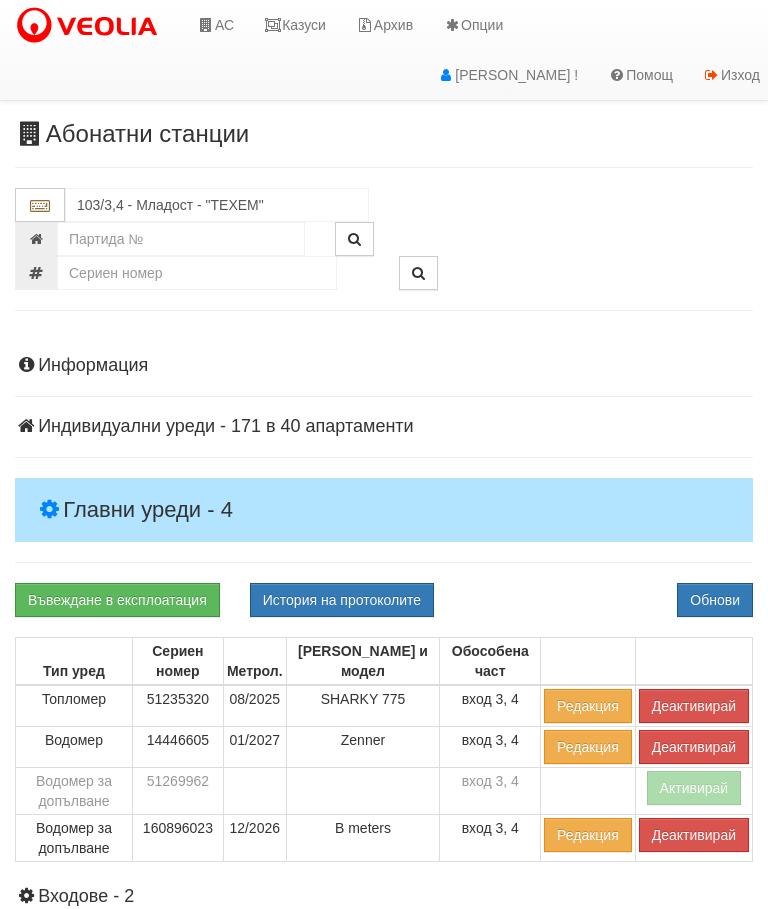 click on "Деактивирай" at bounding box center [694, 706] 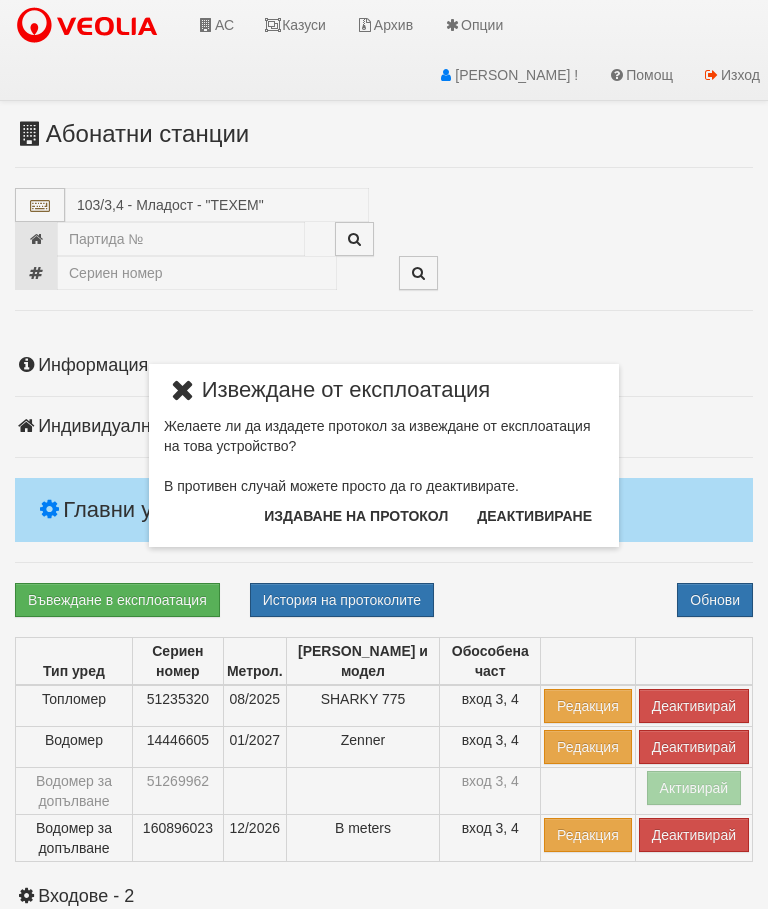 click on "Издаване на протокол" at bounding box center [356, 516] 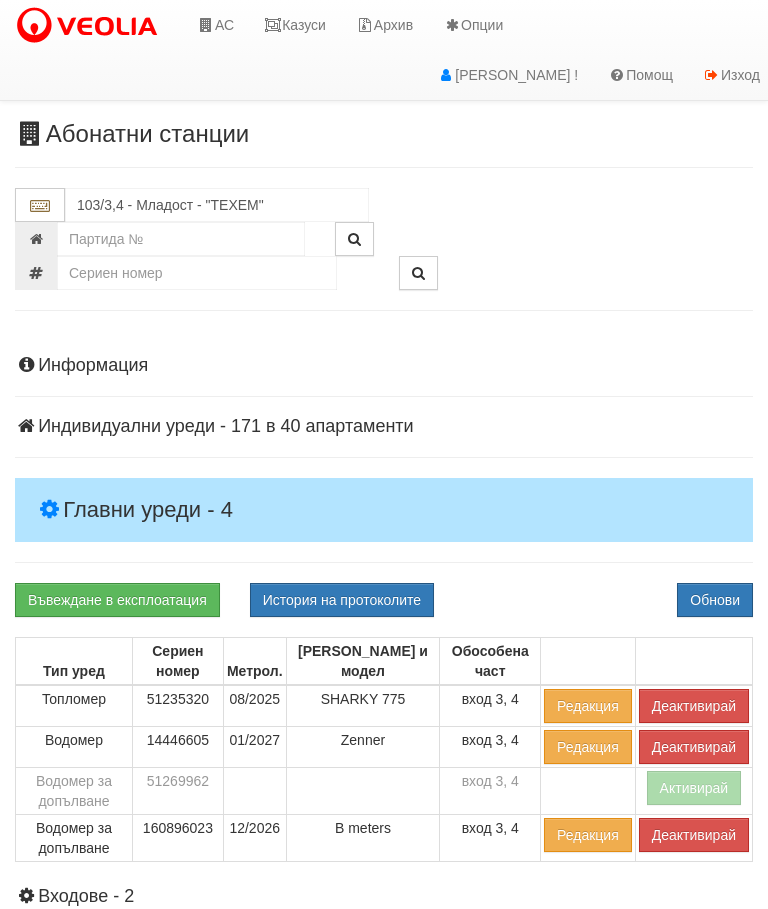 click on "Обнови" at bounding box center [715, 600] 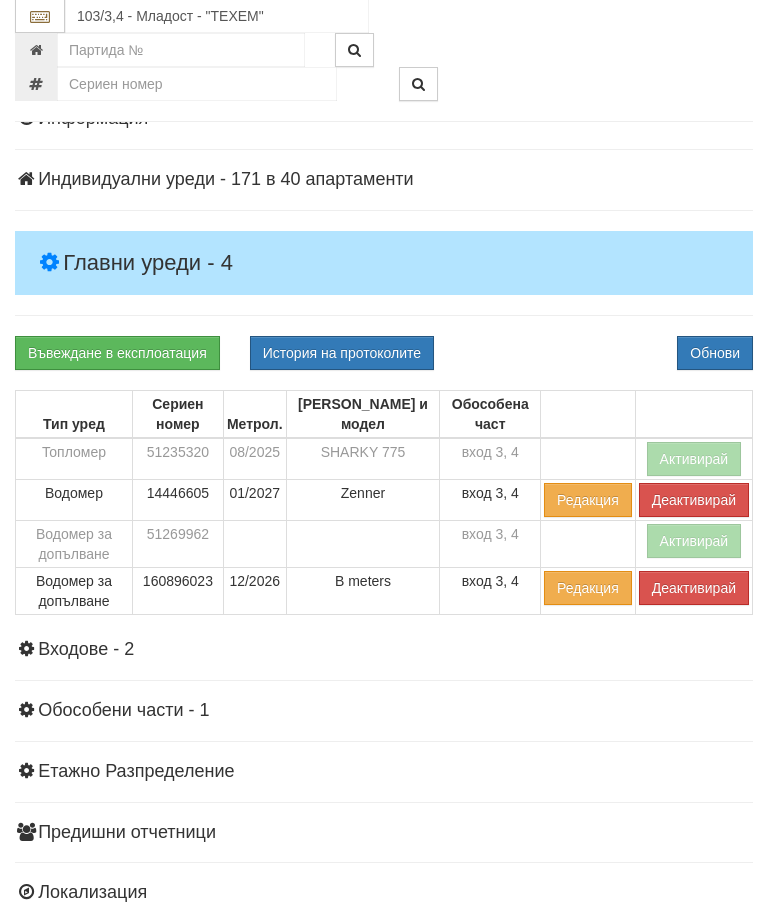 scroll, scrollTop: 249, scrollLeft: 0, axis: vertical 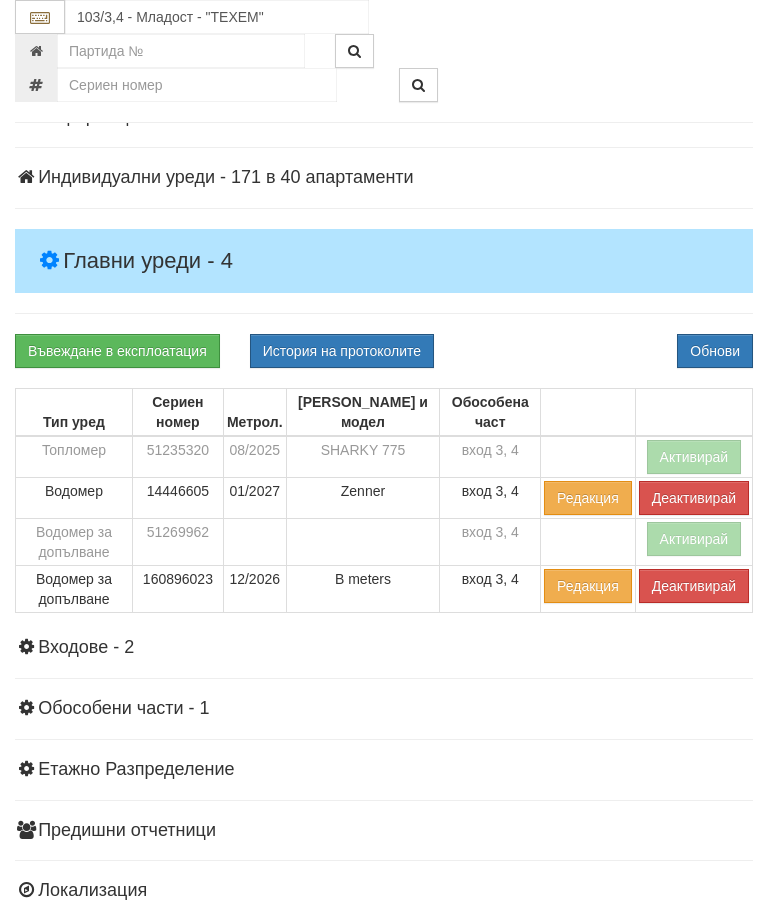 click on "Деактивирай" at bounding box center [694, 586] 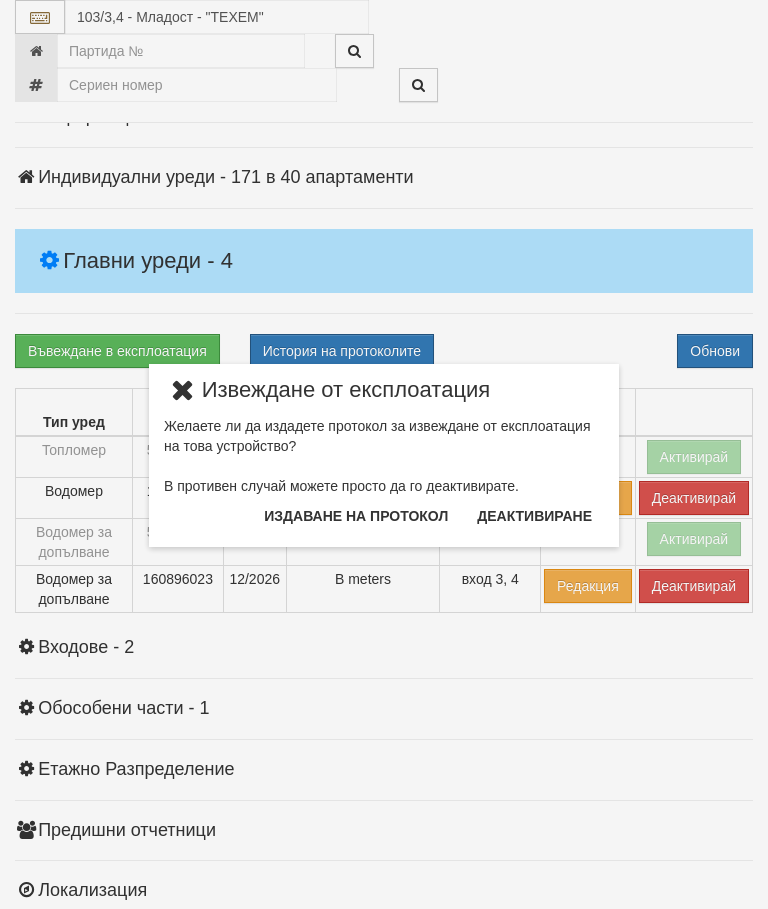 click on "Издаване на протокол" at bounding box center [356, 516] 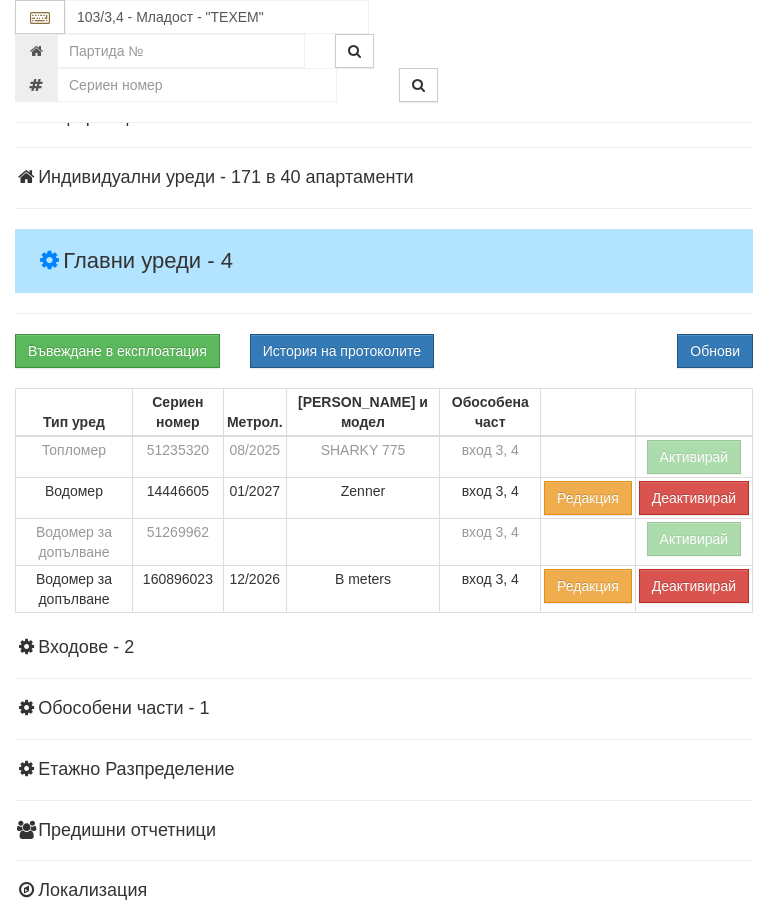 click on "Обнови" at bounding box center [715, 351] 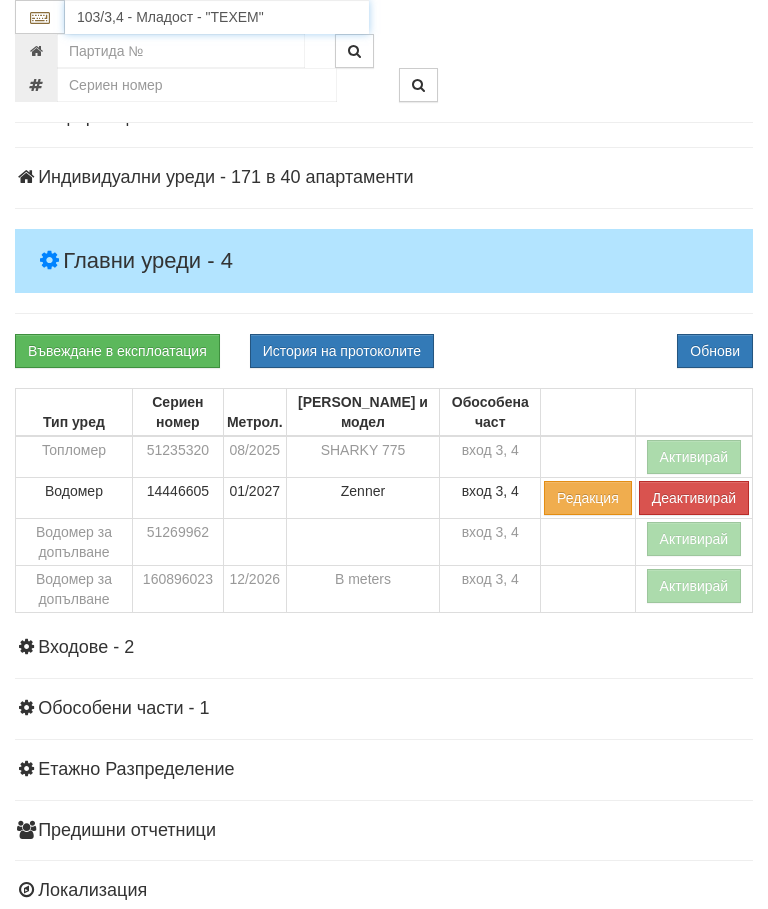 click on "103/3,4 - Младост - "ТЕХЕМ"" at bounding box center [217, 17] 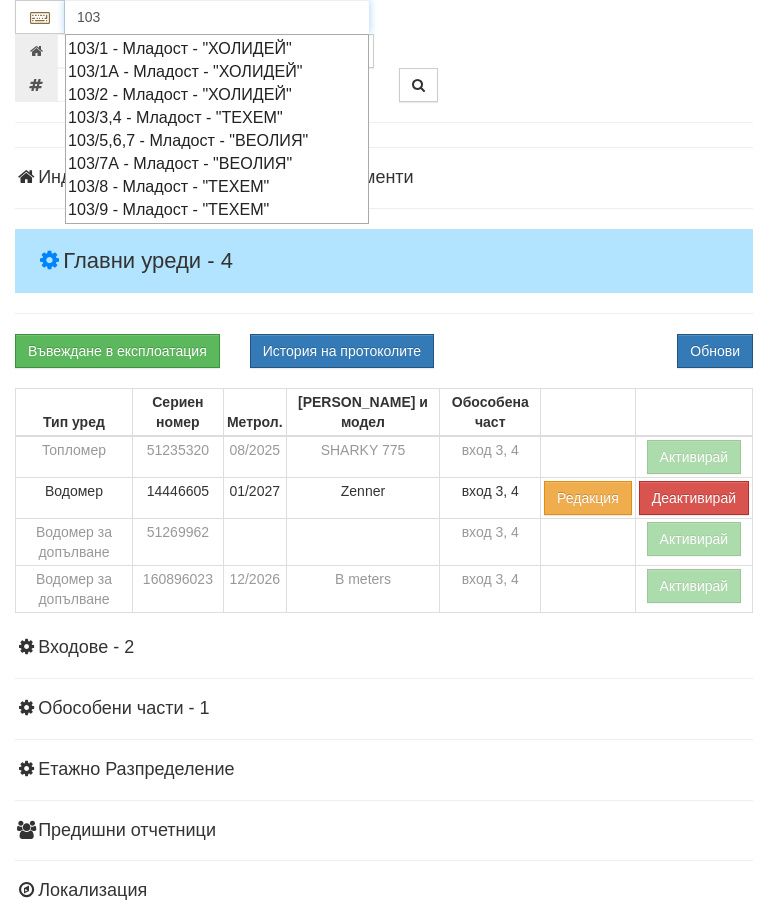 click on "103/7А - Младост - "ВЕОЛИЯ"" at bounding box center [217, 163] 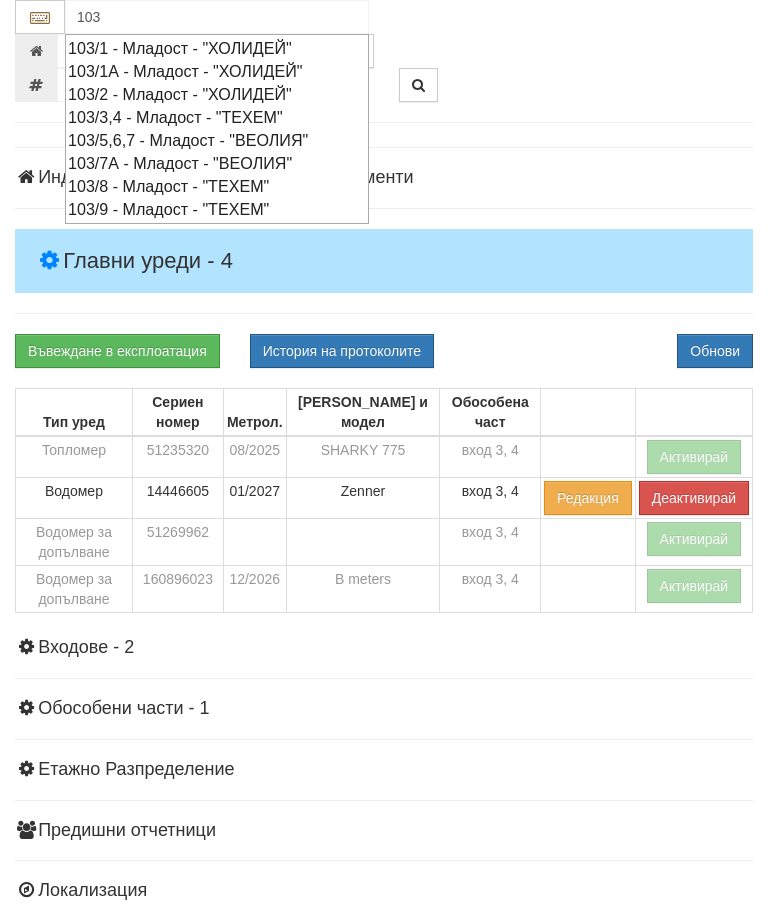 type on "103/7А - Младост - "ВЕОЛИЯ"" 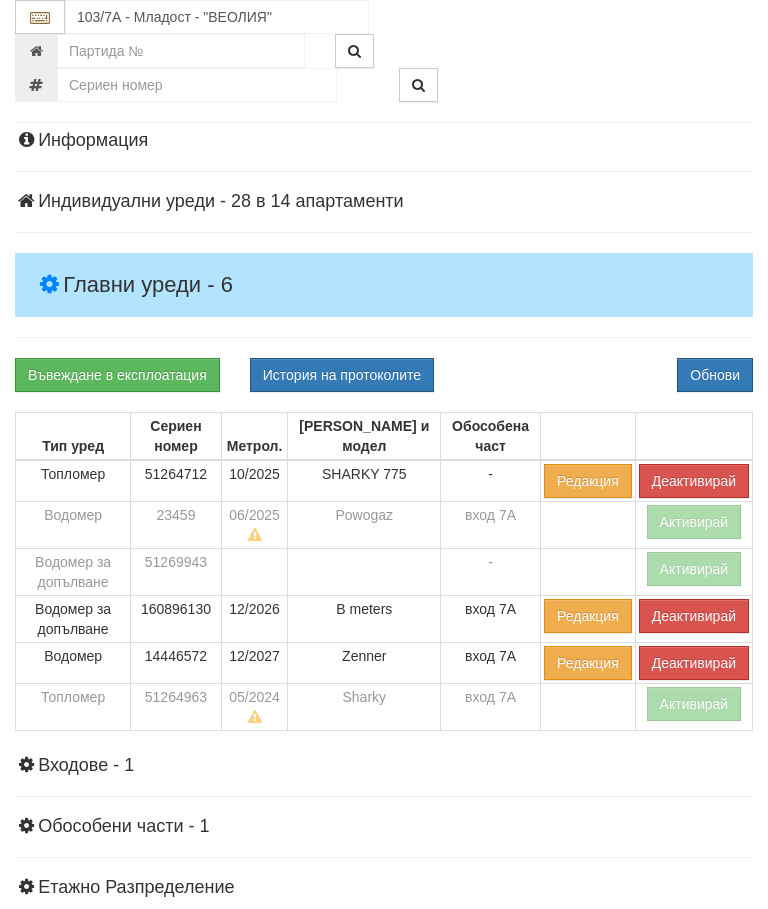 scroll, scrollTop: 220, scrollLeft: 0, axis: vertical 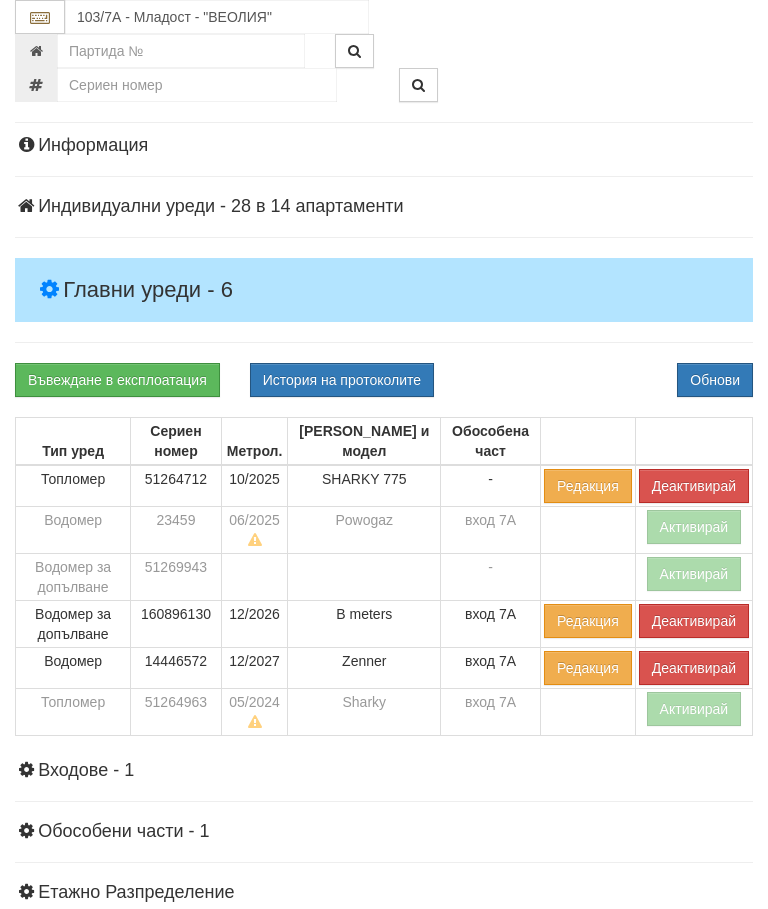 click on "Деактивирай" at bounding box center [694, 486] 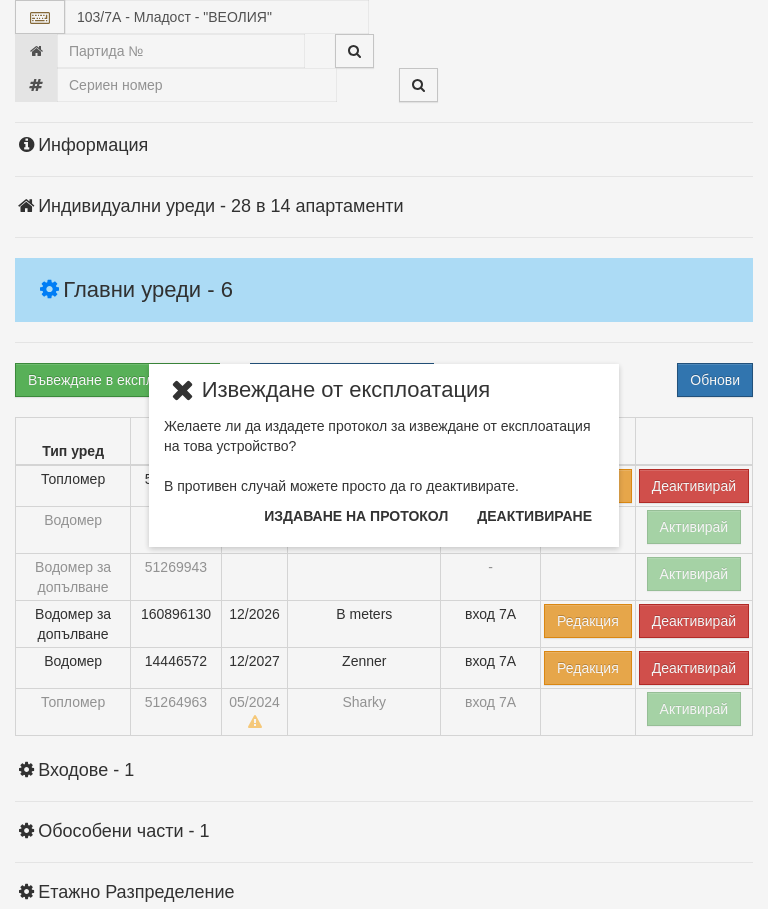 click on "Издаване на протокол" at bounding box center (356, 516) 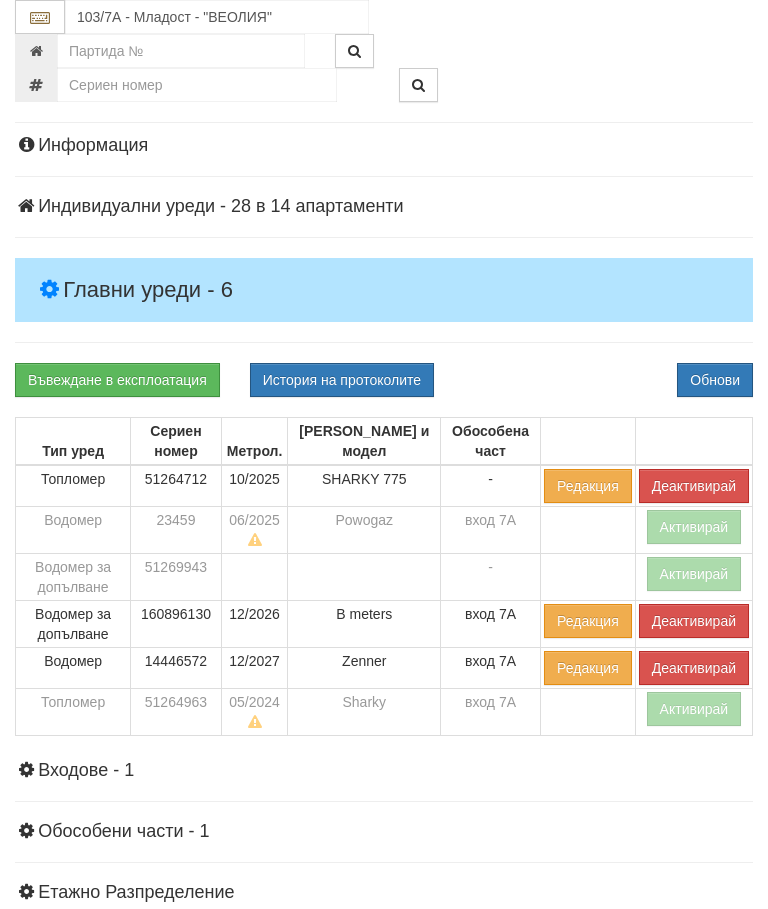 click on "Обнови" at bounding box center (715, 380) 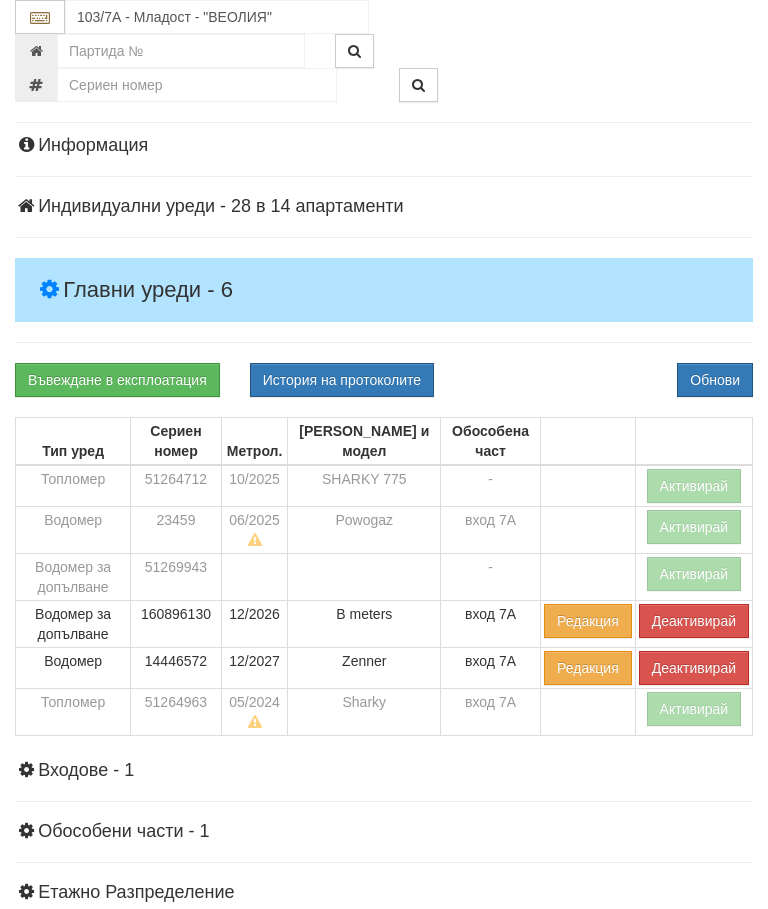 click on "Деактивирай" at bounding box center (694, 621) 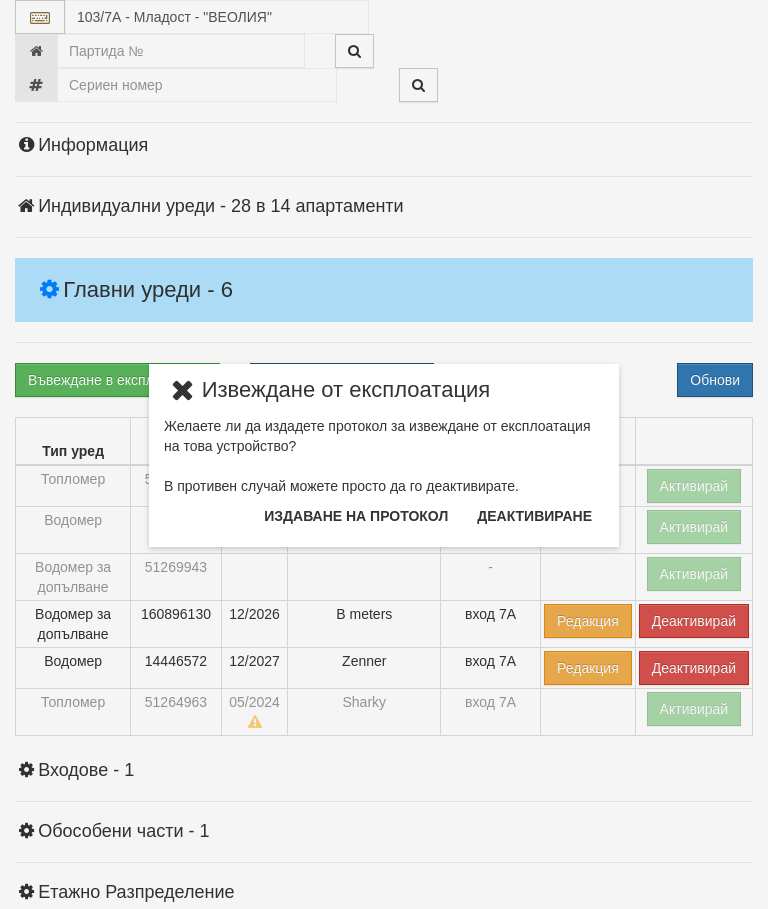 click on "Издаване на протокол" at bounding box center (356, 516) 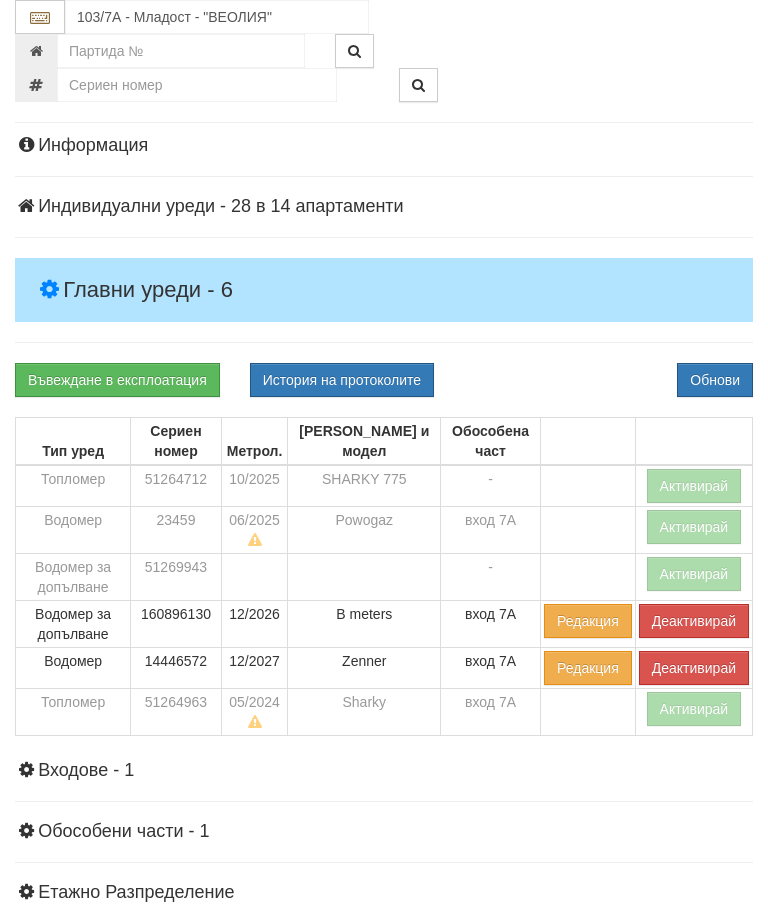 click on "Обнови" at bounding box center (715, 380) 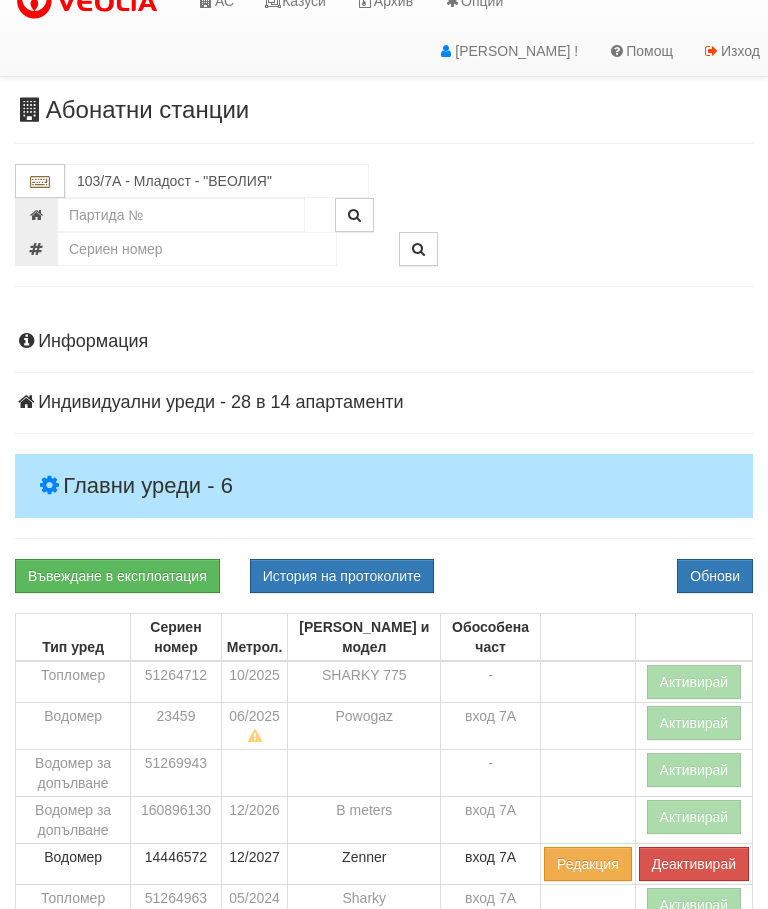 scroll, scrollTop: 0, scrollLeft: 0, axis: both 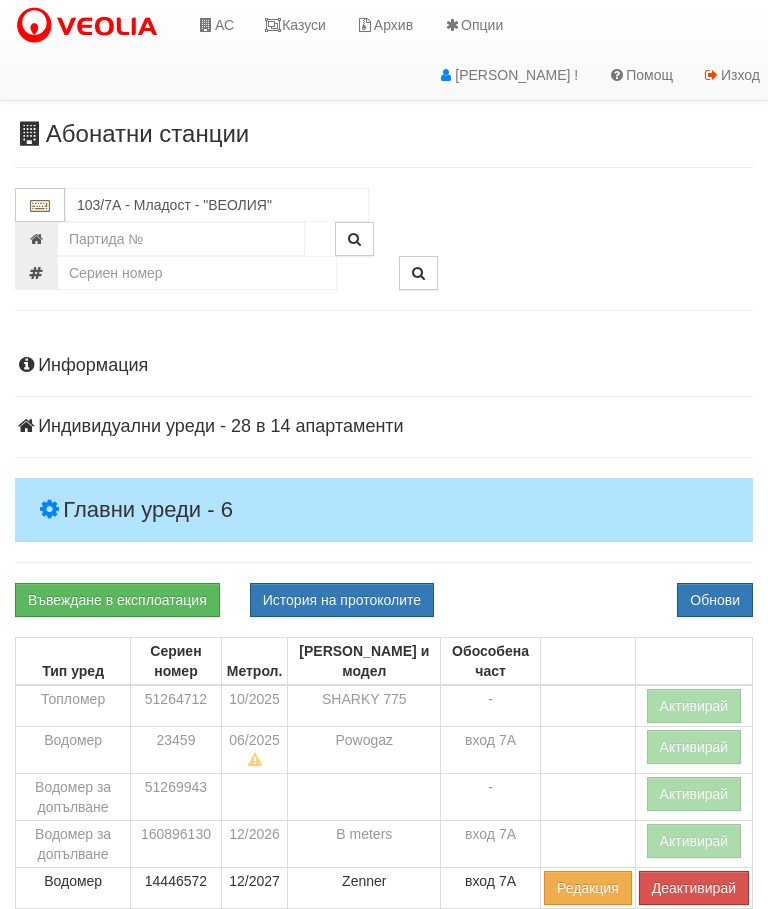 click on "Казуси" at bounding box center (295, 25) 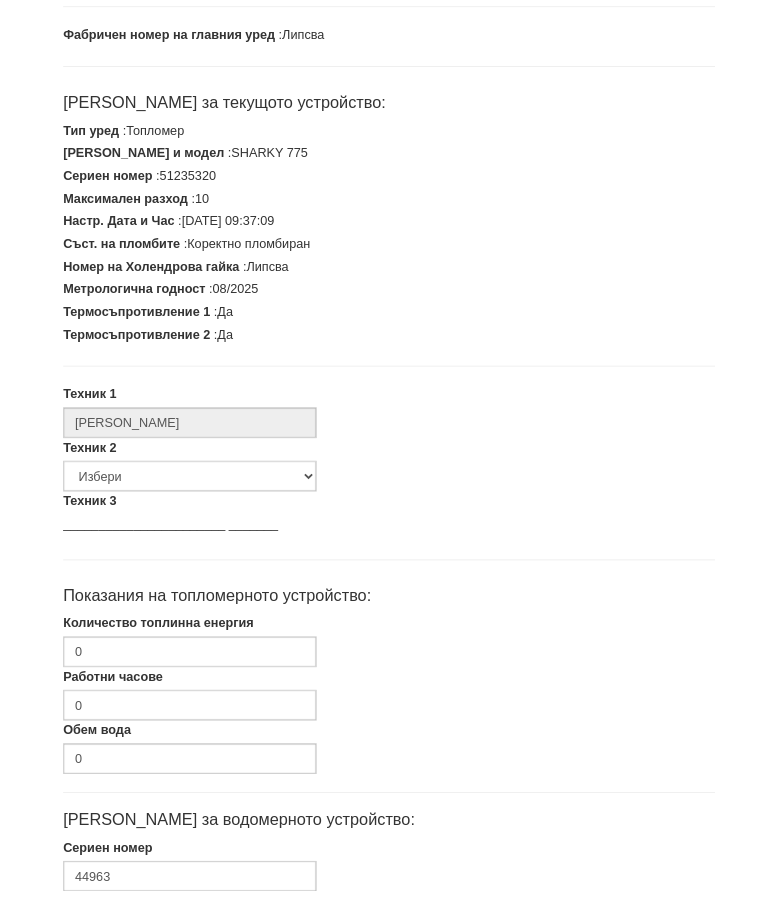 scroll, scrollTop: 337, scrollLeft: 0, axis: vertical 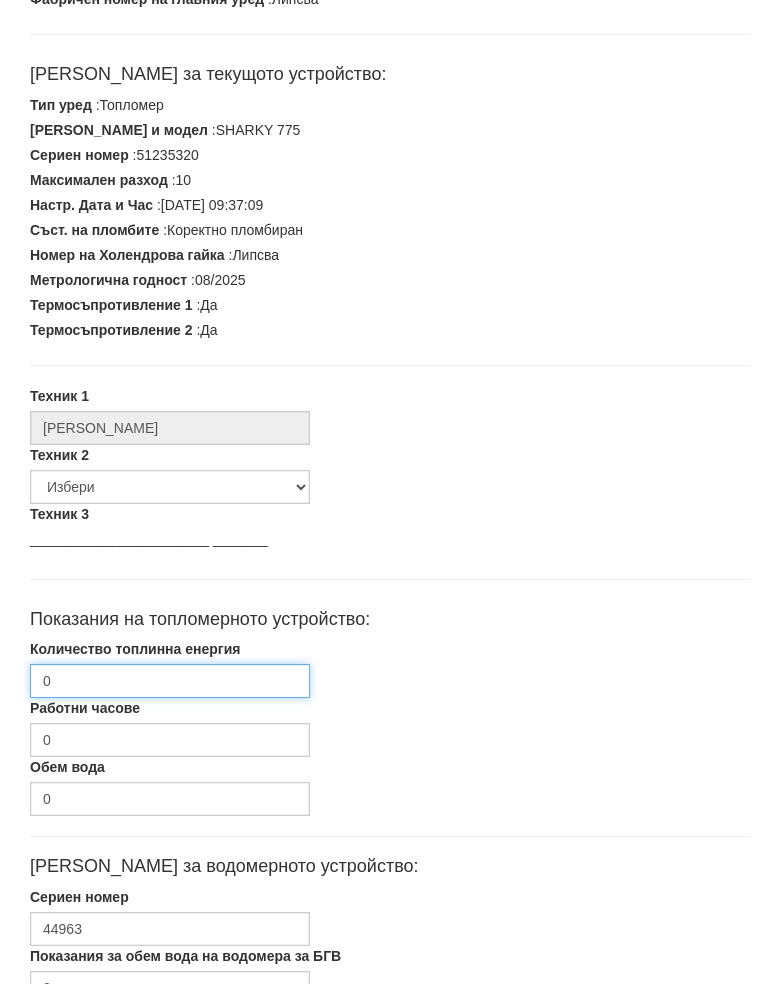 click on "0" at bounding box center (170, 701) 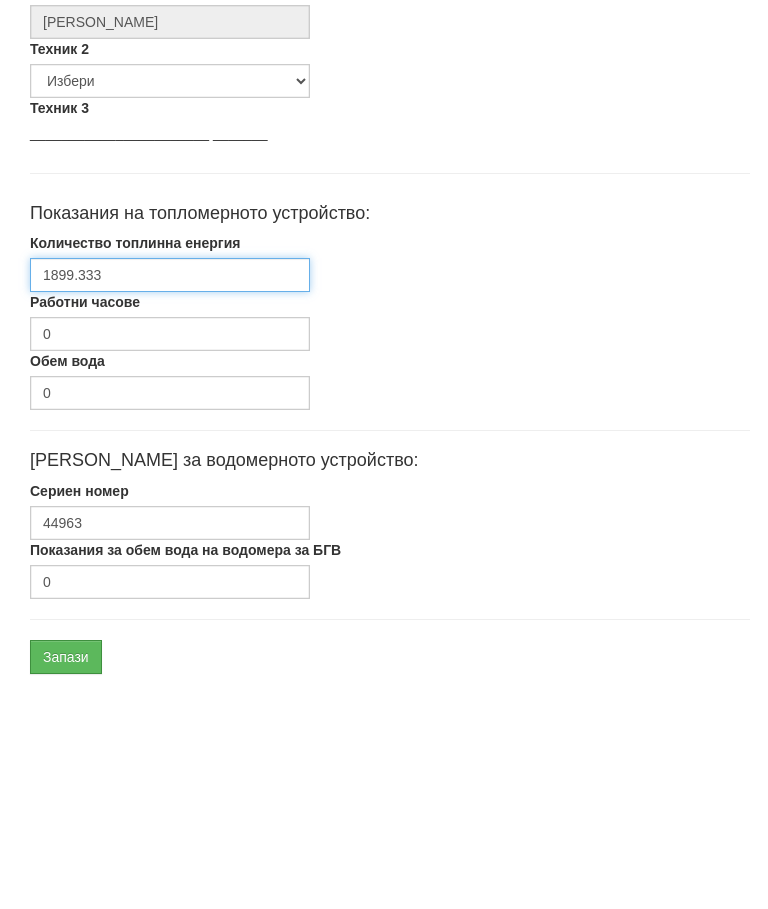 scroll, scrollTop: 602, scrollLeft: 0, axis: vertical 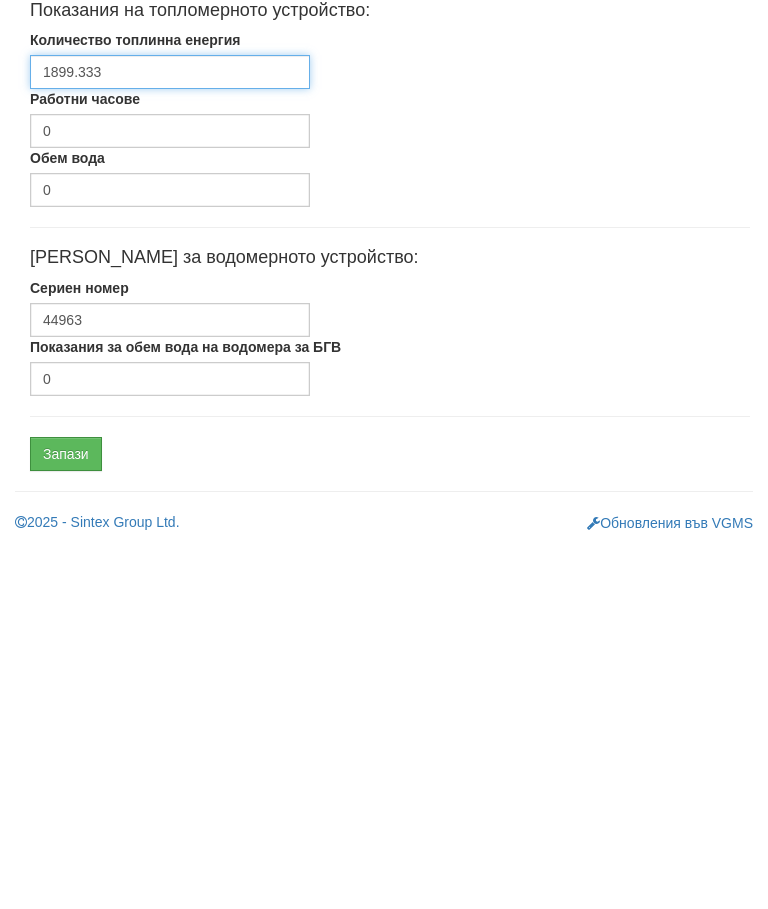 type on "1899.333" 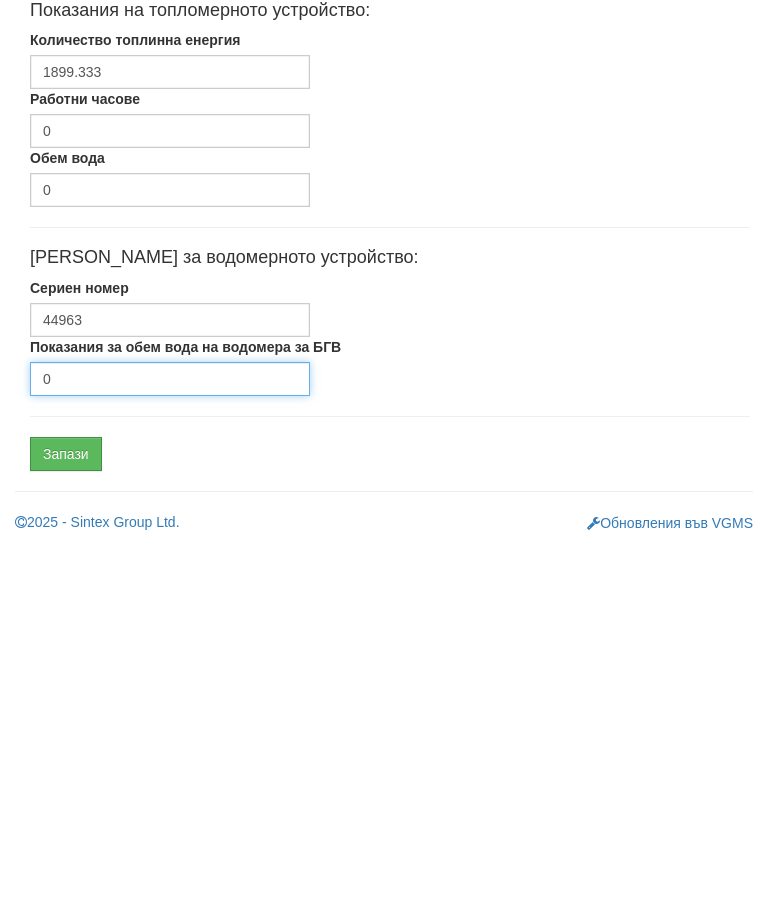 click on "0" at bounding box center [170, 743] 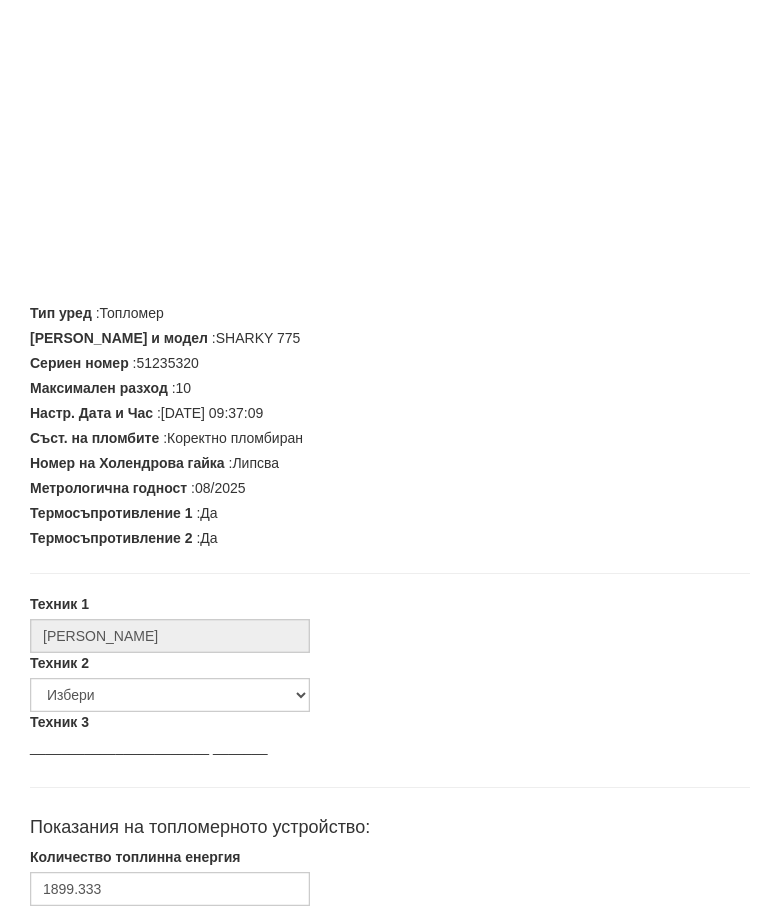 scroll, scrollTop: 602, scrollLeft: 0, axis: vertical 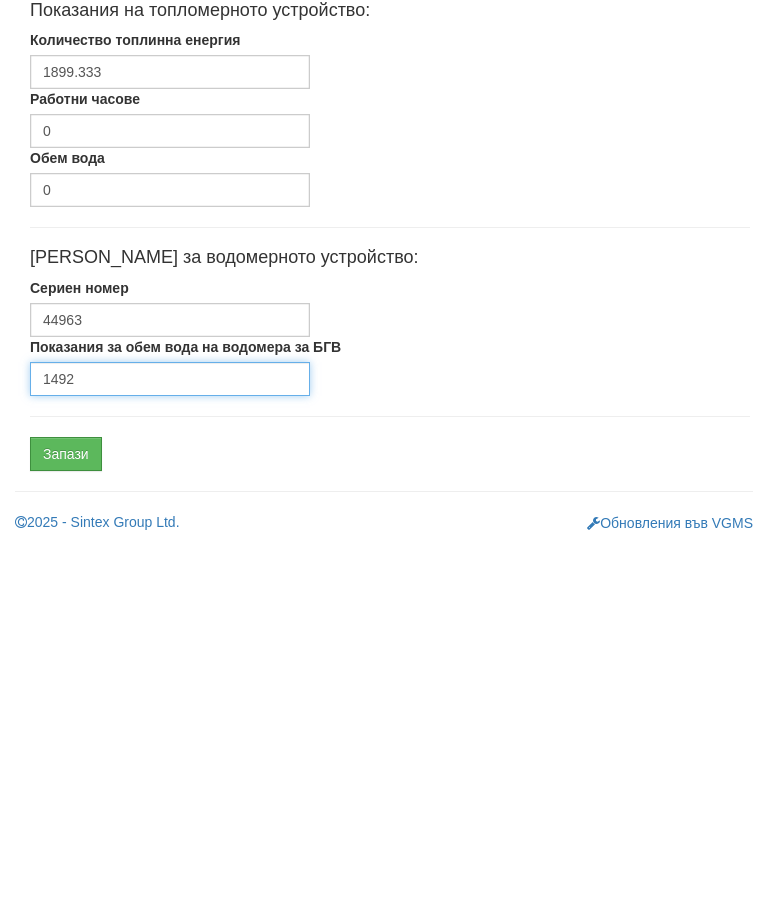 type on "1492" 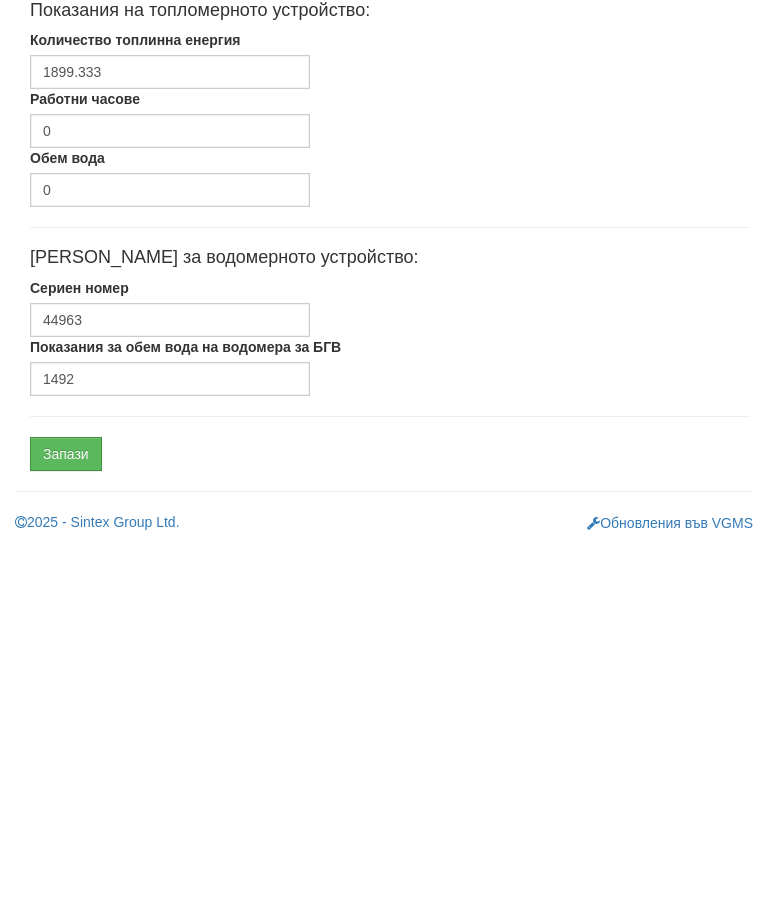 click on "Запази" at bounding box center (66, 818) 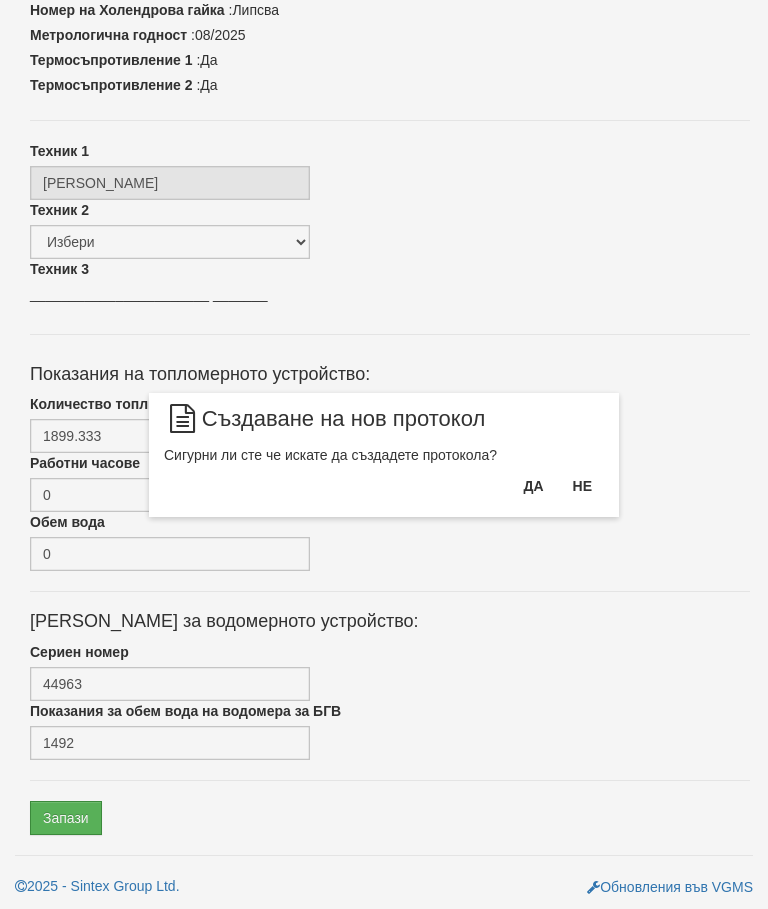 click on "Да" at bounding box center [533, 486] 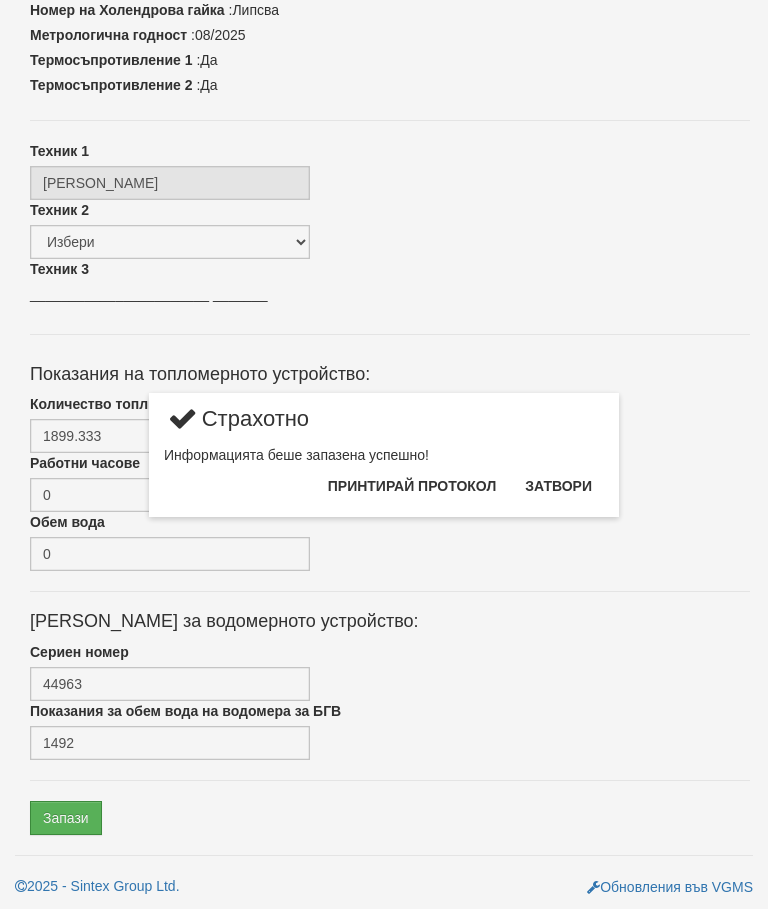 click on "Затвори" at bounding box center [558, 486] 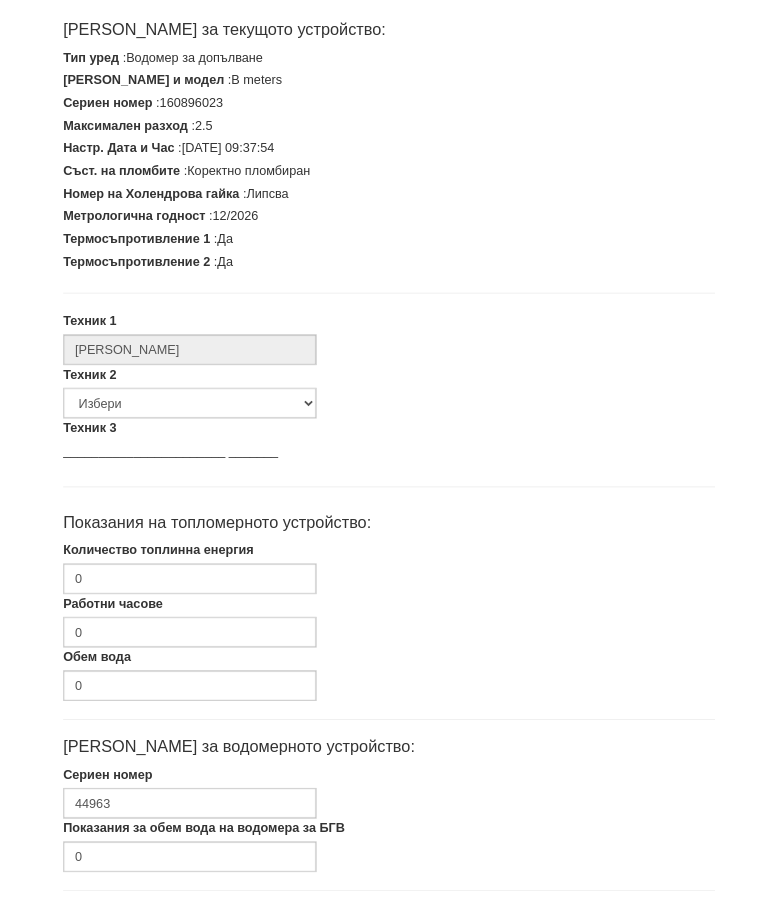 scroll, scrollTop: 384, scrollLeft: 0, axis: vertical 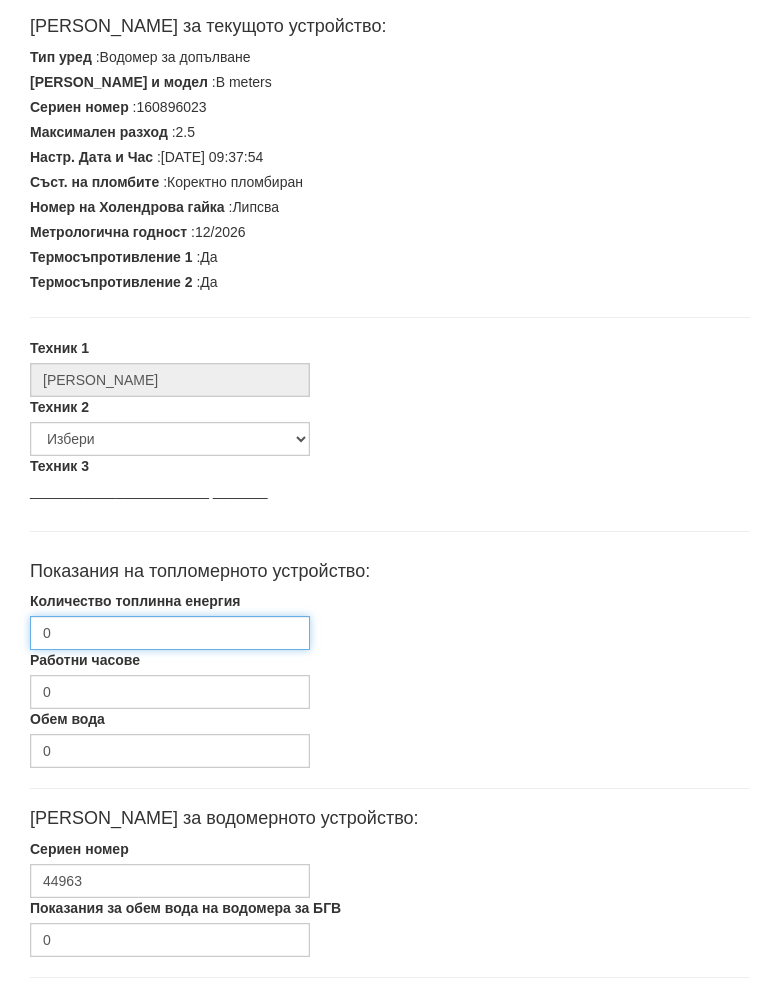 click on "0" at bounding box center [170, 654] 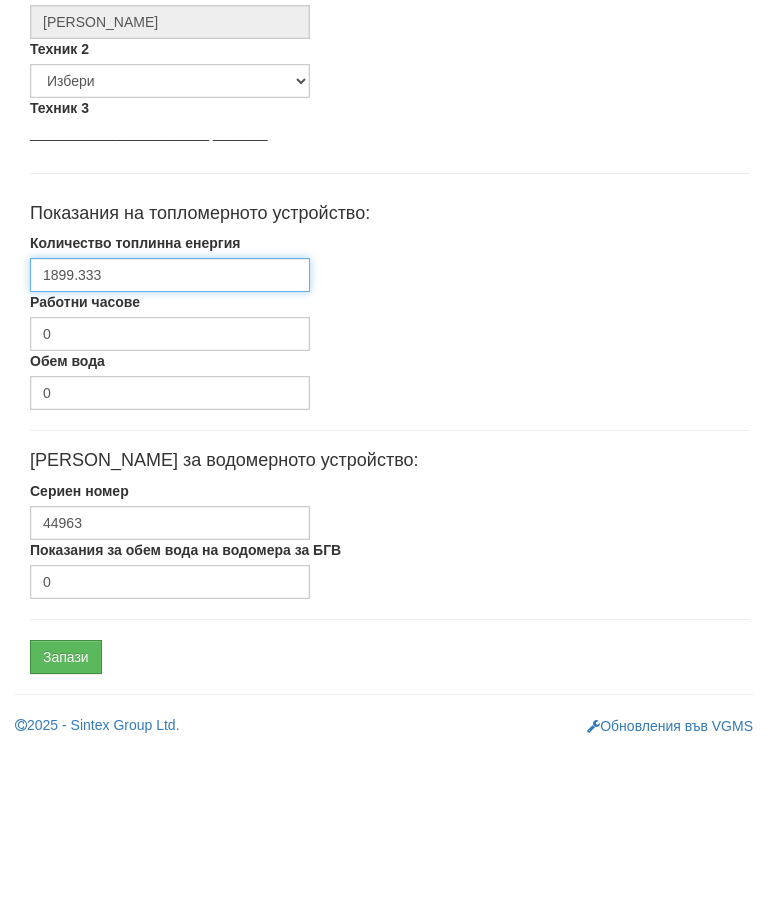 scroll, scrollTop: 602, scrollLeft: 0, axis: vertical 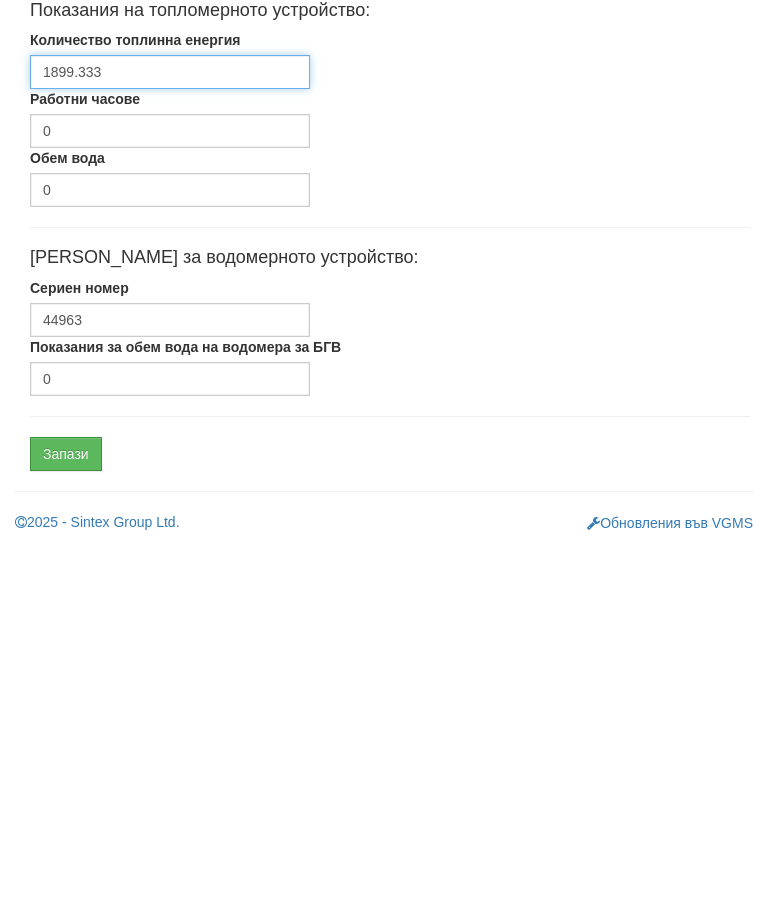 type on "1899.333" 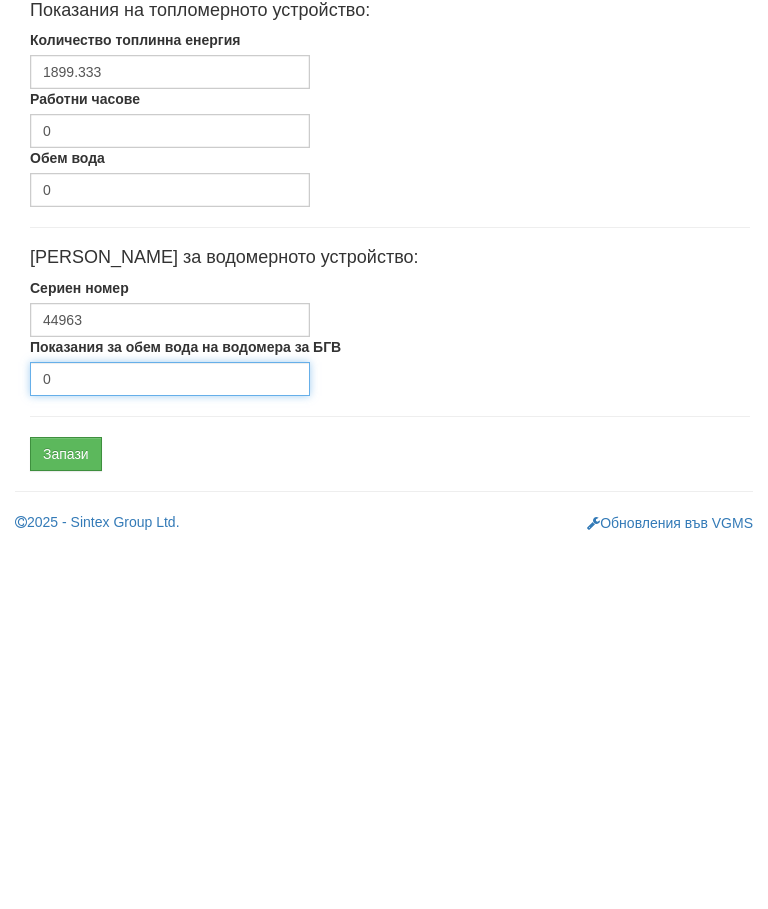 click on "0" at bounding box center (170, 743) 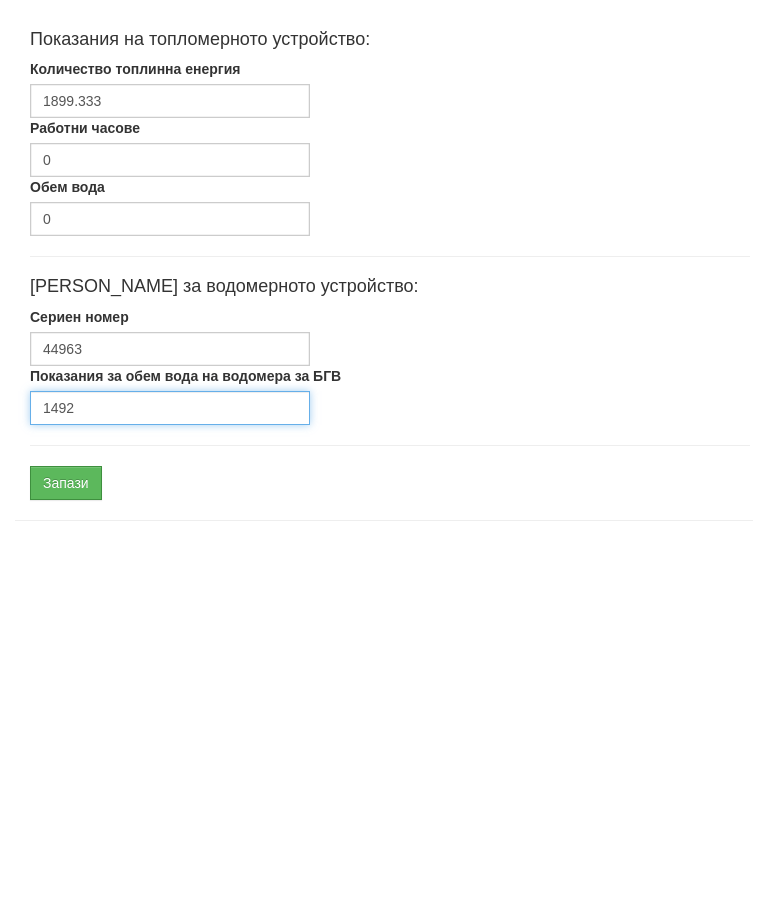 scroll, scrollTop: 602, scrollLeft: 0, axis: vertical 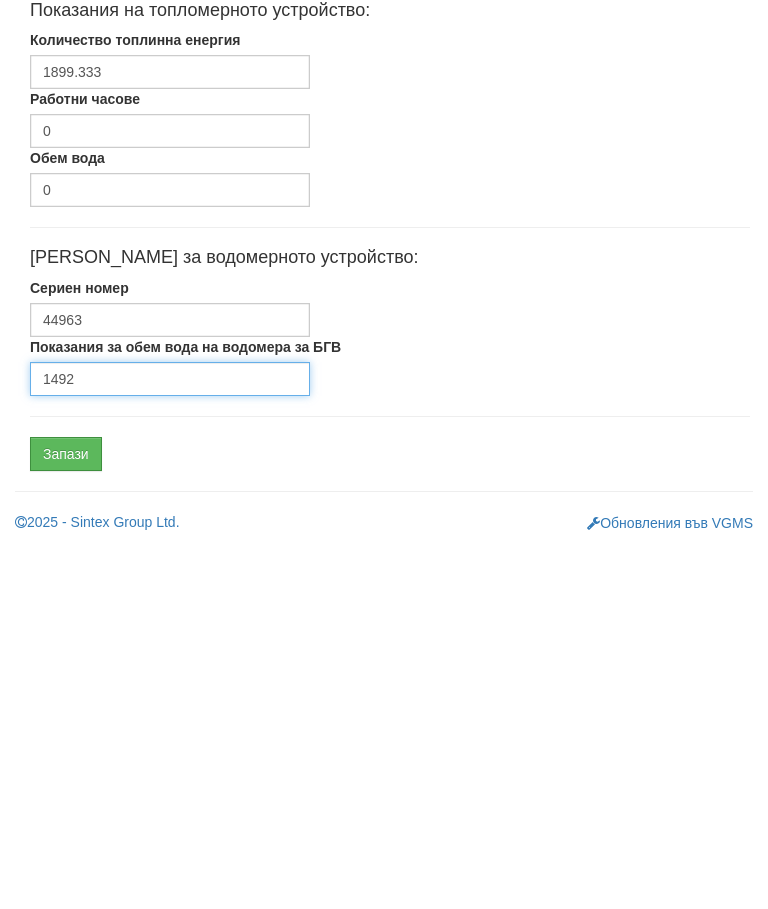 type on "1492" 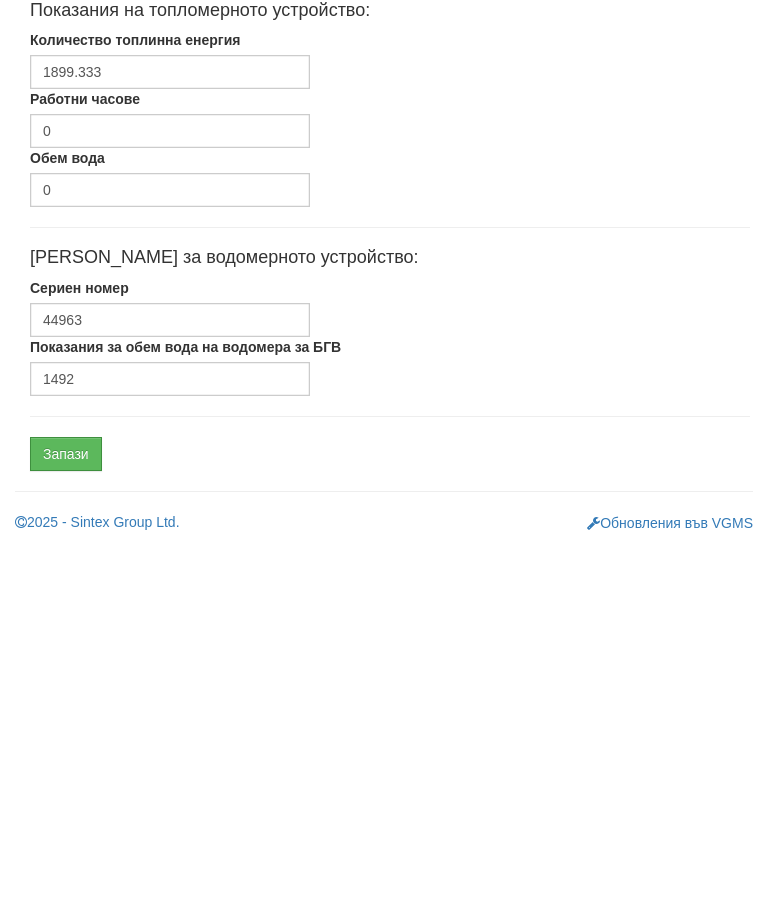 click on "Запази" at bounding box center [66, 818] 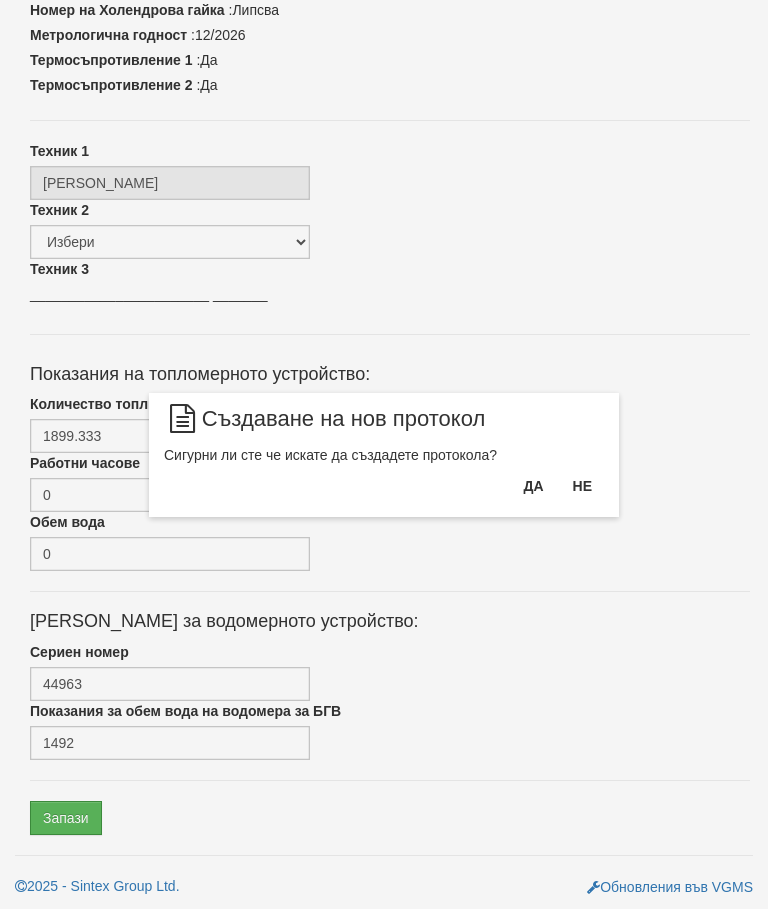 click on "Да" at bounding box center (533, 486) 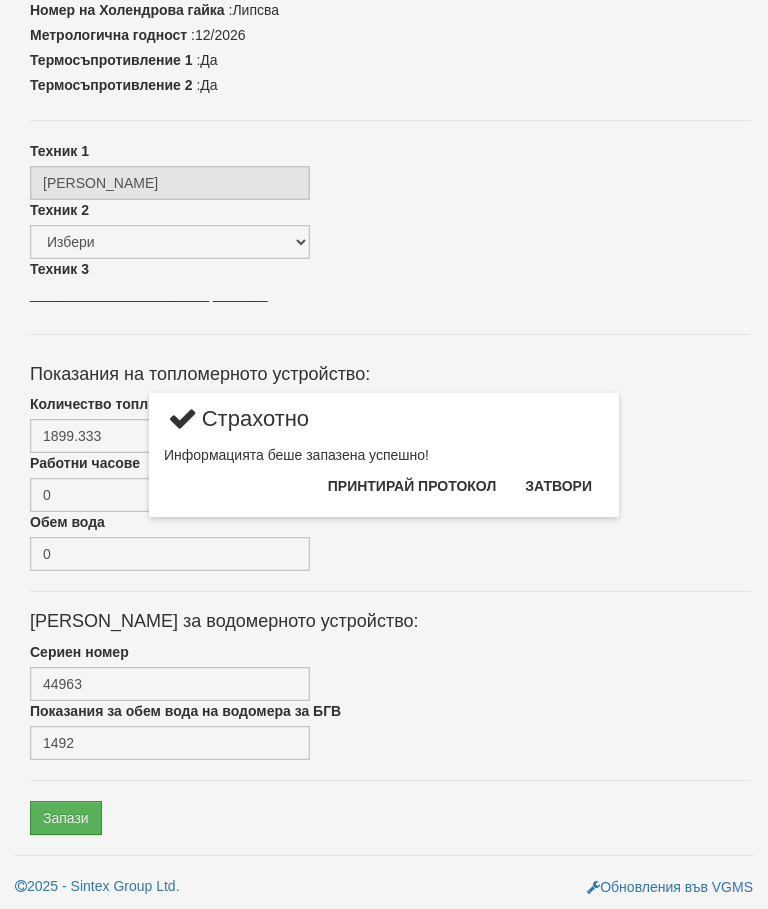click on "Затвори" at bounding box center [558, 486] 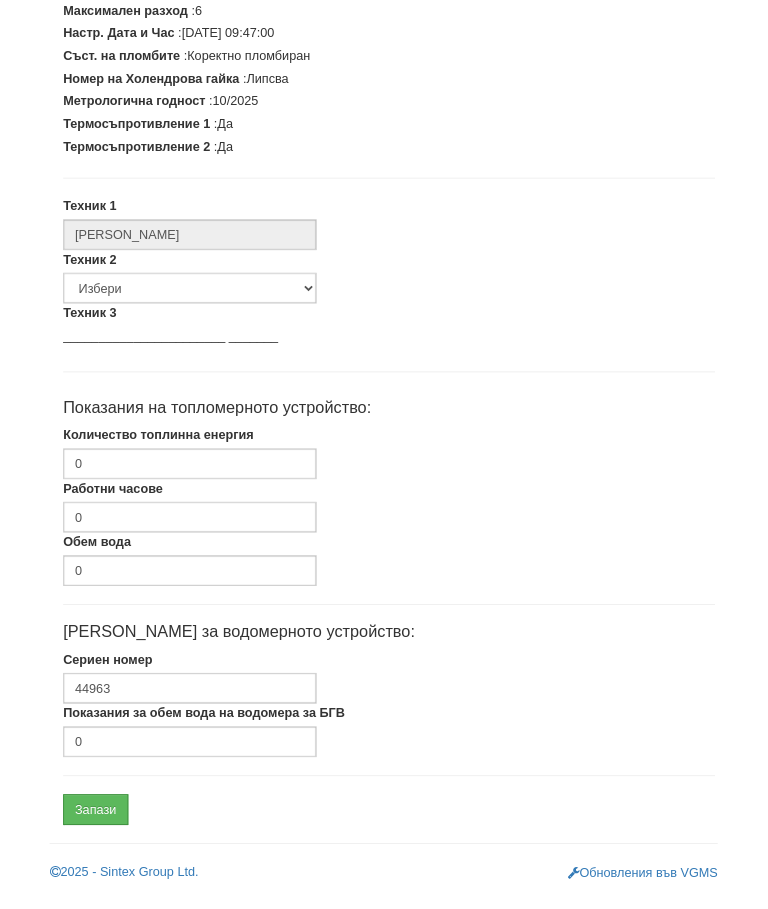 scroll, scrollTop: 507, scrollLeft: 0, axis: vertical 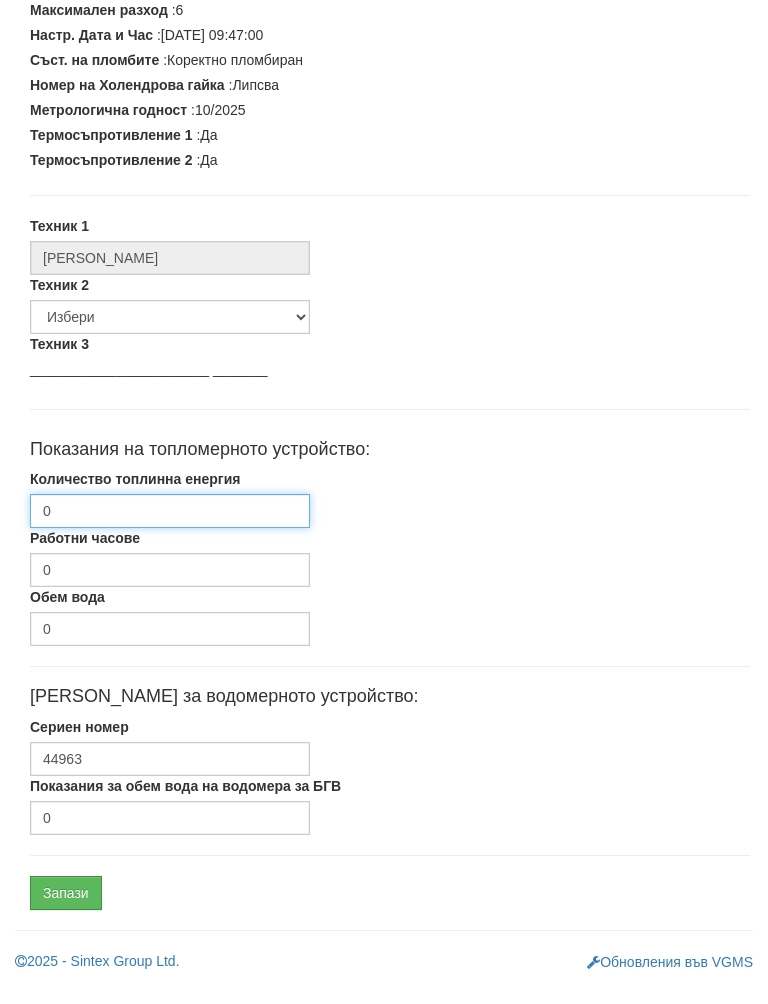 click on "0" at bounding box center [170, 531] 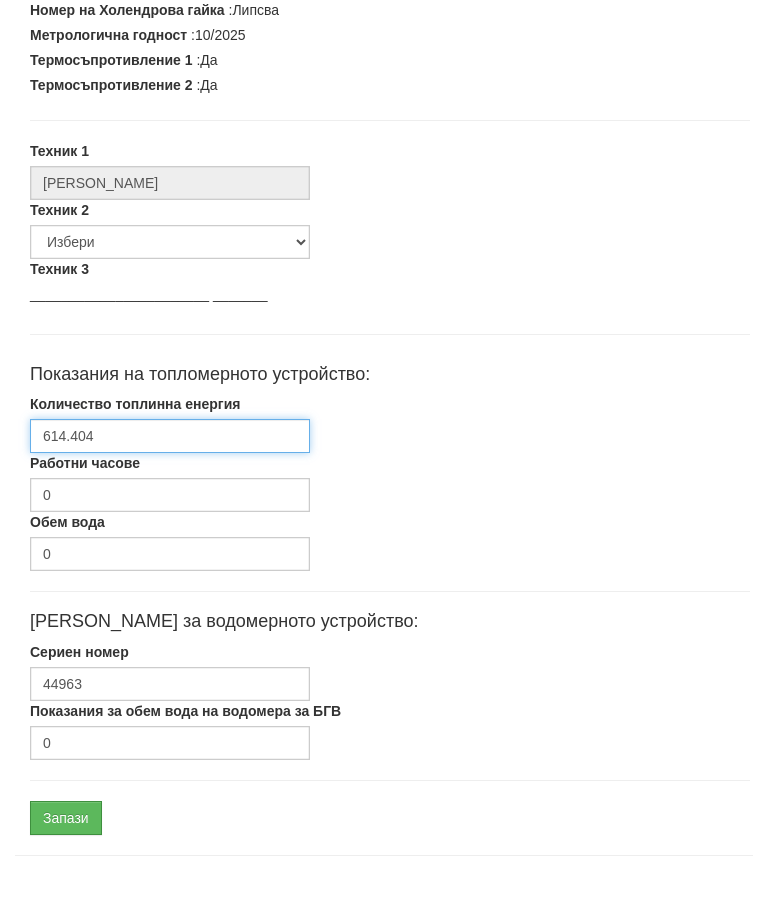 scroll, scrollTop: 579, scrollLeft: 0, axis: vertical 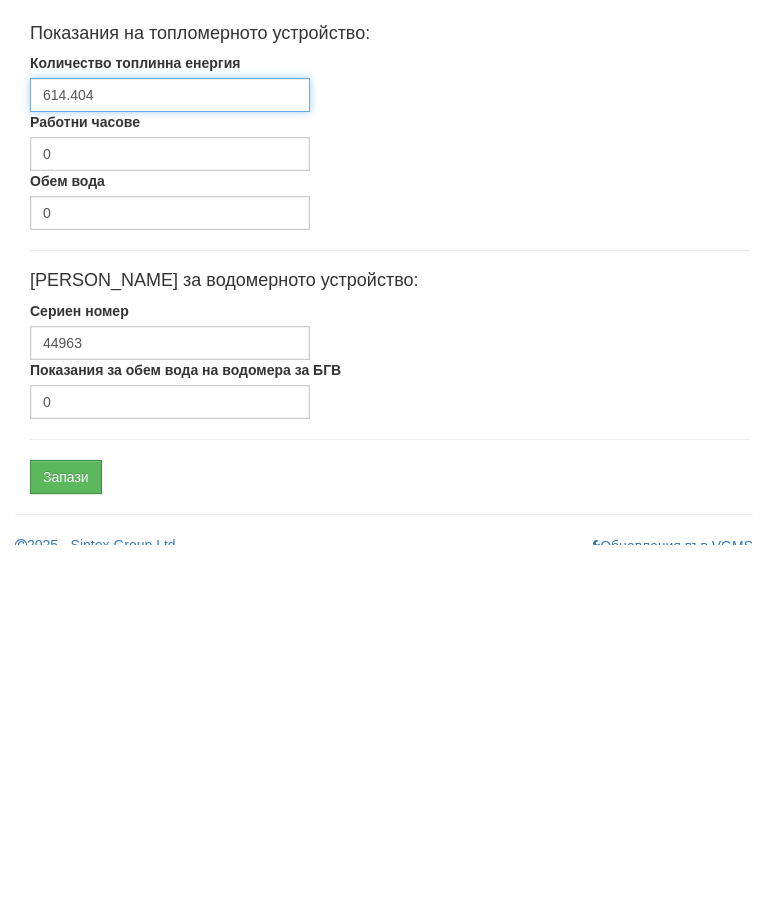 type on "614.404" 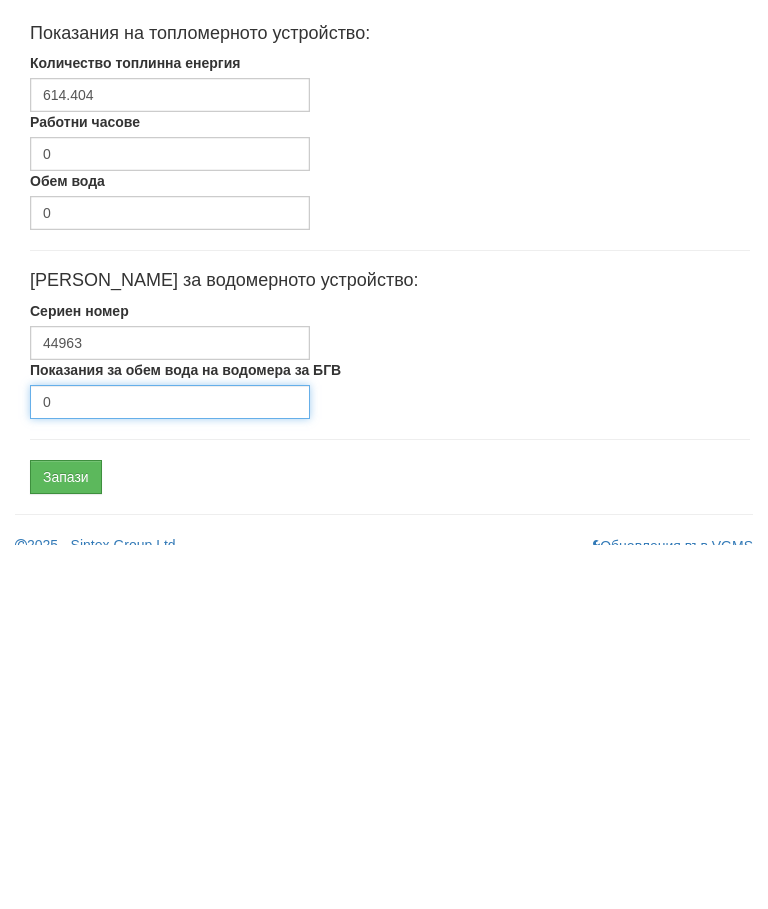 click on "0" at bounding box center (170, 766) 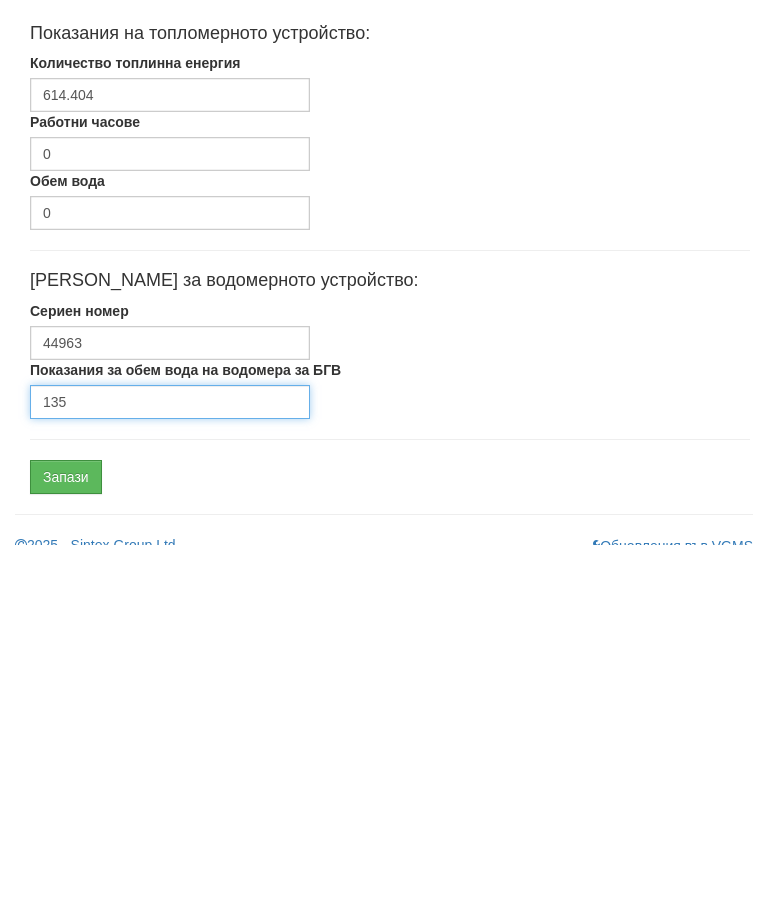 scroll, scrollTop: 602, scrollLeft: 0, axis: vertical 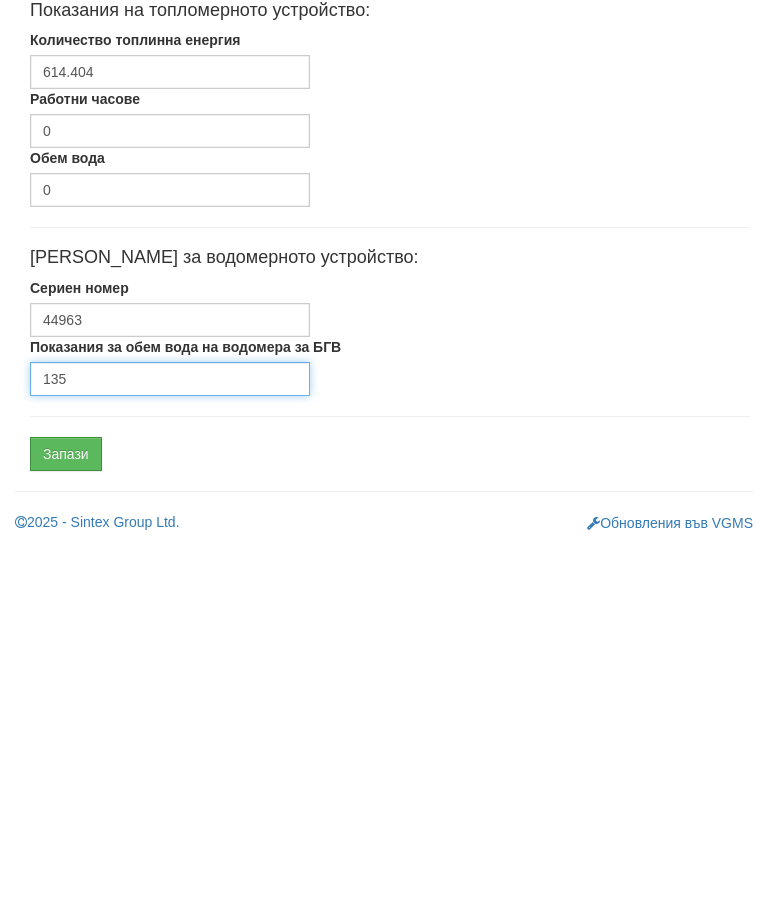 type on "135" 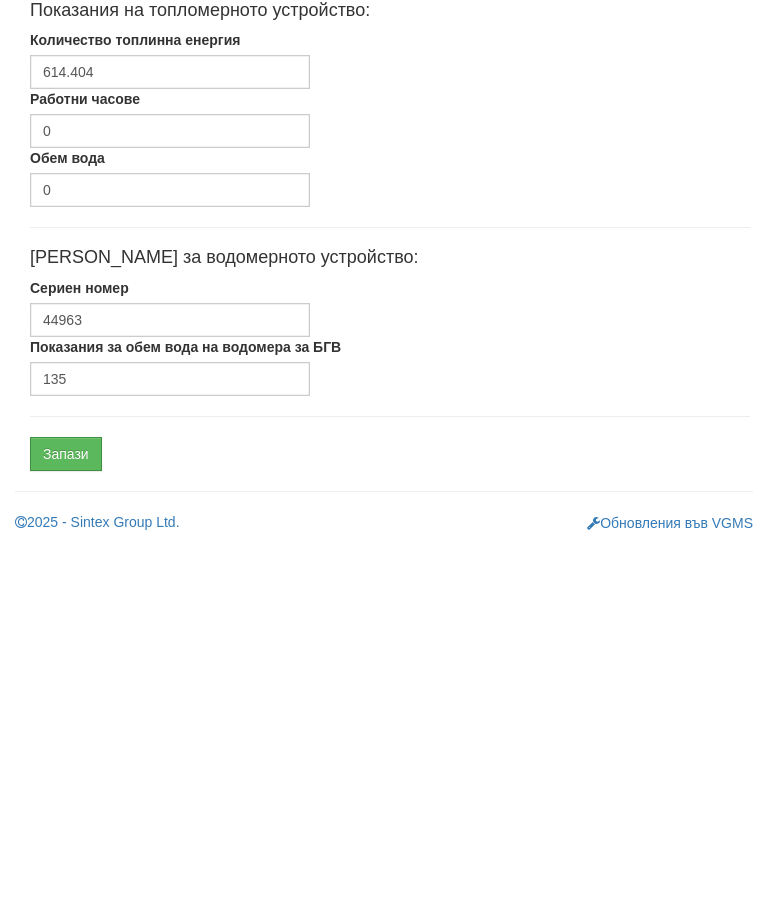 click on "Запази" at bounding box center [66, 818] 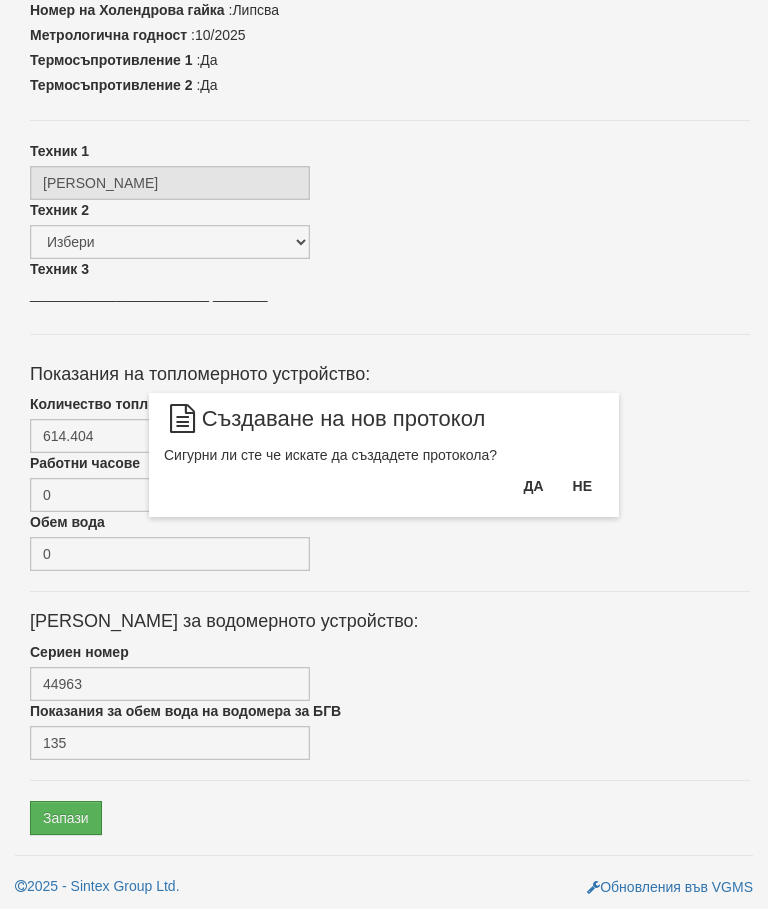 click on "Да" at bounding box center (533, 486) 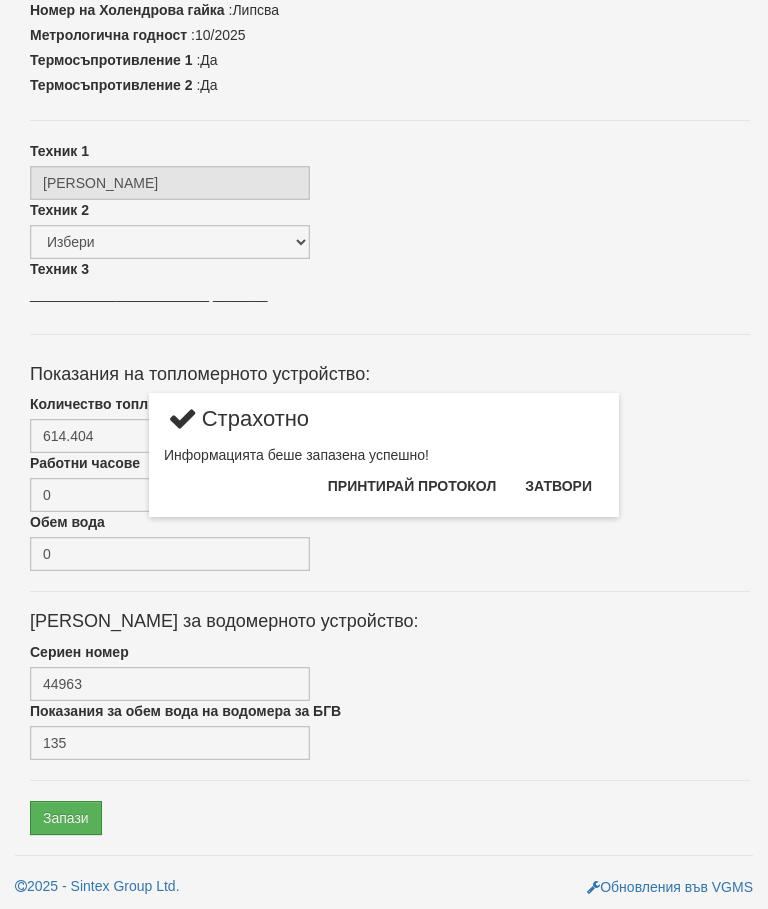 click on "Затвори" at bounding box center [558, 486] 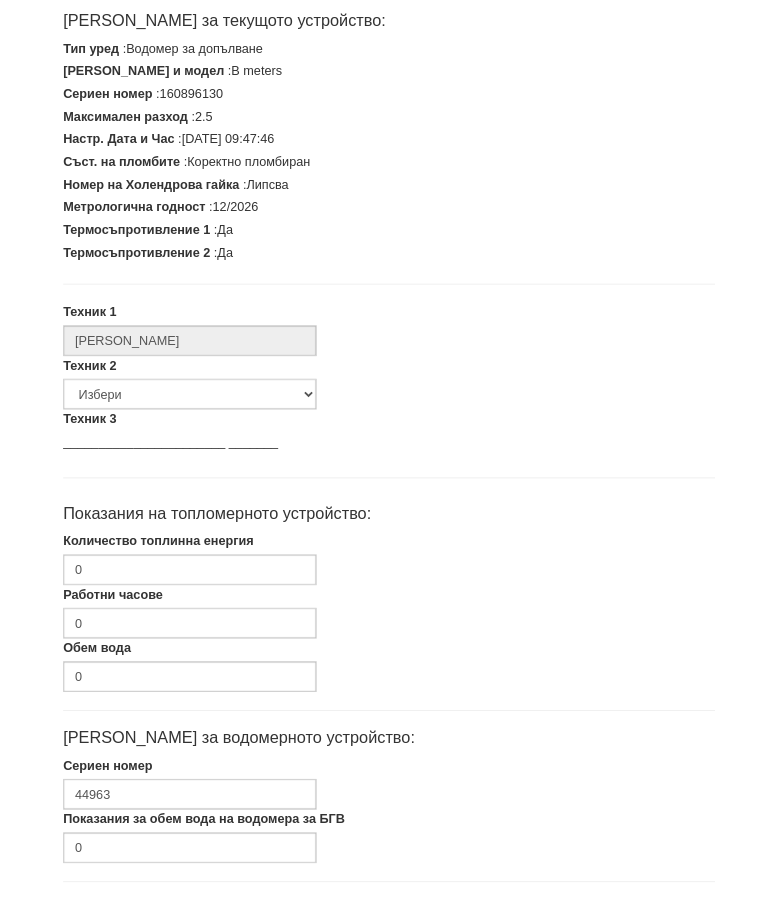 scroll, scrollTop: 507, scrollLeft: 0, axis: vertical 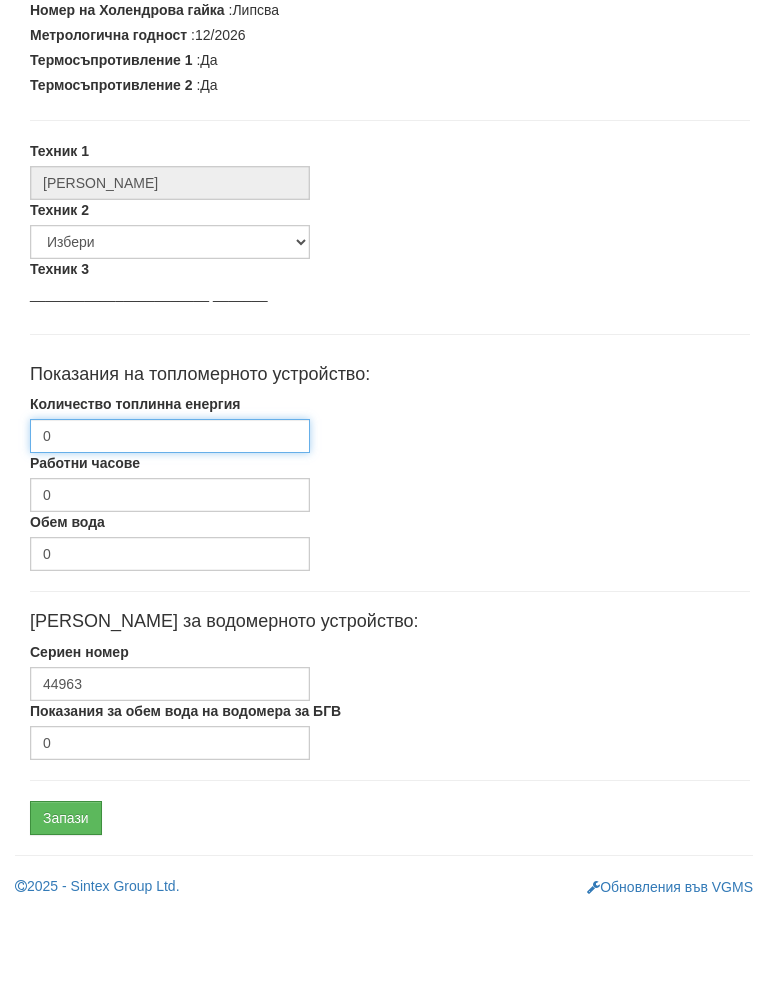 click on "0" at bounding box center (170, 531) 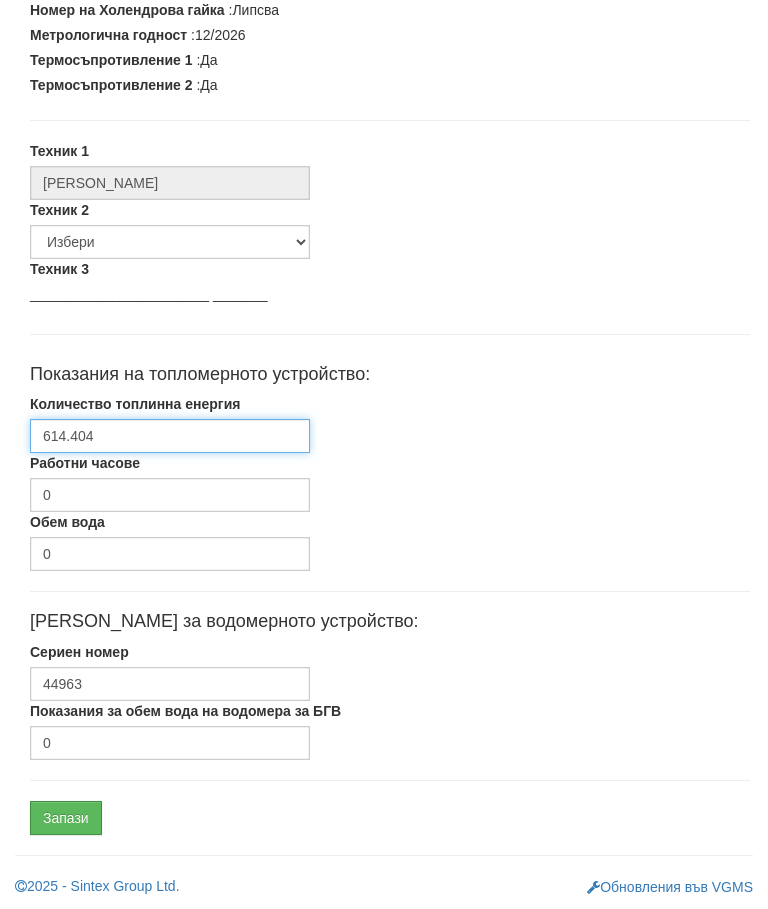 scroll, scrollTop: 602, scrollLeft: 0, axis: vertical 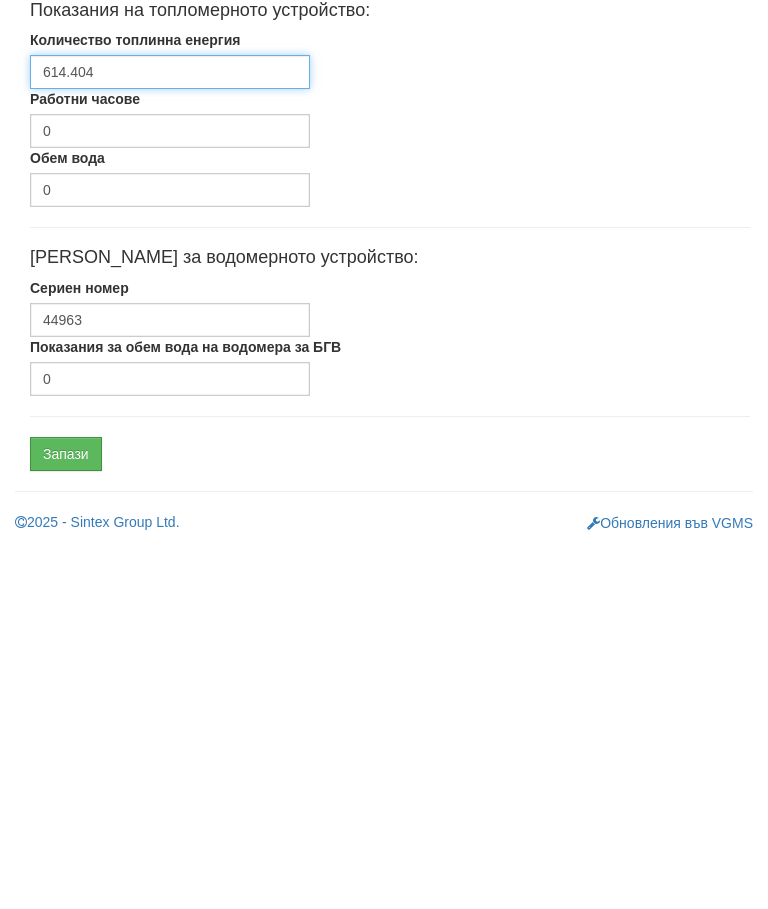 type on "614.404" 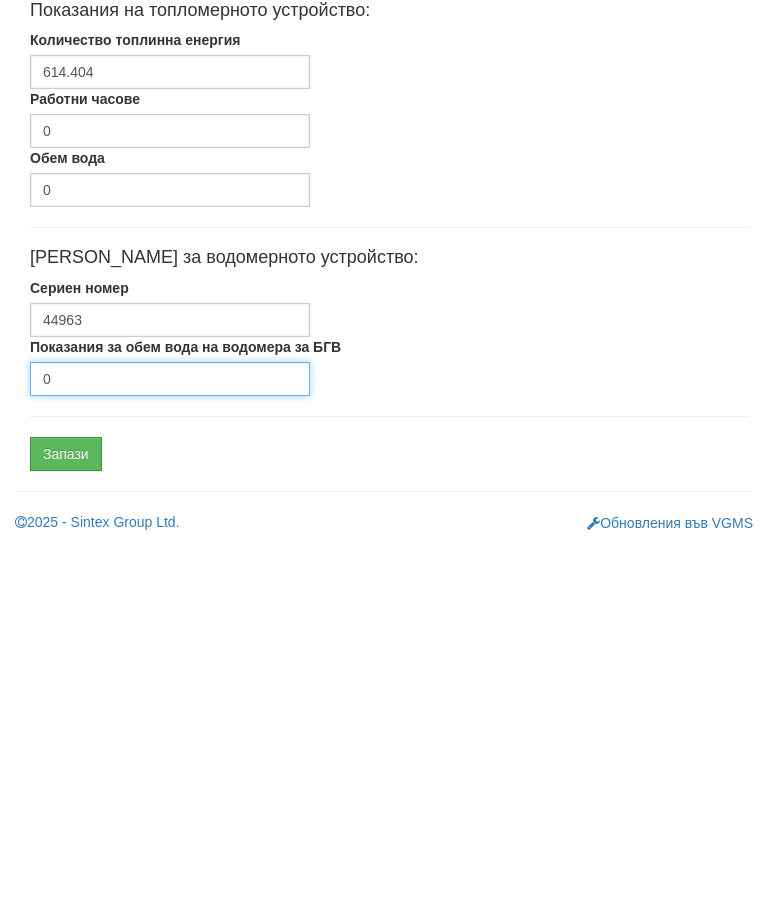 click on "0" at bounding box center (170, 743) 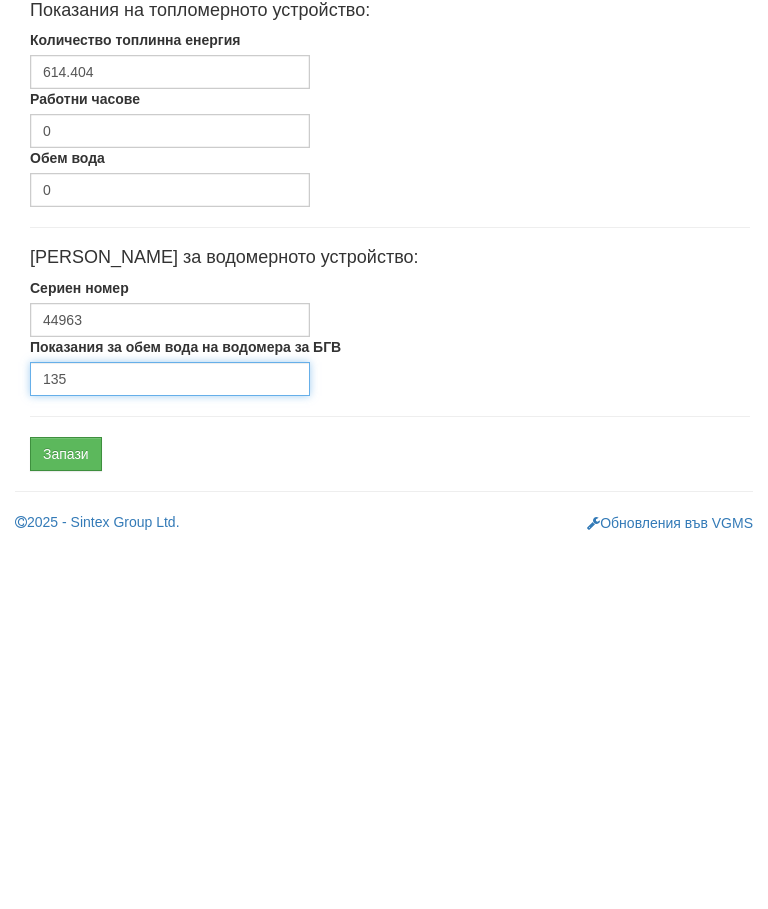 type on "135" 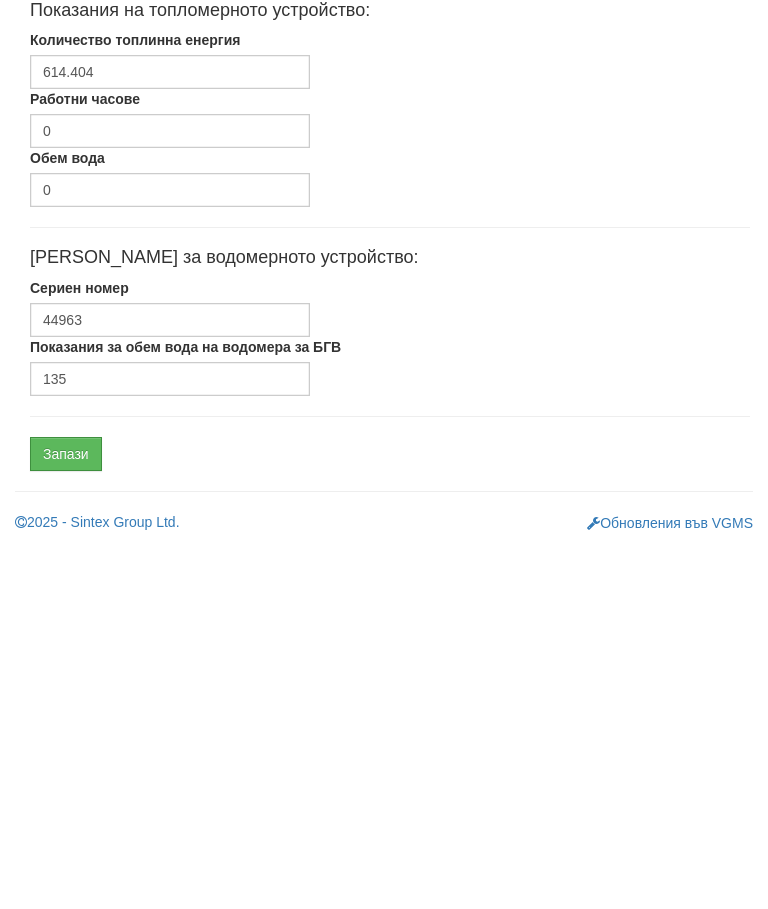 click on "Запази" at bounding box center (66, 818) 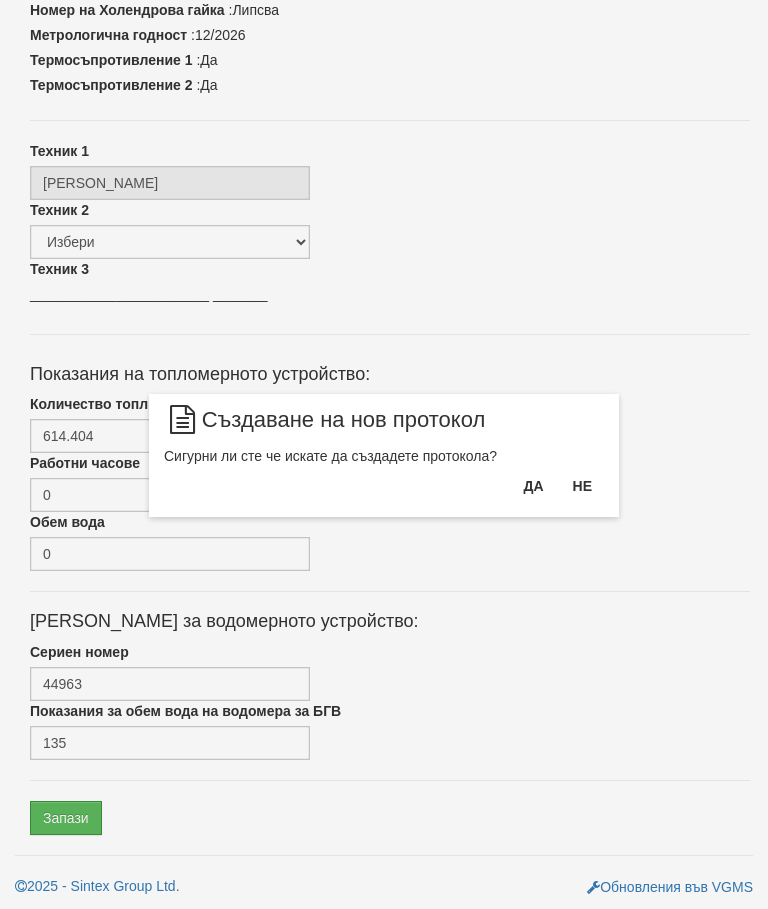 click on "Да" at bounding box center (533, 486) 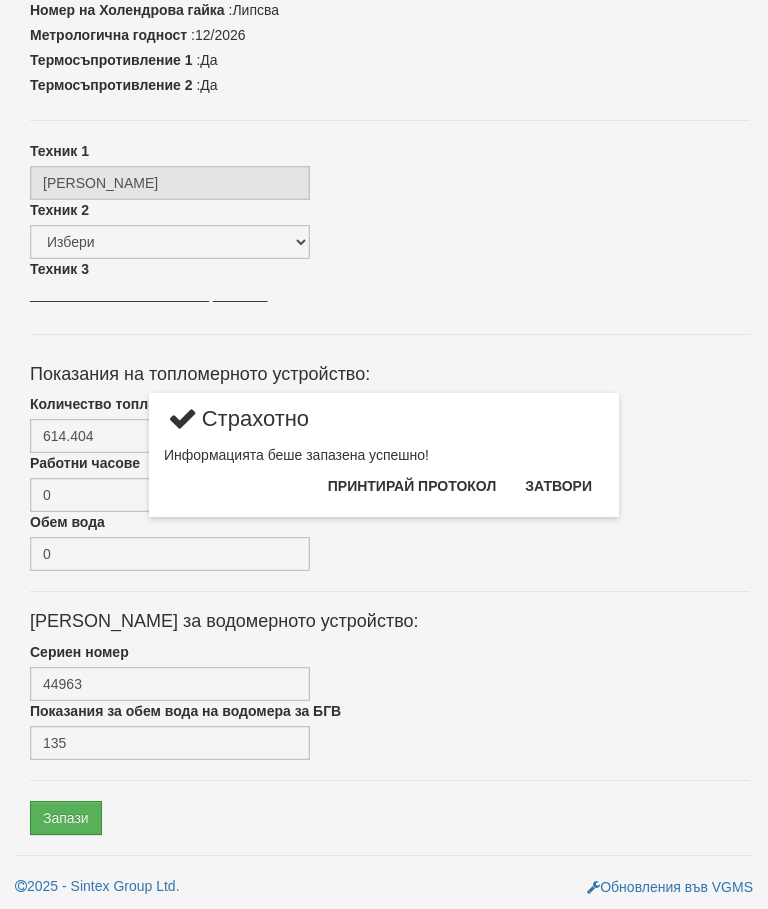 click on "Затвори" at bounding box center (558, 486) 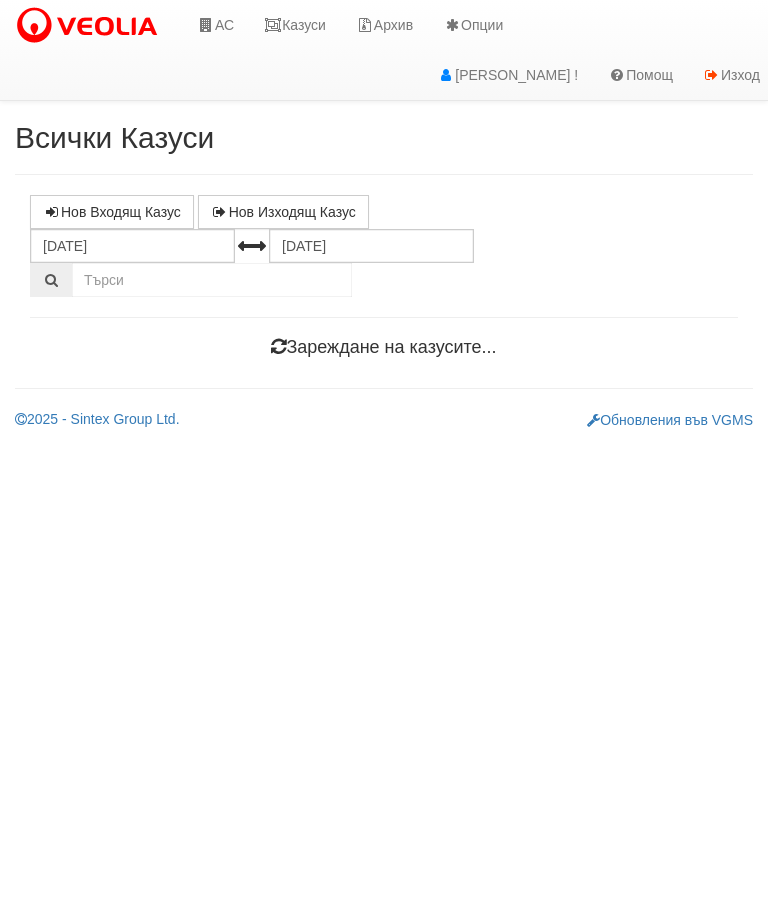 scroll, scrollTop: 0, scrollLeft: 0, axis: both 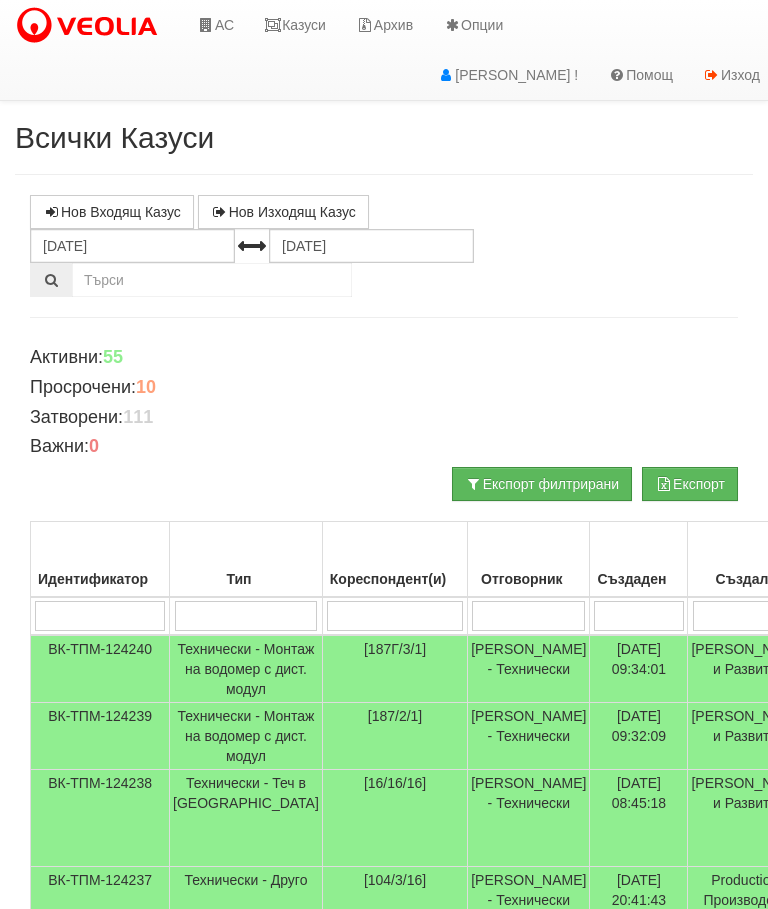 click at bounding box center (528, 616) 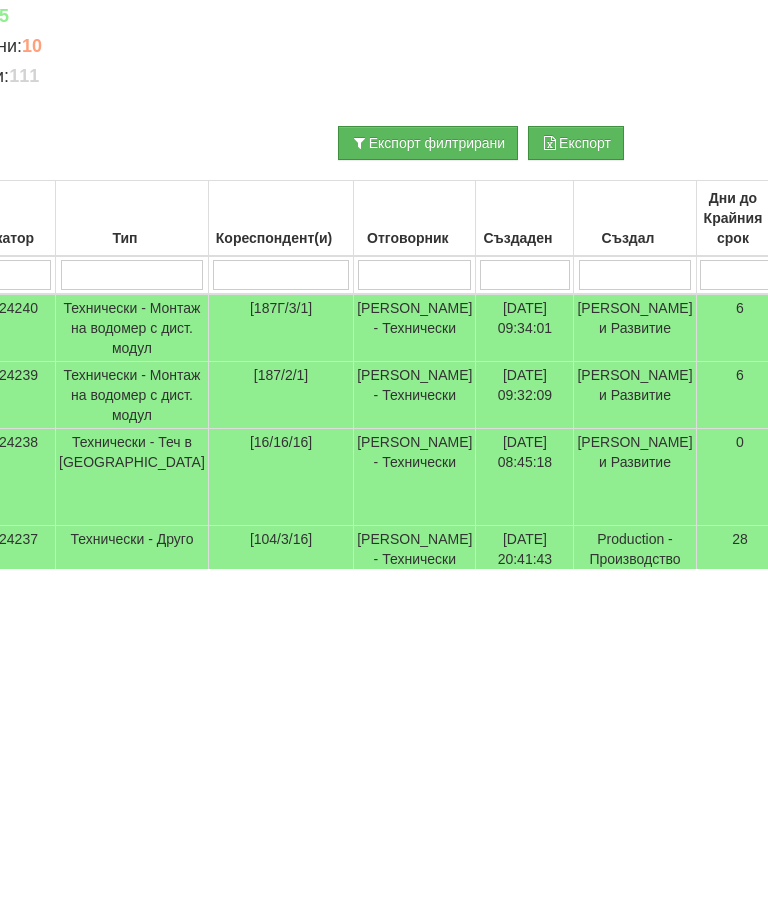 click at bounding box center (281, 616) 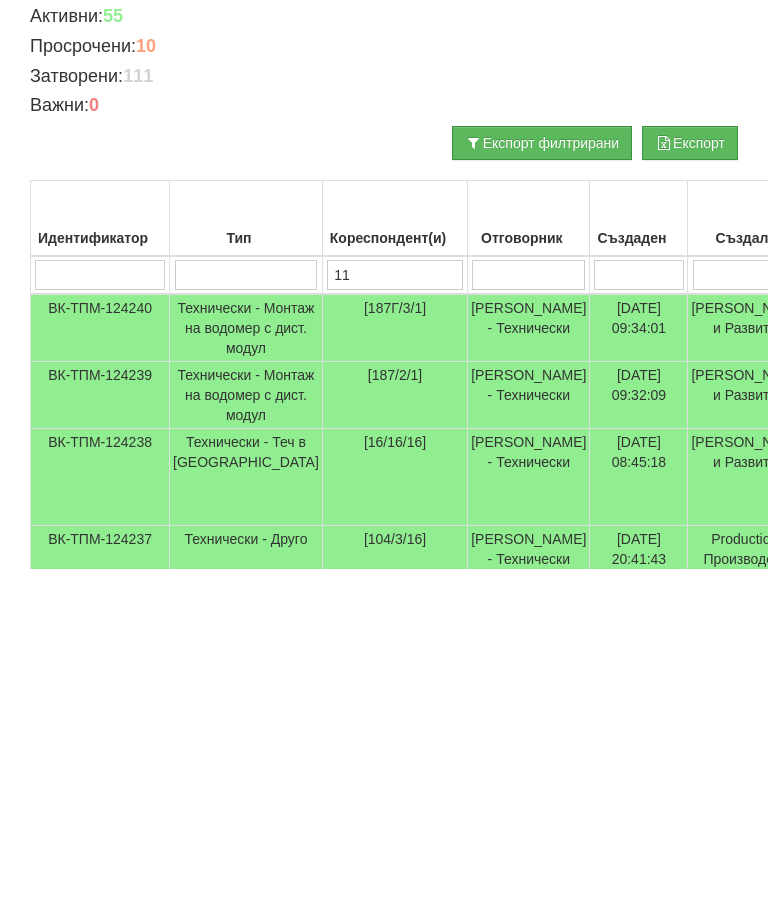type on "110" 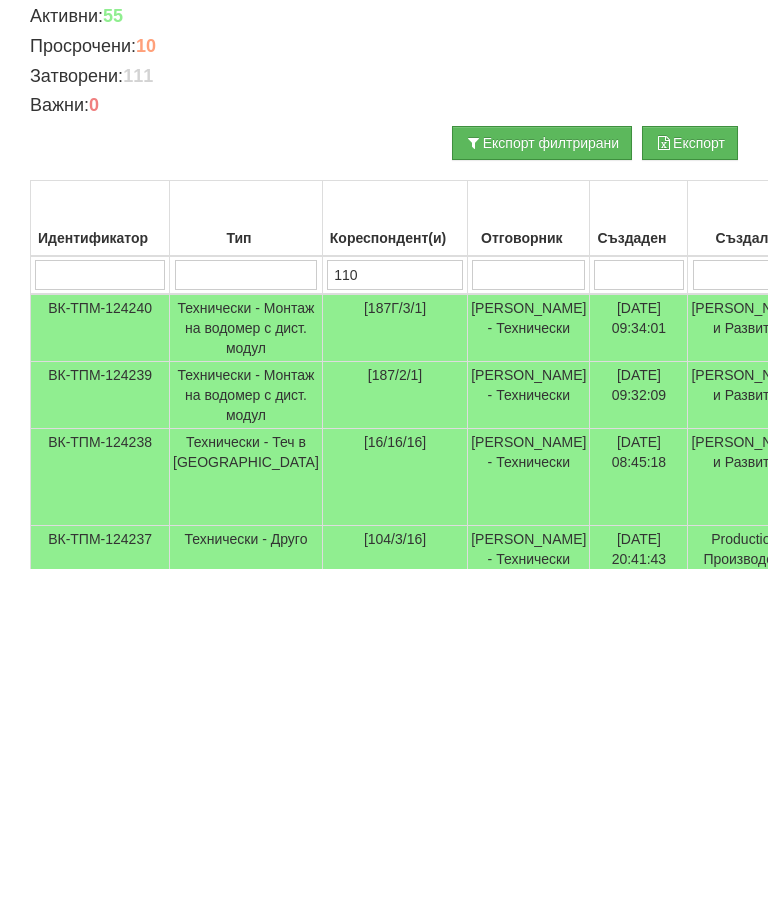 type on "110" 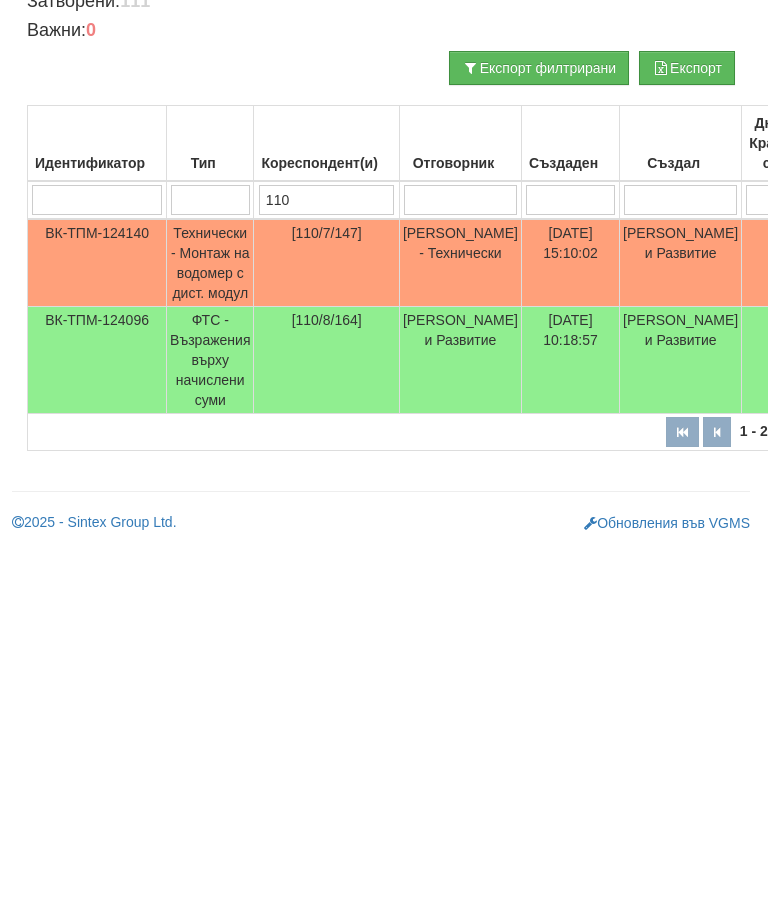scroll, scrollTop: 52, scrollLeft: 0, axis: vertical 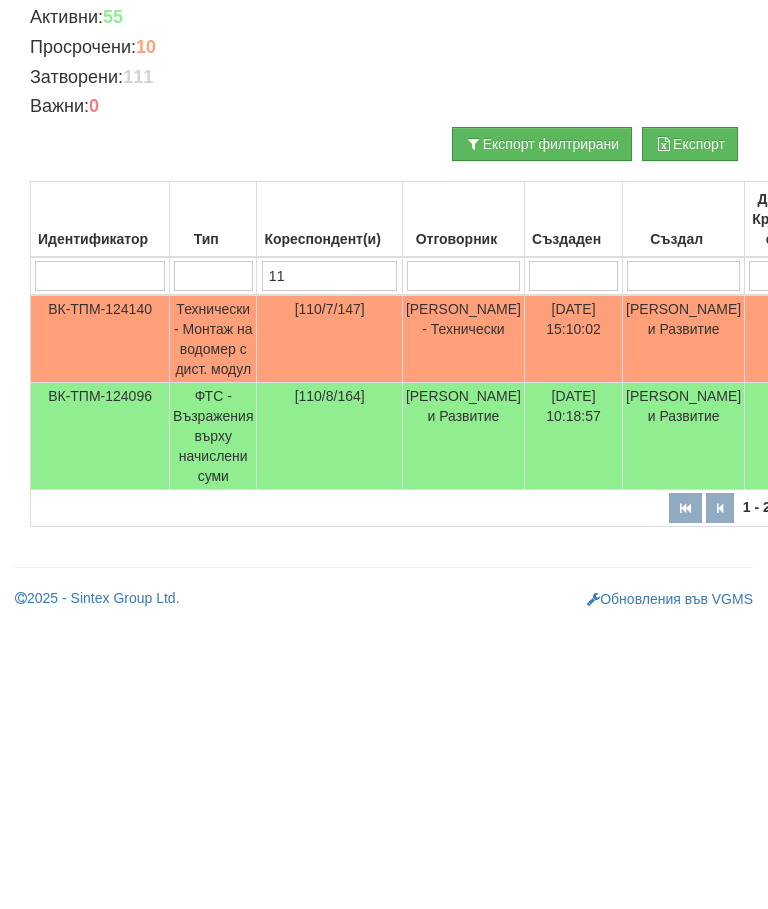 type on "1" 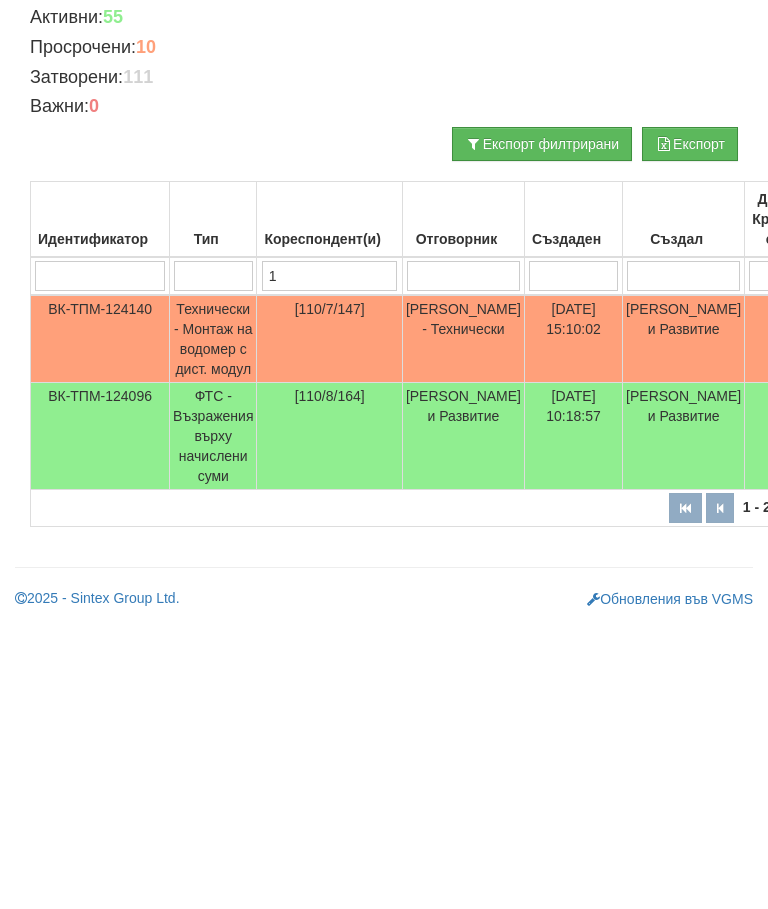 type 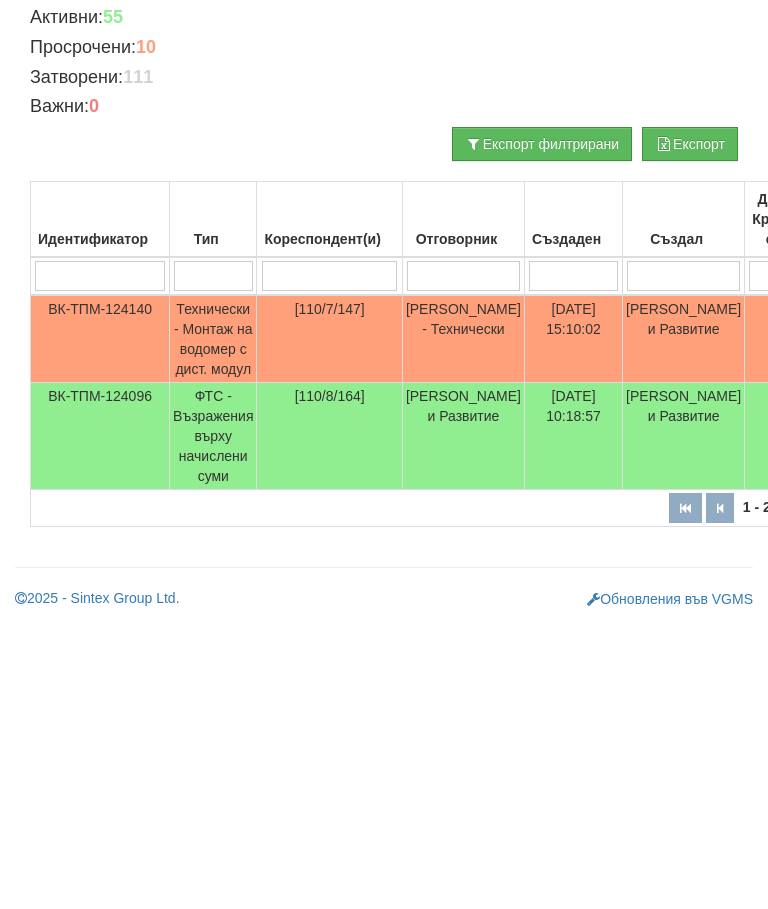 type 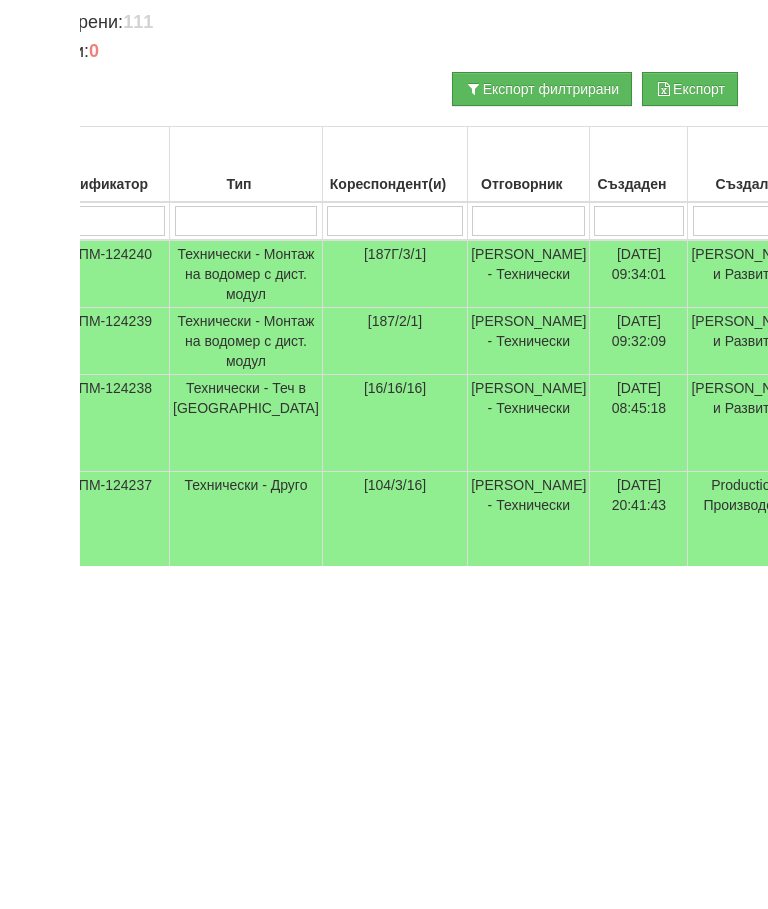 scroll, scrollTop: 52, scrollLeft: 0, axis: vertical 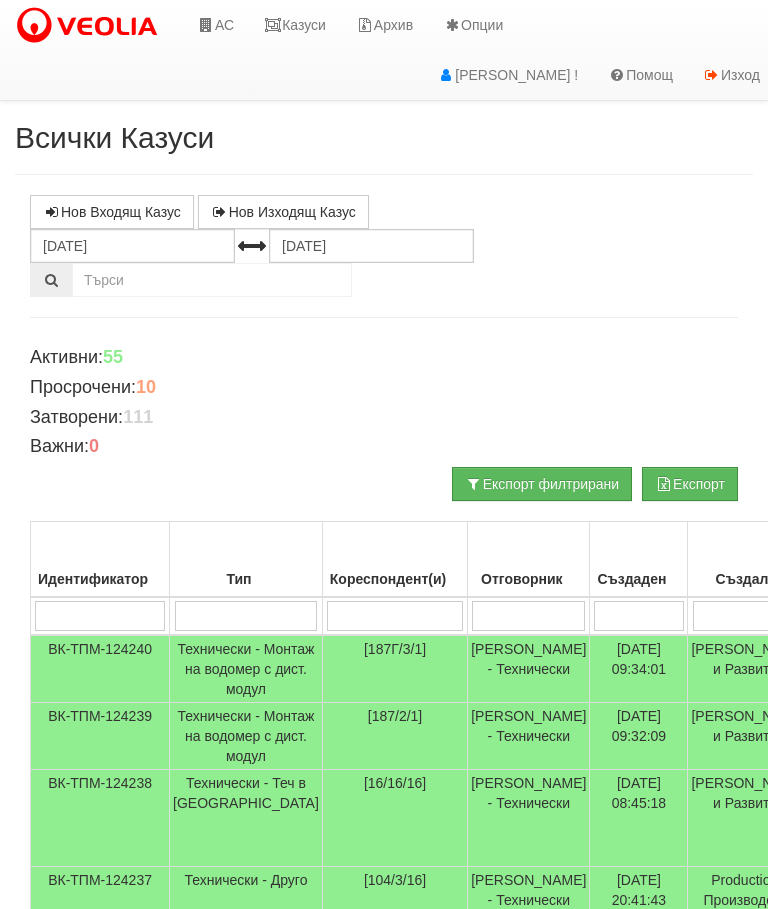 click on "Казуси" at bounding box center [295, 25] 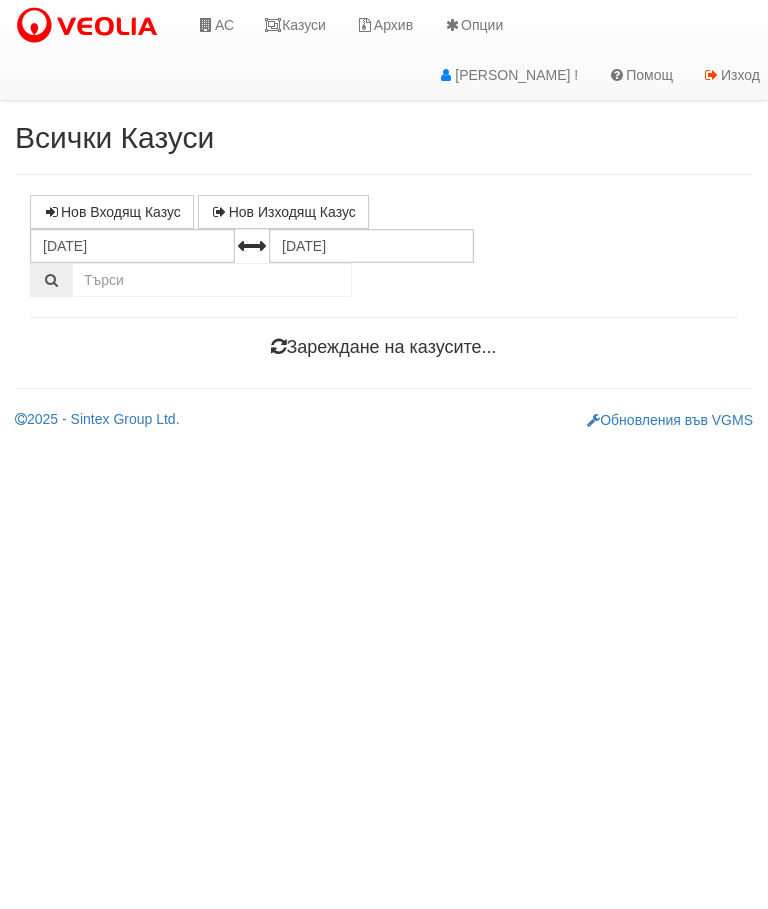 scroll, scrollTop: 0, scrollLeft: 0, axis: both 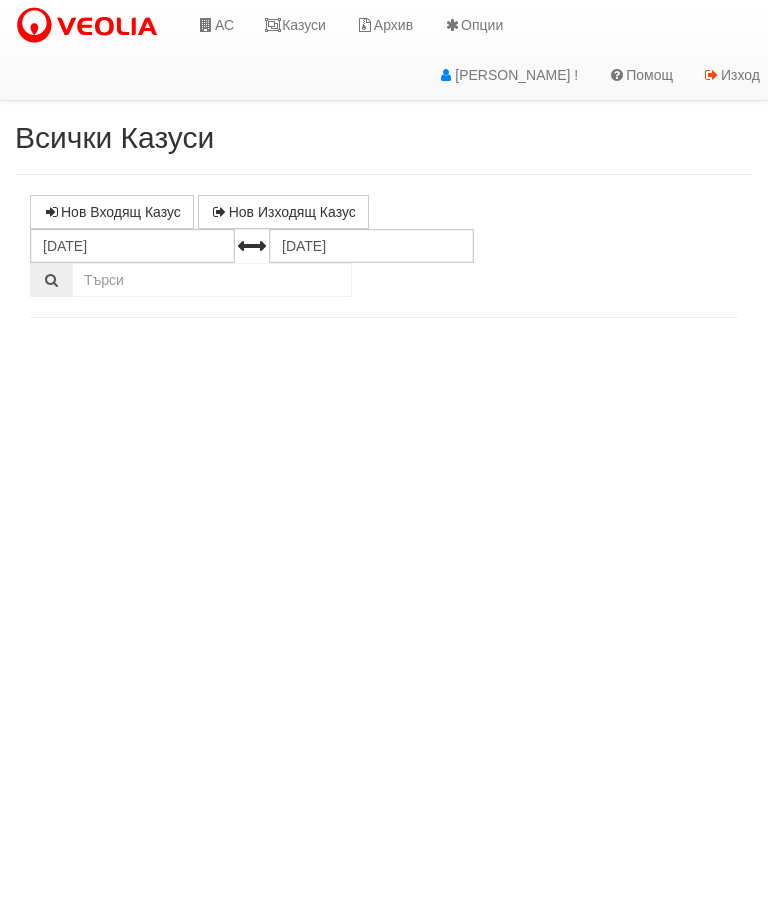 select on "10" 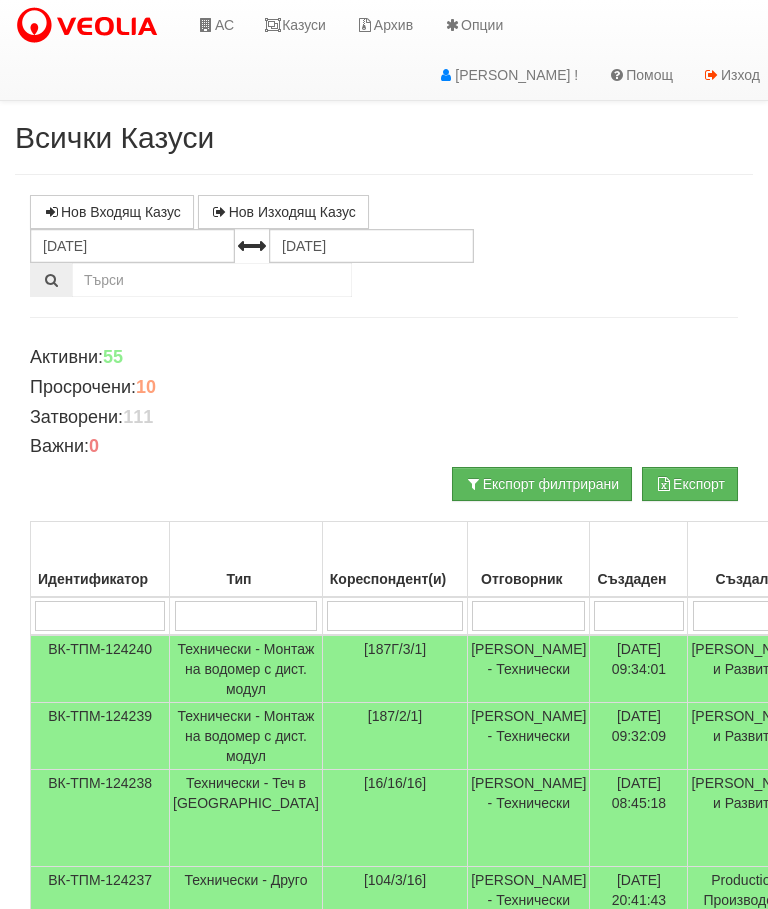 click at bounding box center (395, 616) 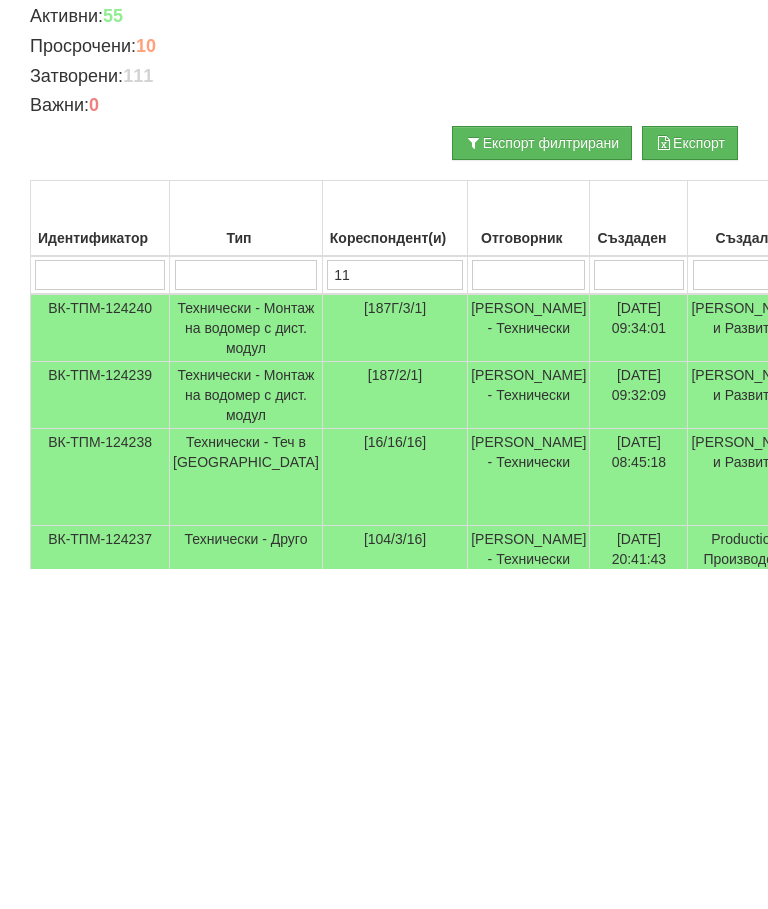type on "110" 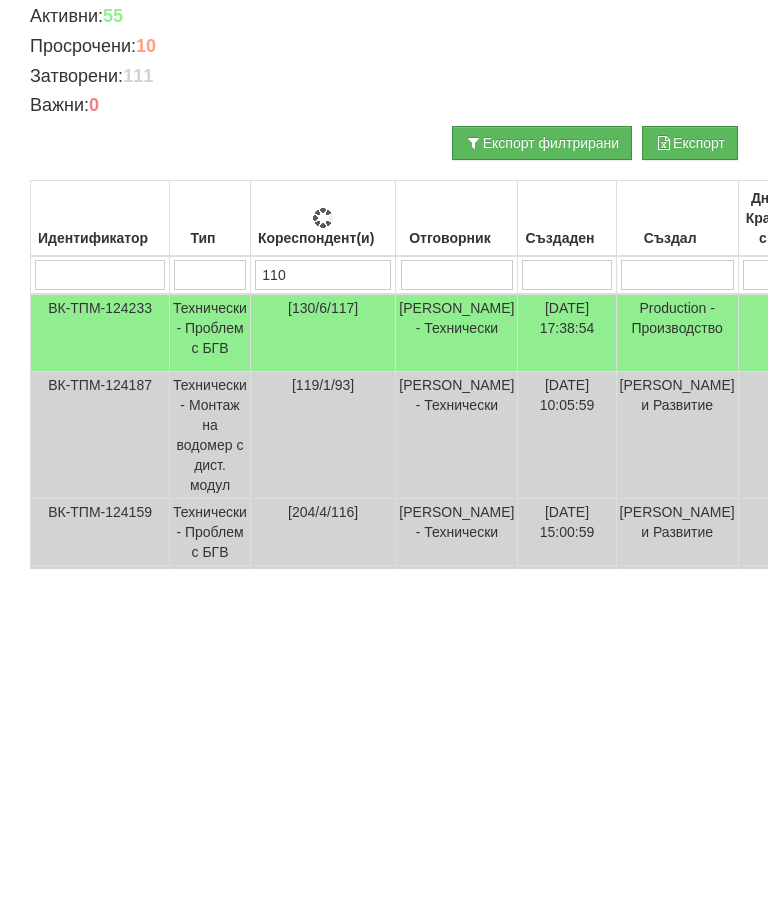 type on "110" 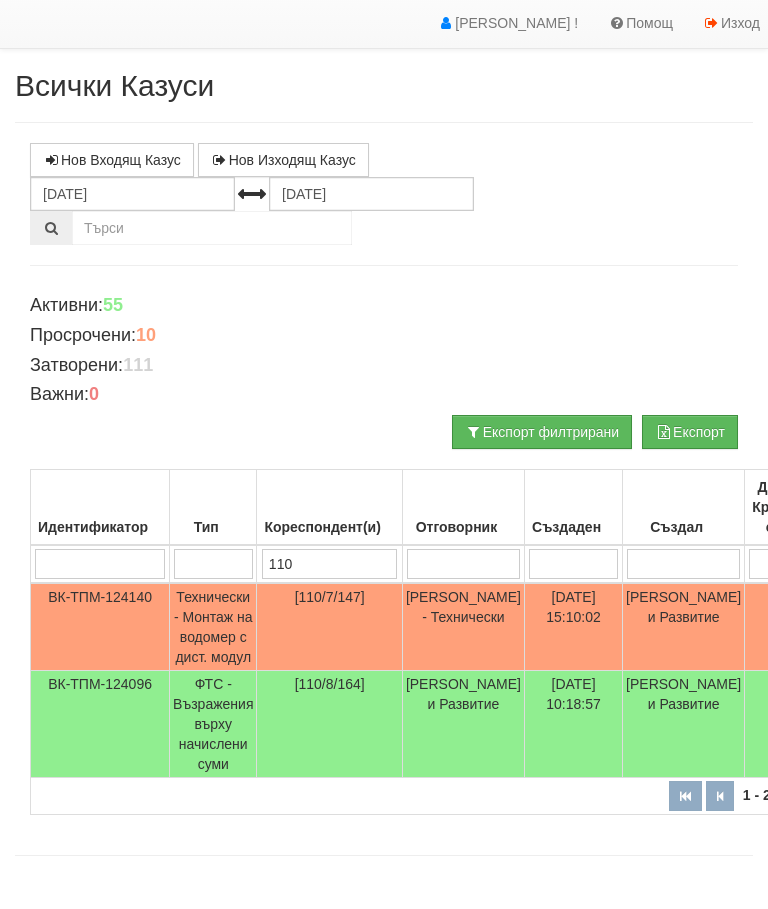 scroll, scrollTop: 52, scrollLeft: 0, axis: vertical 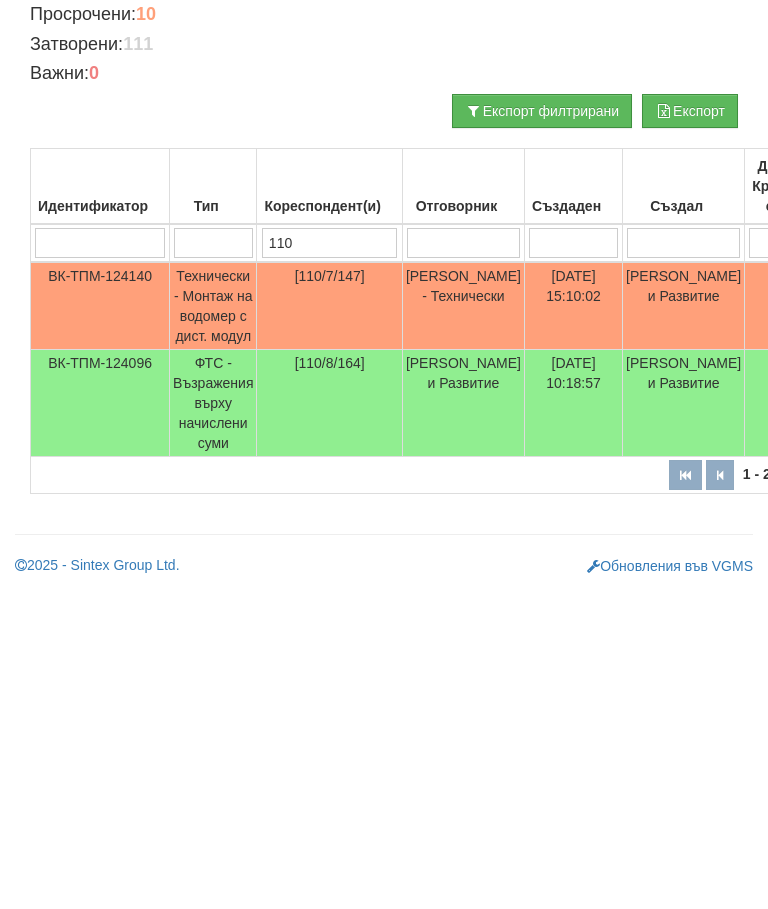 type on "110" 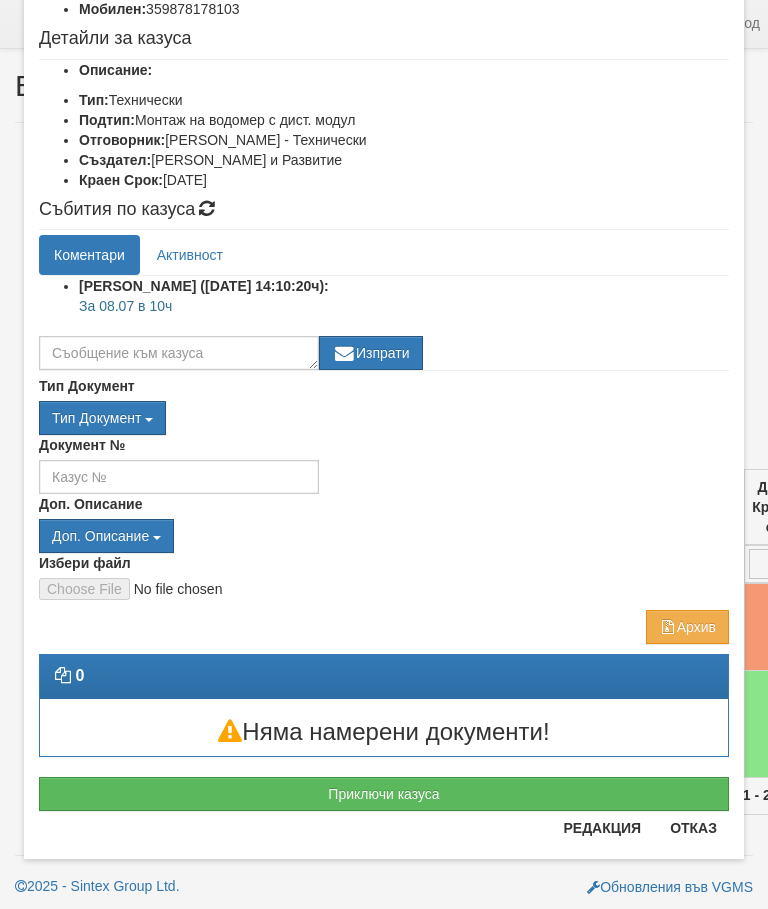 scroll, scrollTop: 229, scrollLeft: 0, axis: vertical 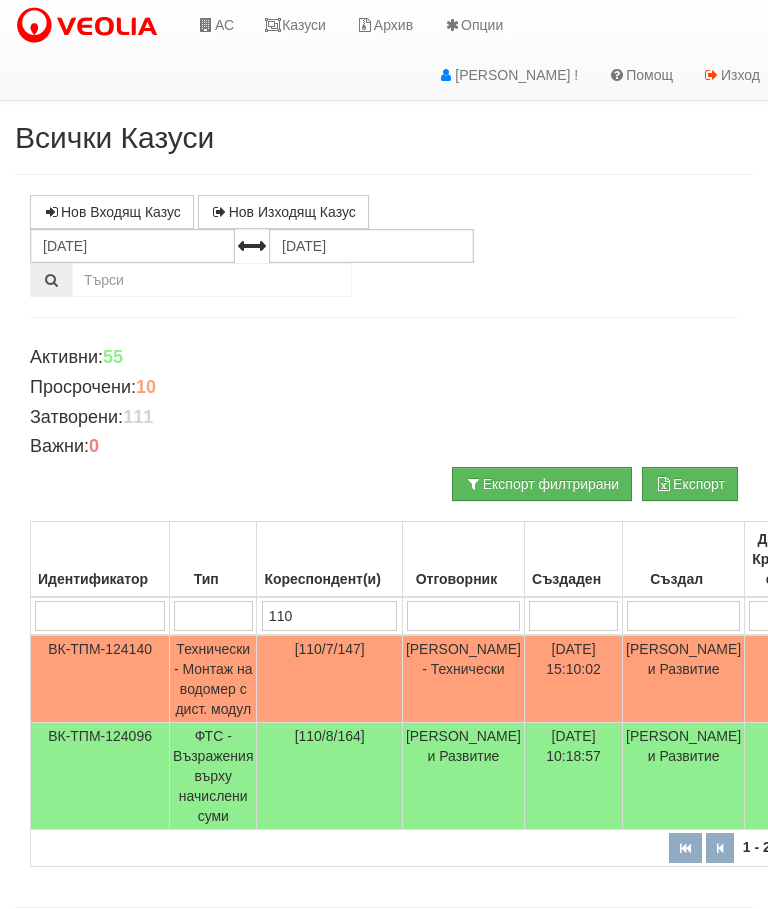 click on "Казуси" at bounding box center [295, 25] 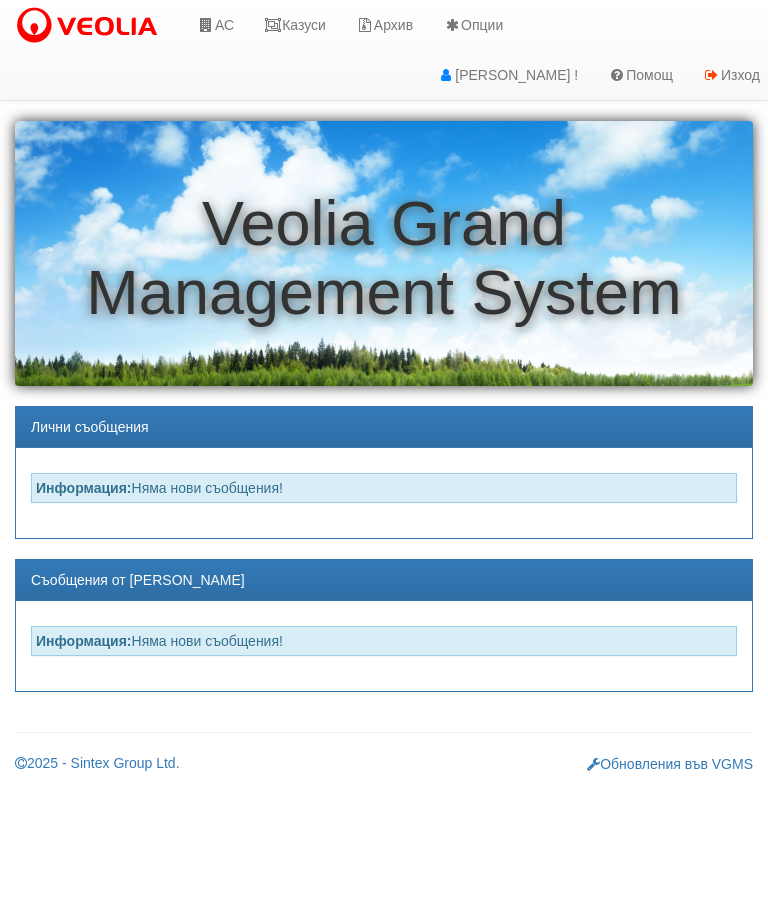 scroll, scrollTop: 0, scrollLeft: 0, axis: both 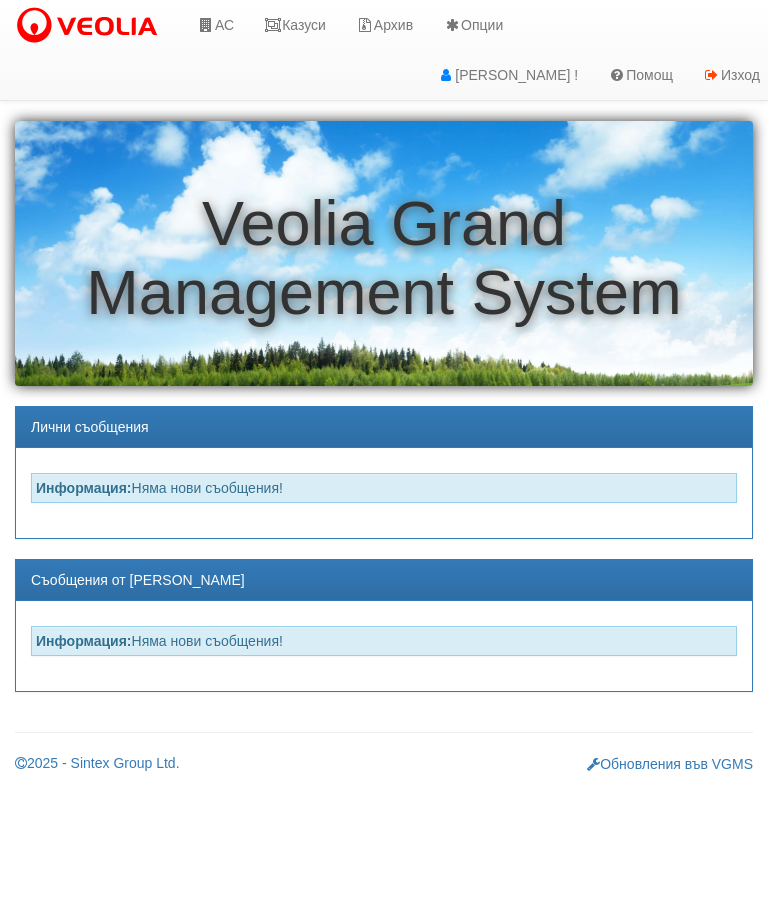 click on "АС" at bounding box center [215, 25] 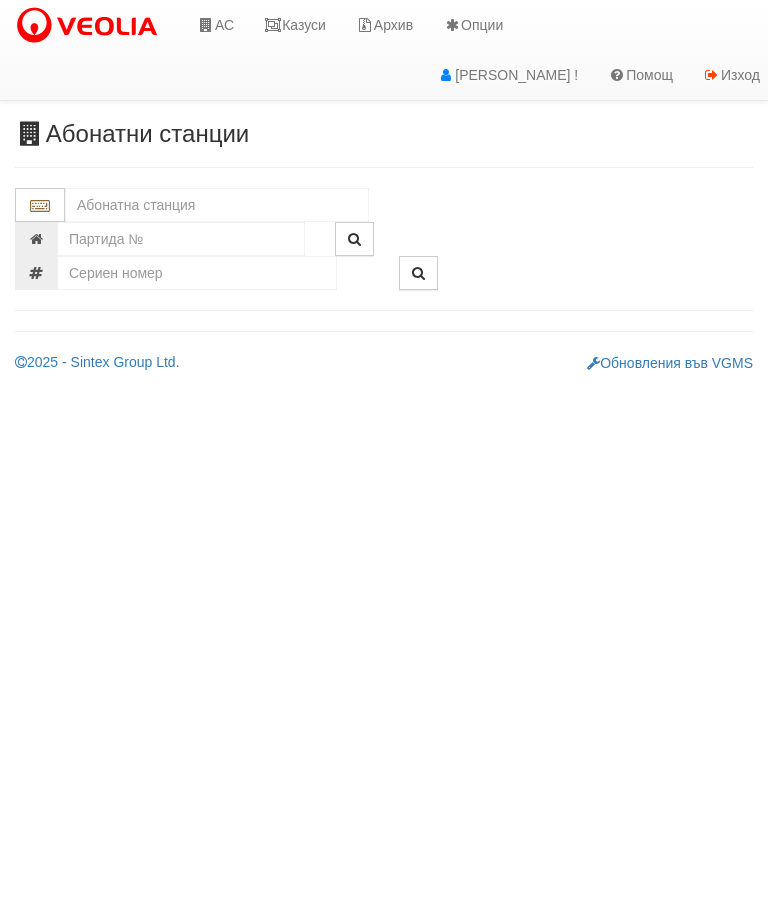 scroll, scrollTop: 0, scrollLeft: 0, axis: both 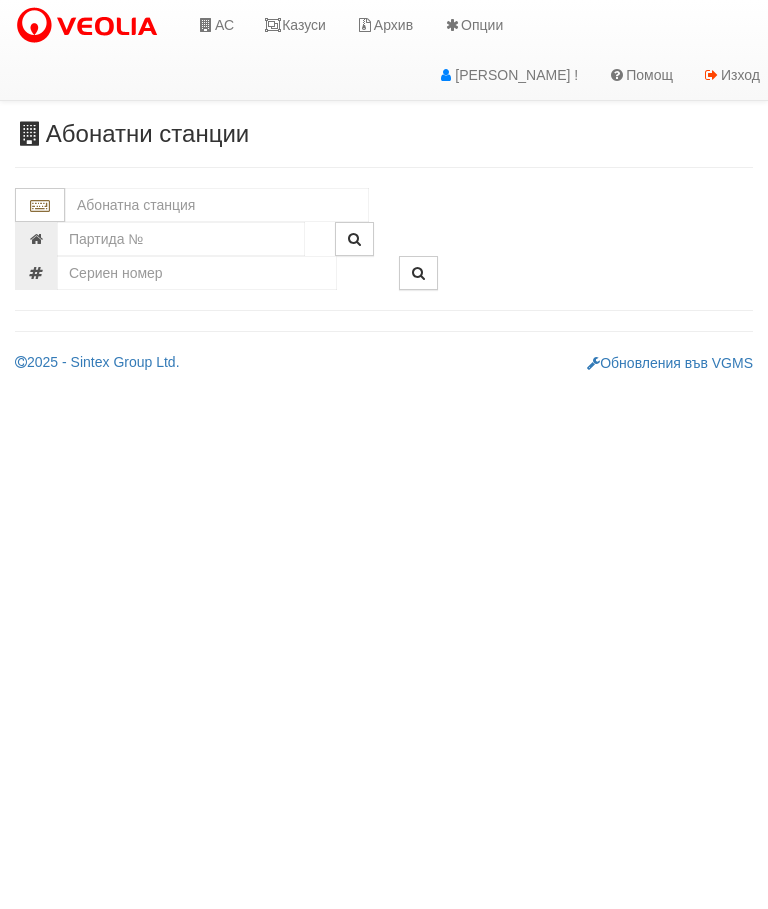 click at bounding box center [217, 205] 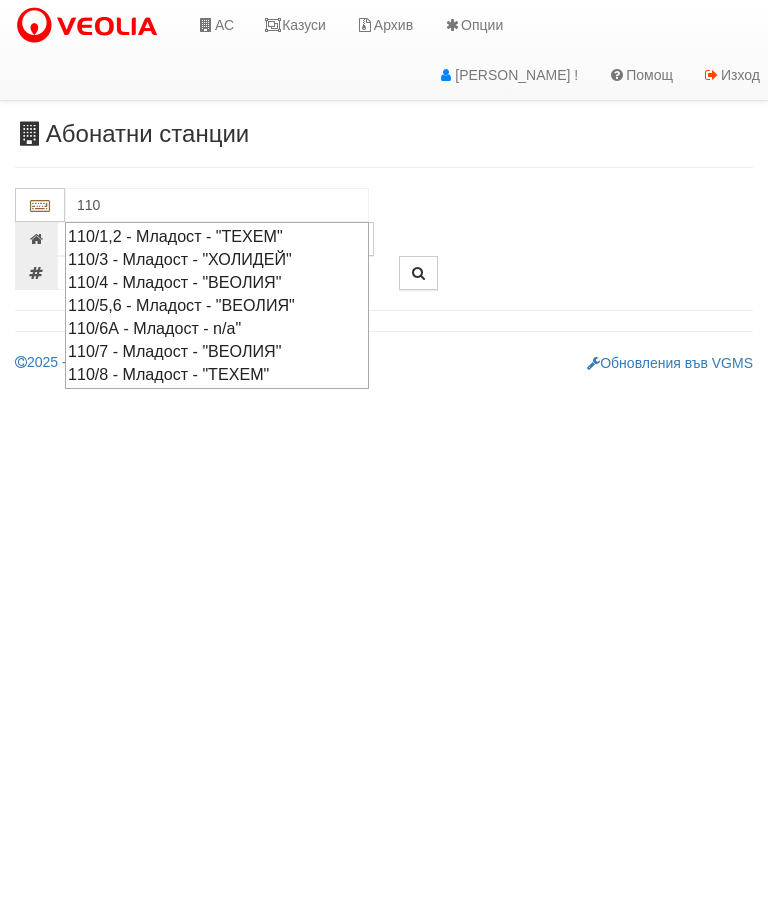 click on "110/7 - Младост - "ВЕОЛИЯ"" at bounding box center (217, 351) 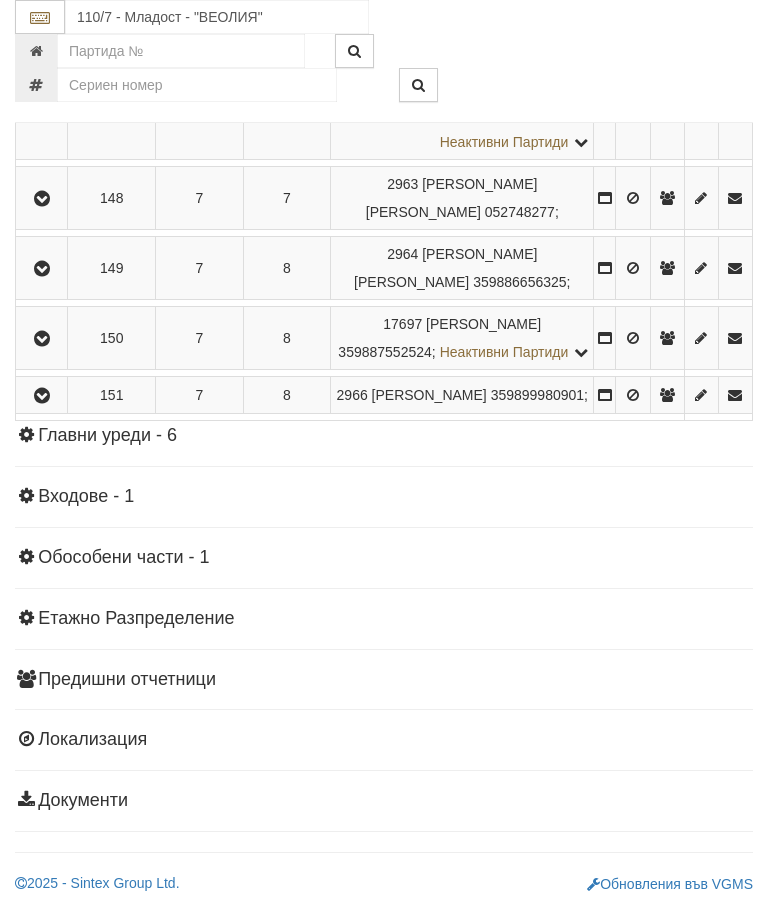 scroll, scrollTop: 1941, scrollLeft: 0, axis: vertical 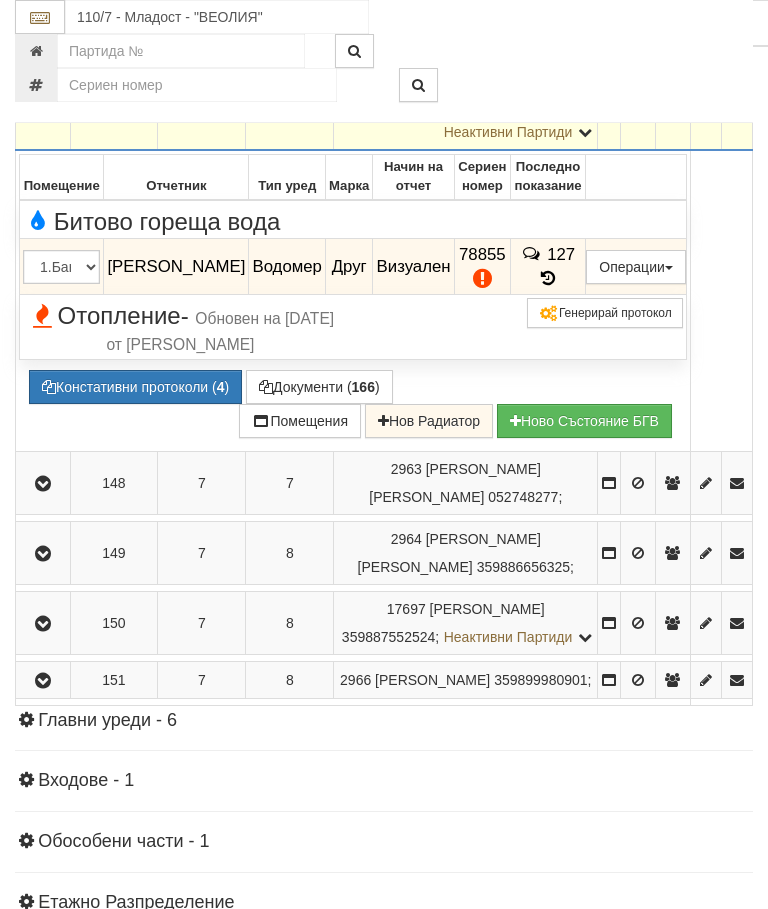 click on "Подмяна" at bounding box center [0, 0] 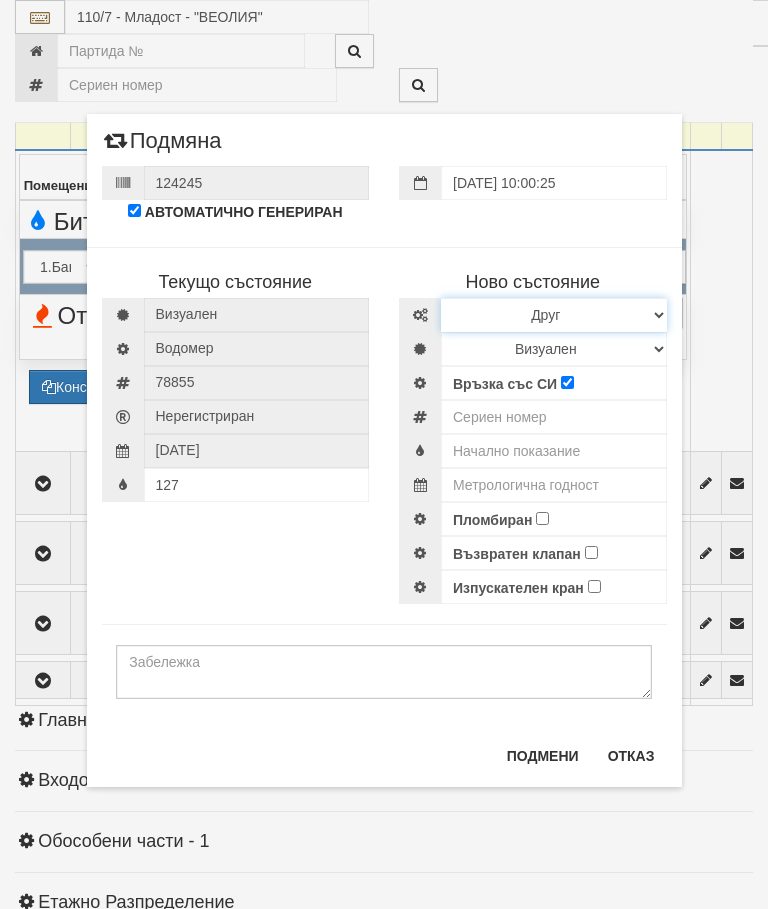 click on "Избери Марка и модел
Апатор Повогаз
Друг
Кундис Радио
Сименс Визуален
Сименс Радио
Техем" at bounding box center [554, 315] 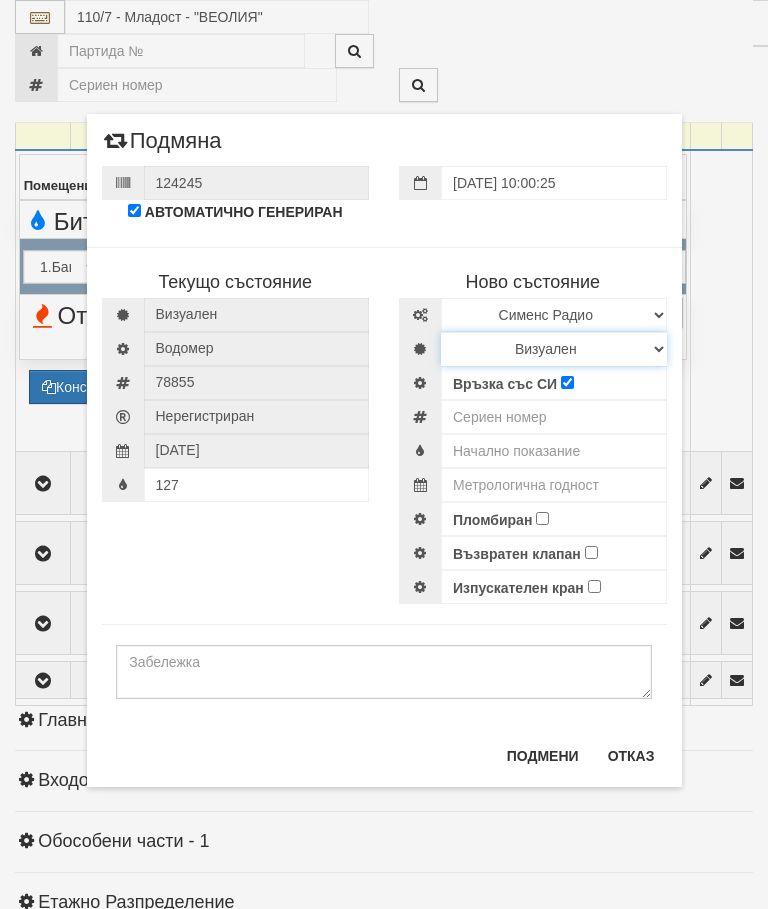 click on "Визуален
Дистанционен
Изолирана линия БГВ
Няма Oтклонение БГВ
Няма Щранг БГВ" at bounding box center (554, 349) 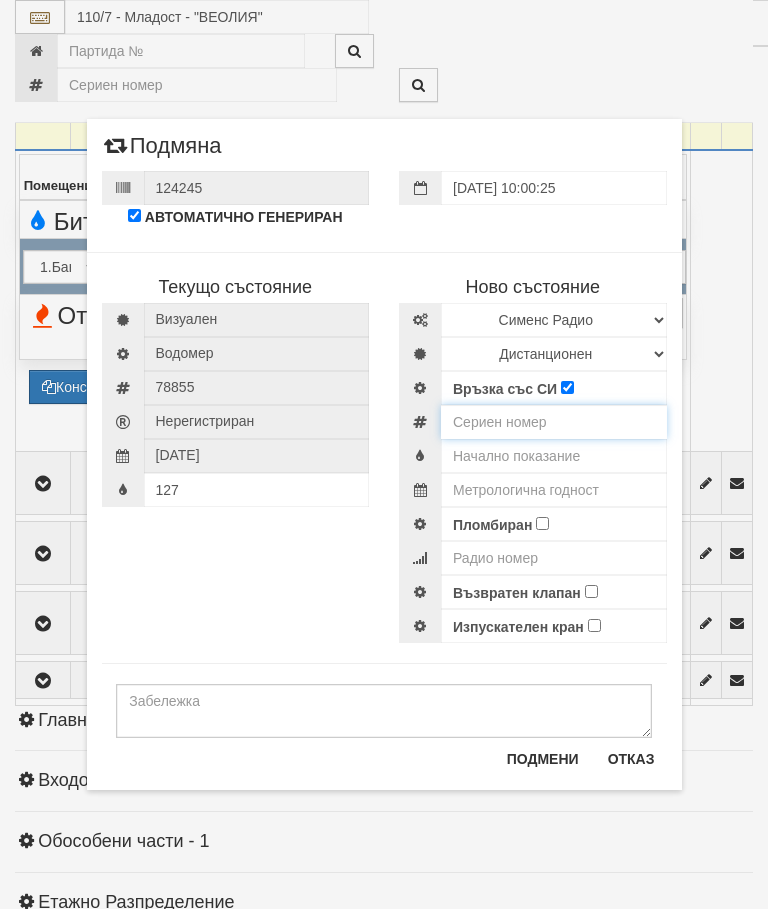 click at bounding box center (554, 422) 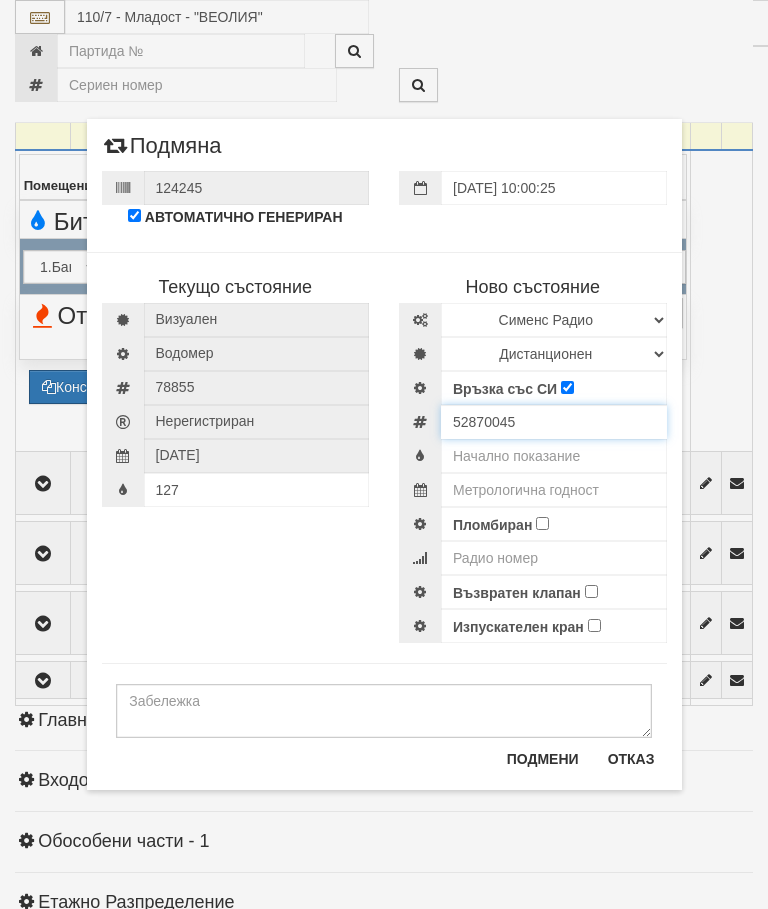 type on "52870045" 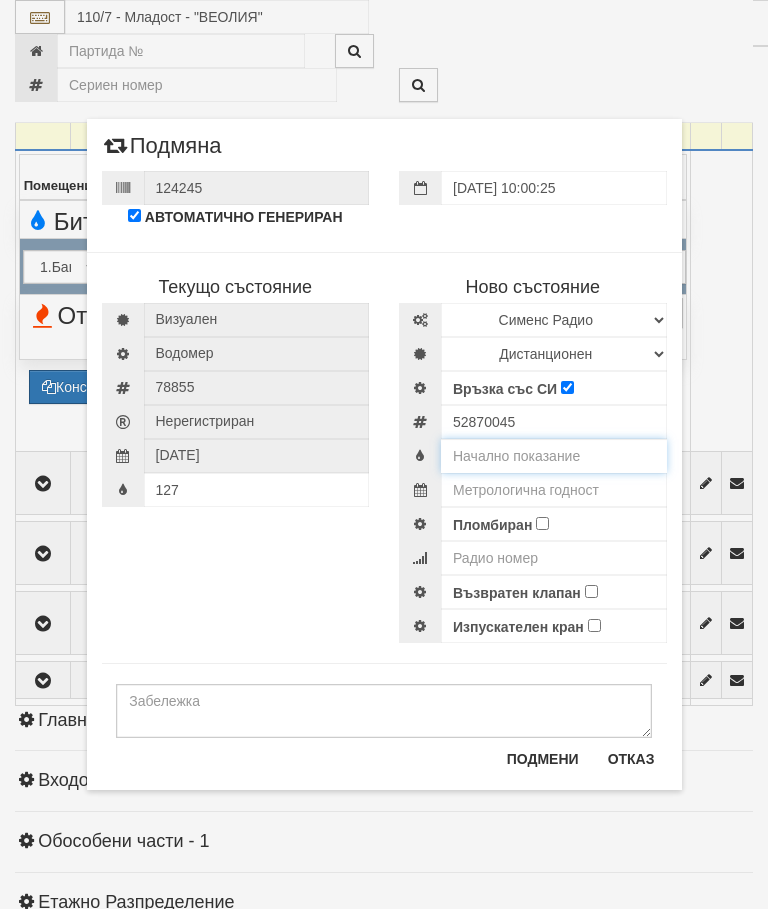 click at bounding box center (554, 456) 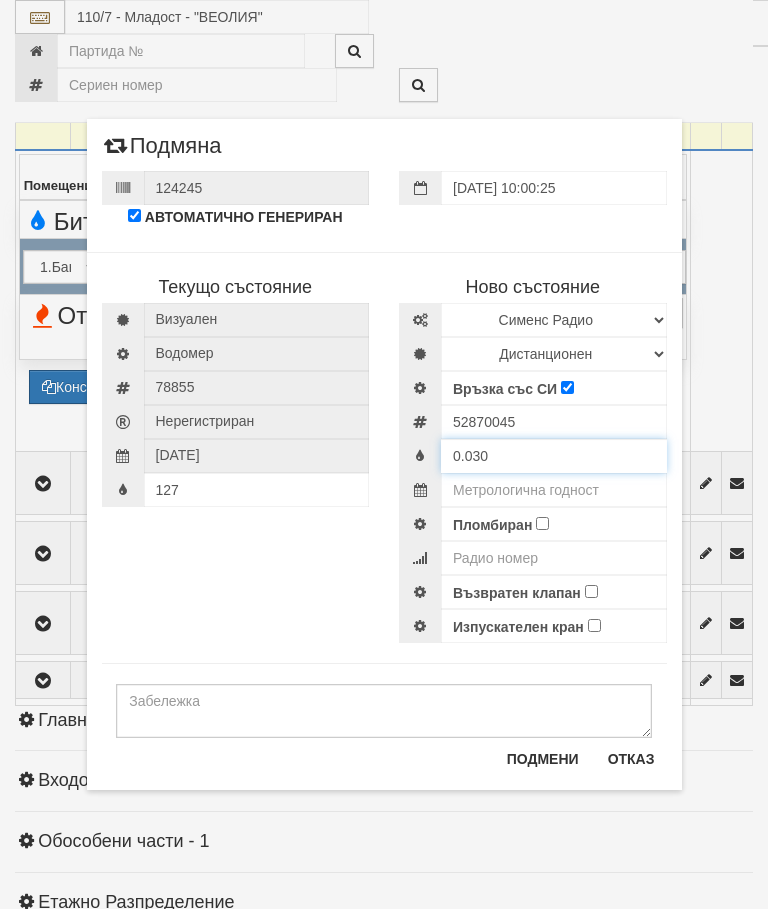 type on "0.030" 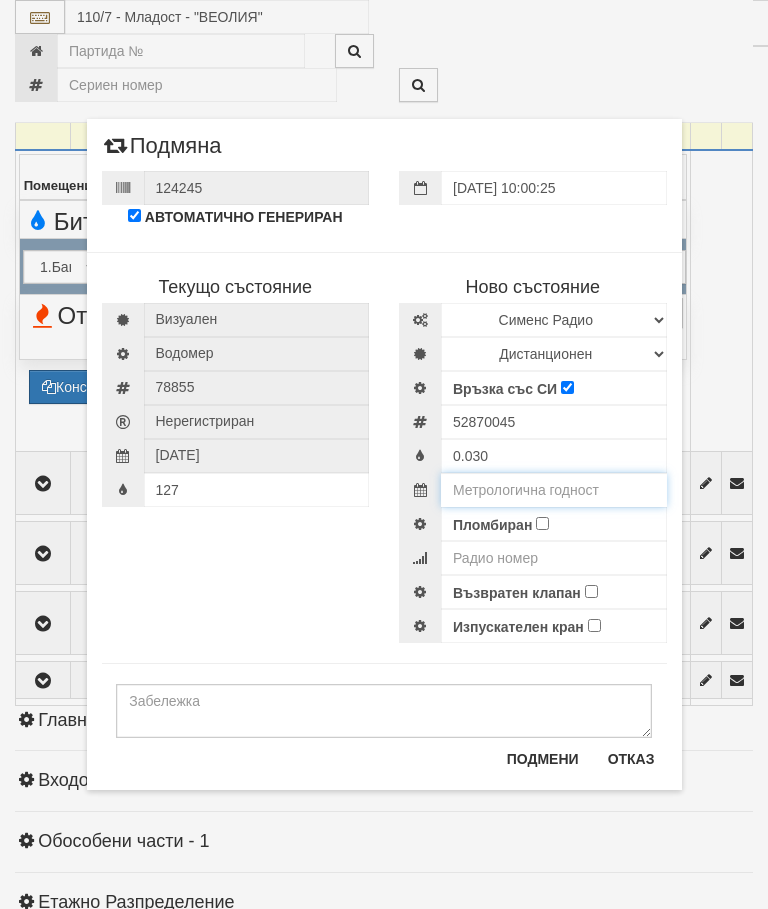 click at bounding box center (554, 490) 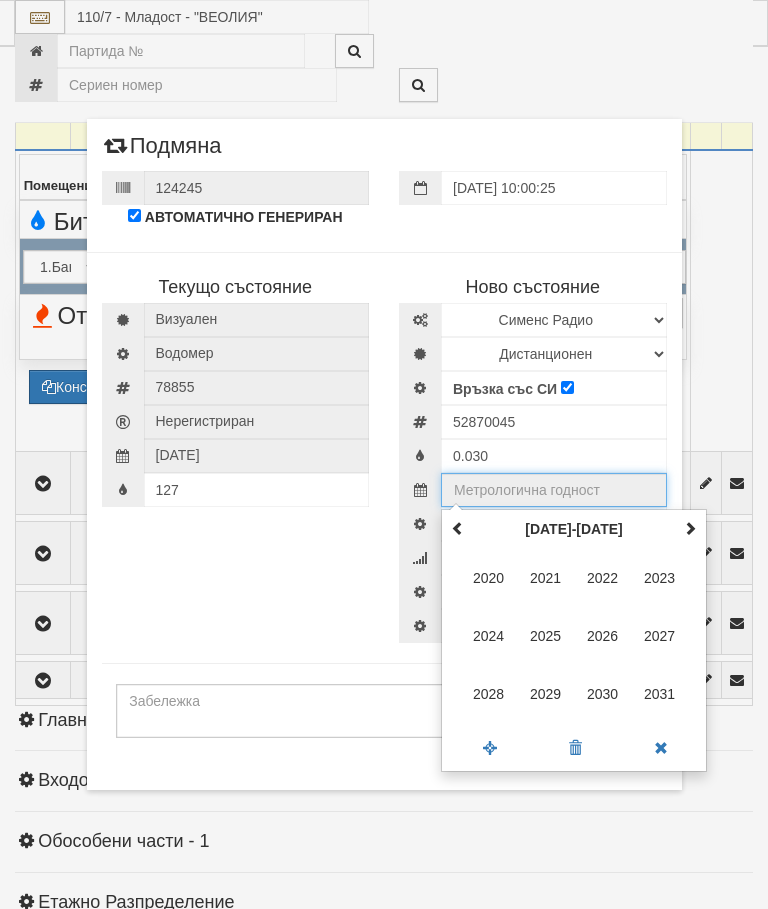 scroll, scrollTop: 1732, scrollLeft: 60, axis: both 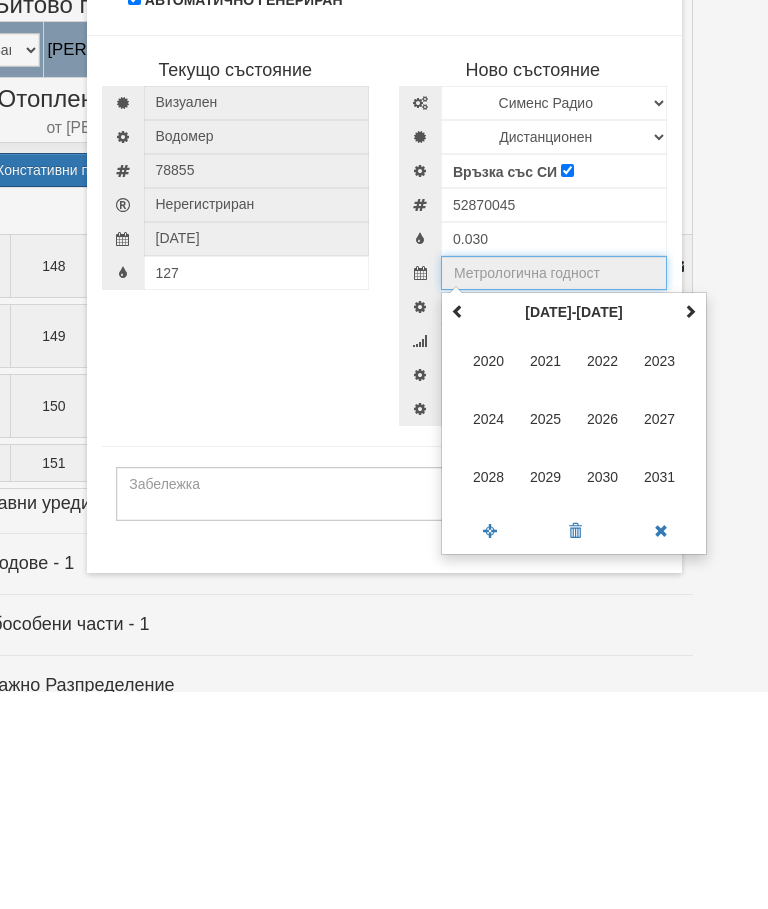 click at bounding box center (690, 528) 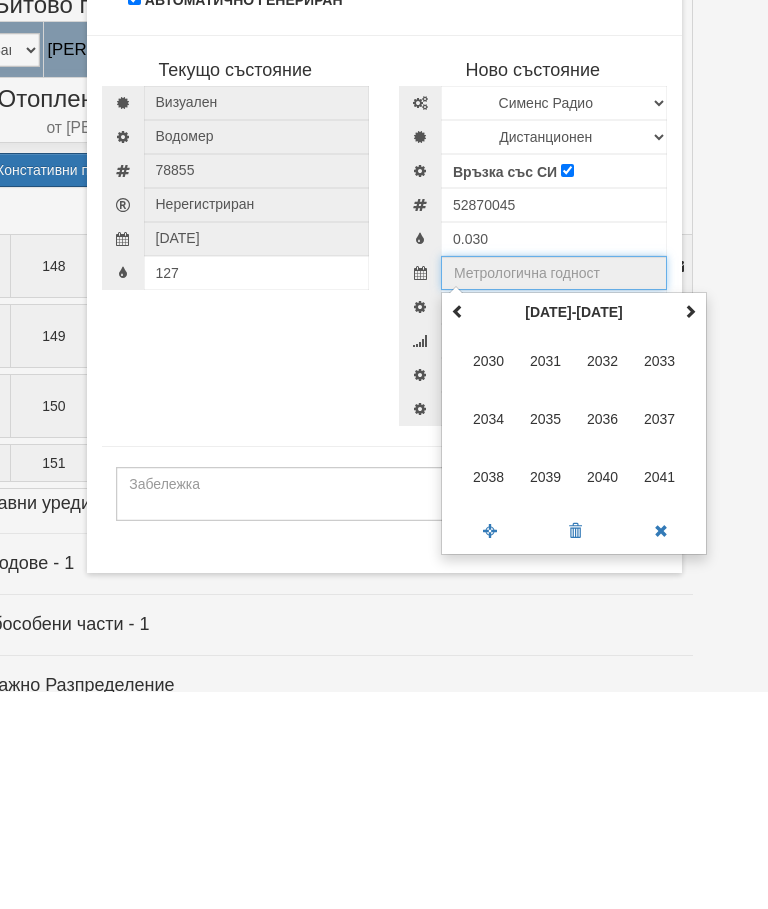 click on "2035" at bounding box center (546, 636) 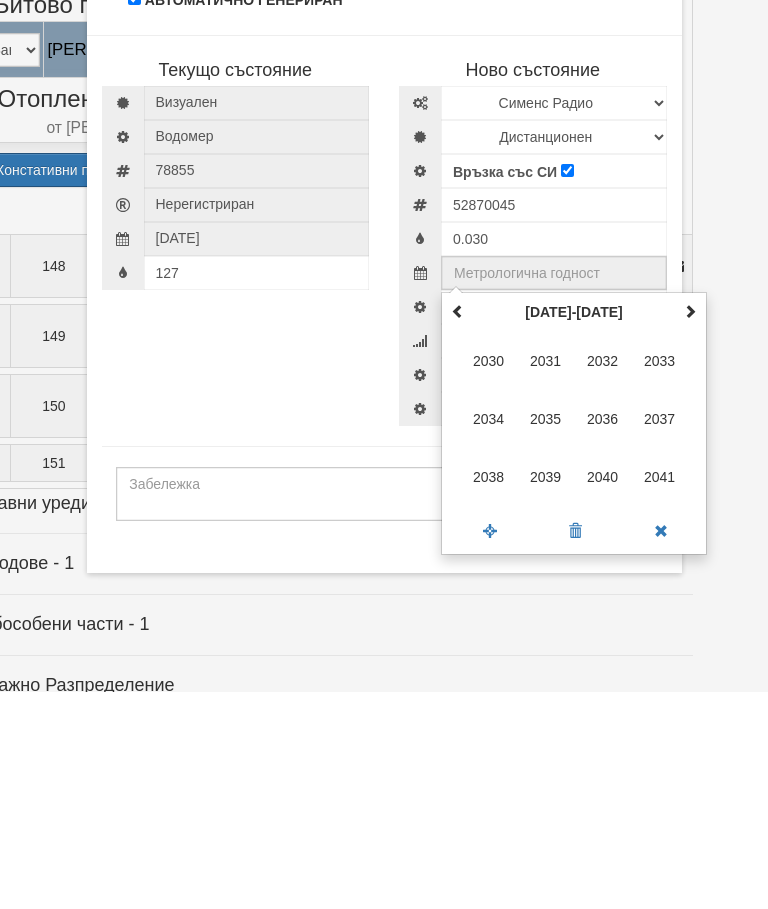 type on "2035" 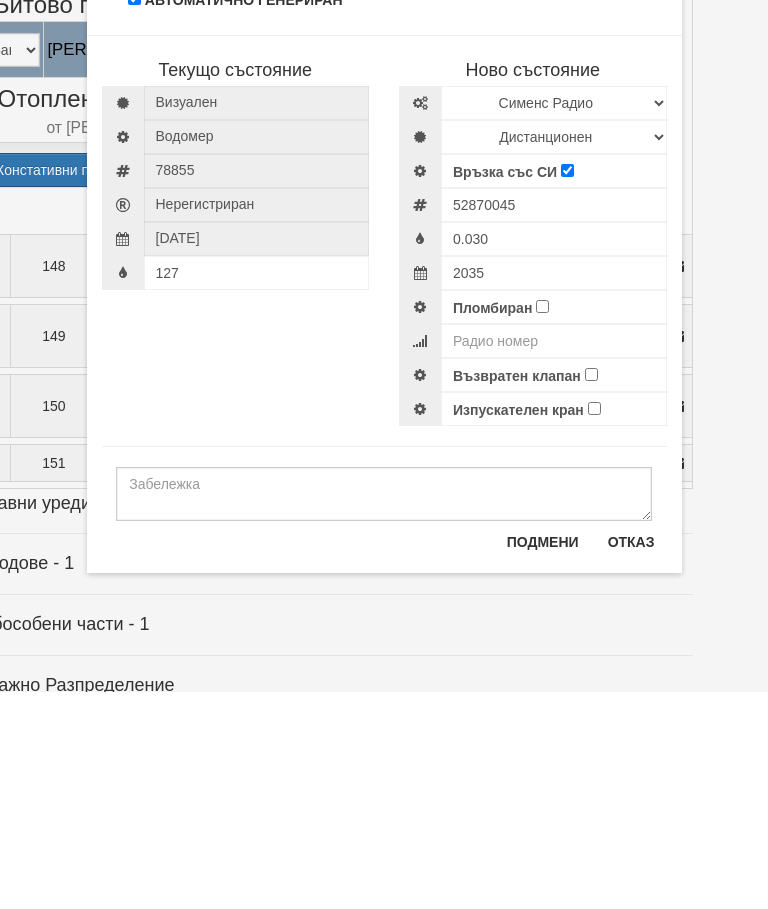 scroll, scrollTop: 1949, scrollLeft: 60, axis: both 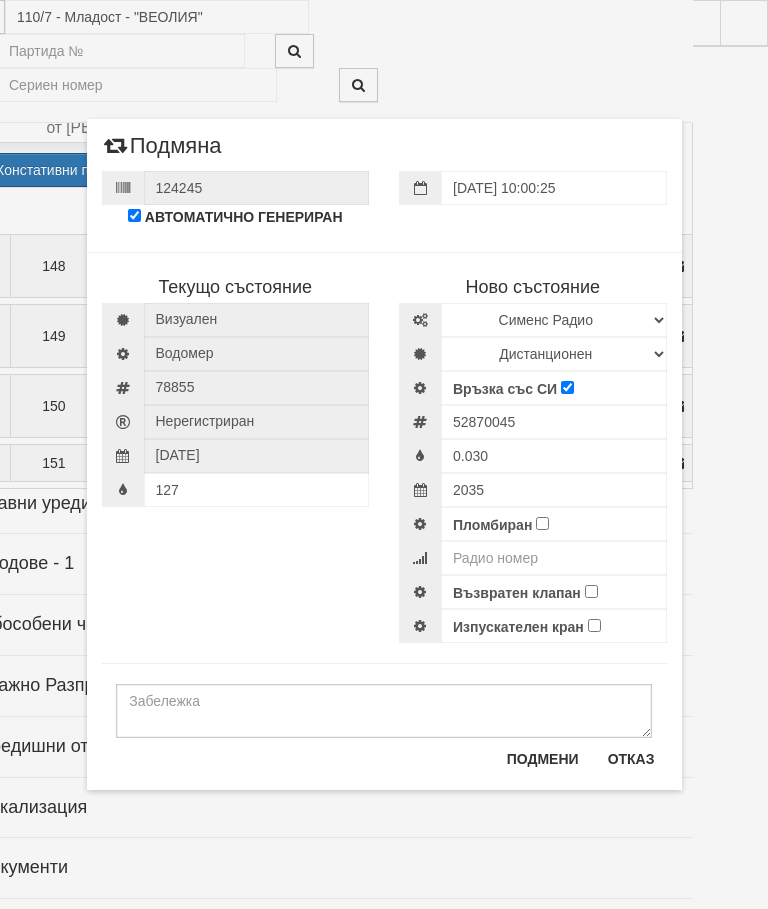 click on "Пломбиран" at bounding box center [542, 523] 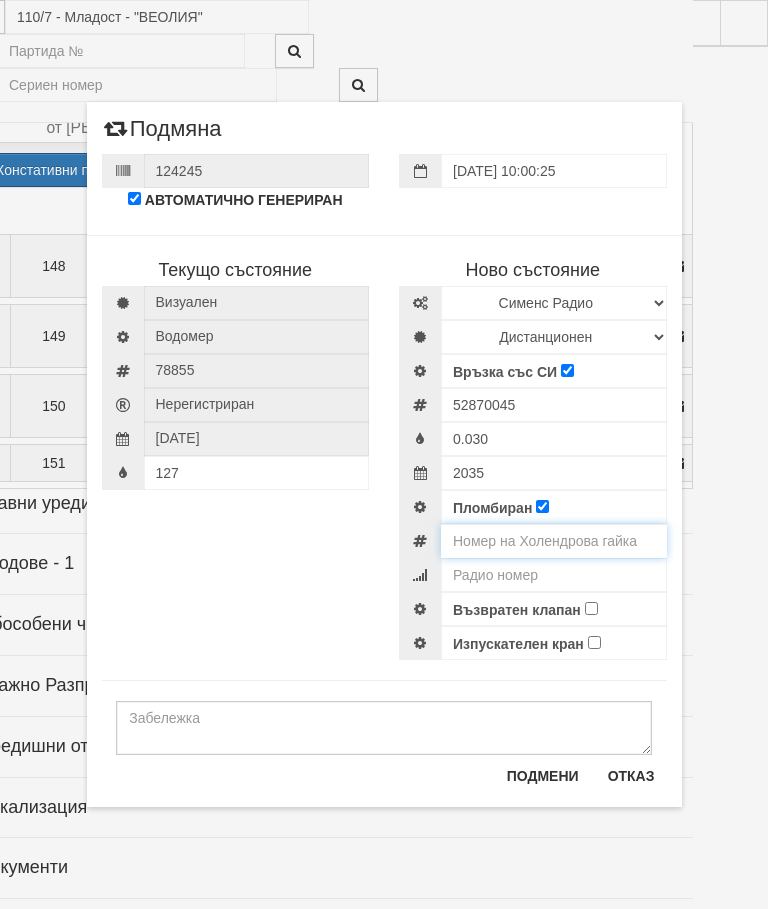 click at bounding box center [554, 541] 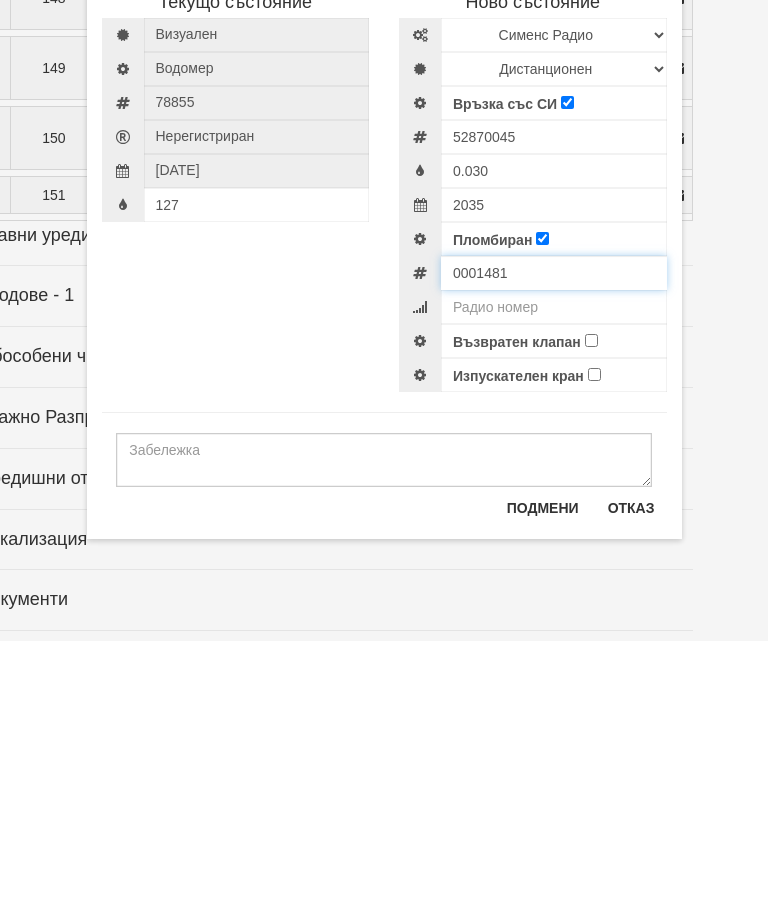 type on "0001481" 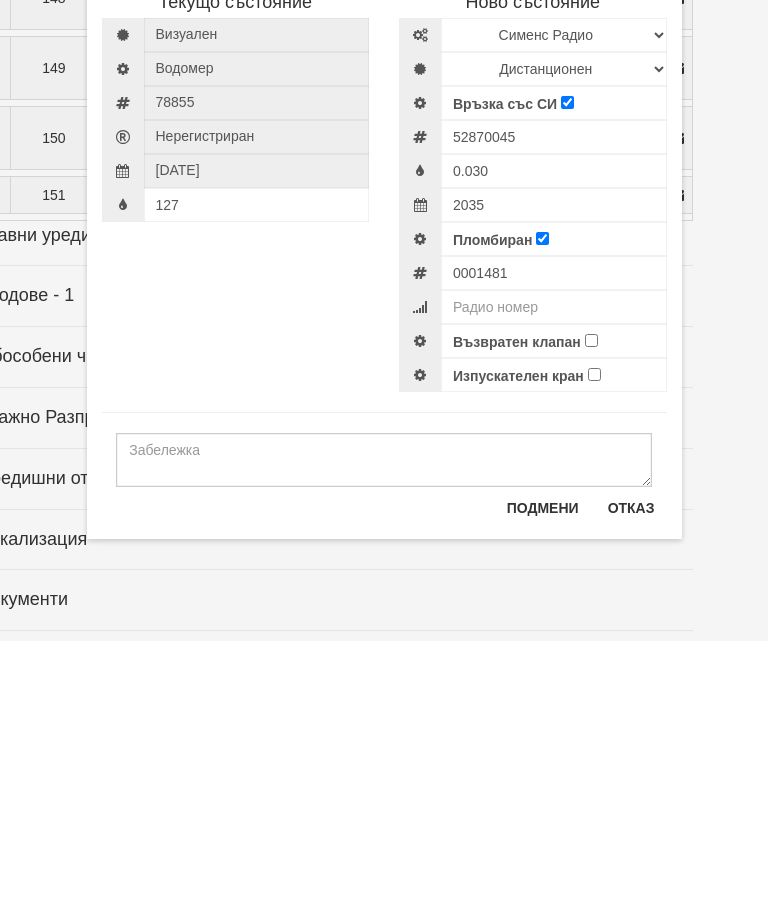 click on "Възвратен клапан" at bounding box center [591, 608] 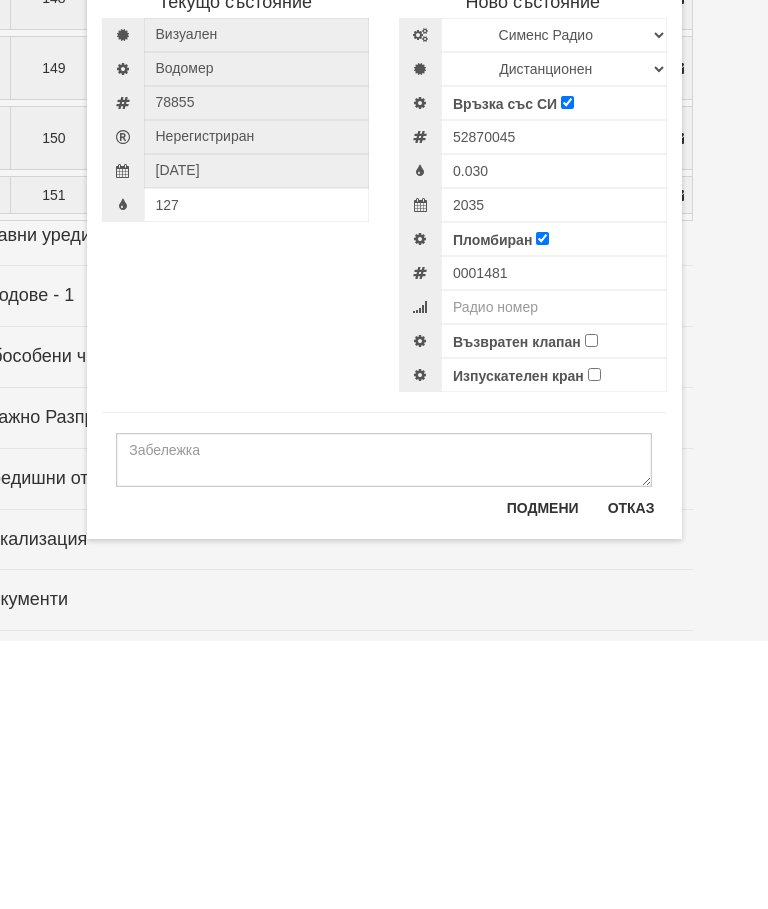 checkbox on "true" 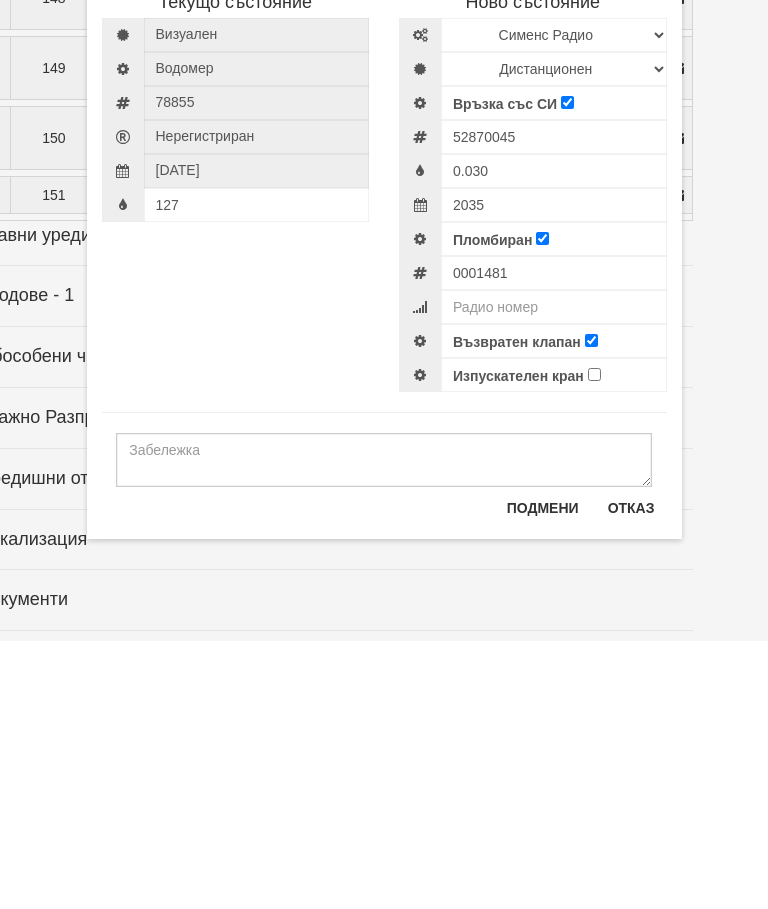 scroll, scrollTop: 2154, scrollLeft: 60, axis: both 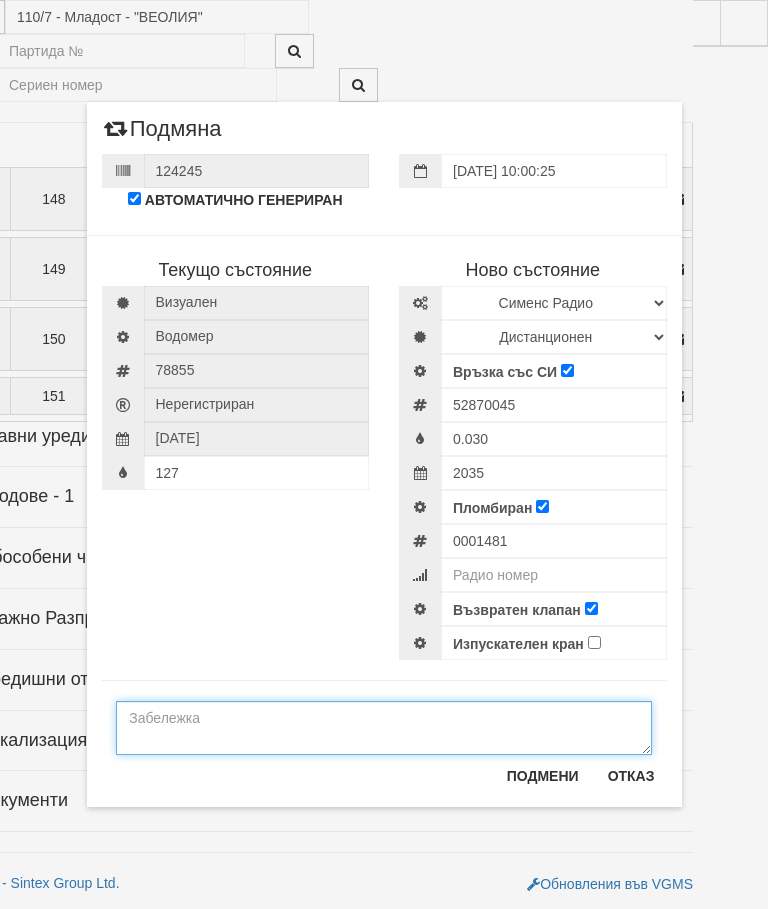 click at bounding box center (384, 728) 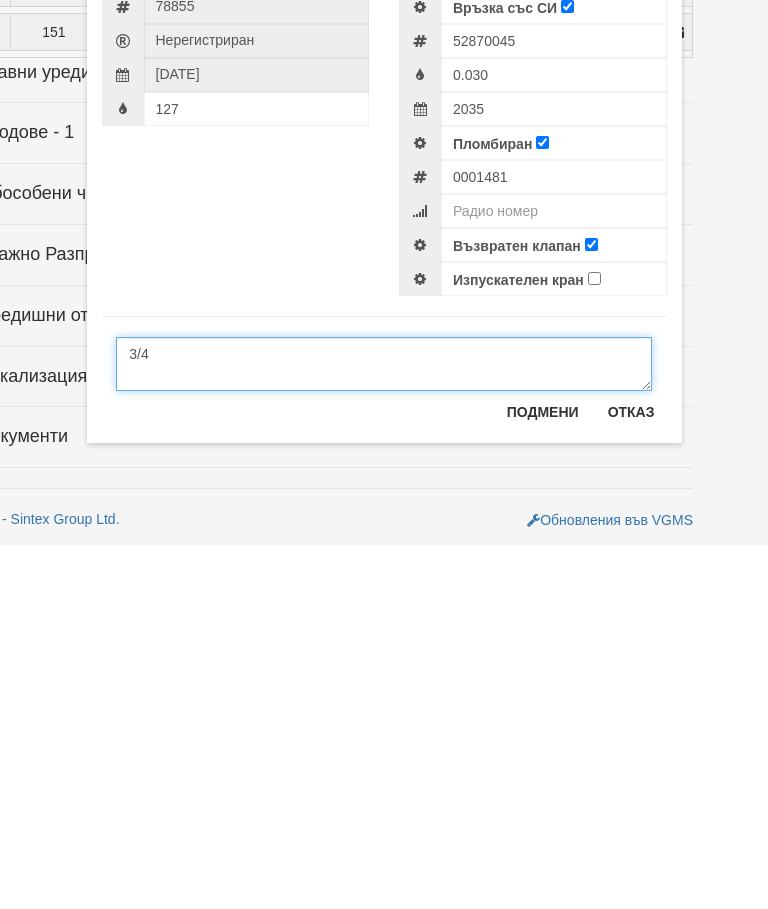 type on "3/4" 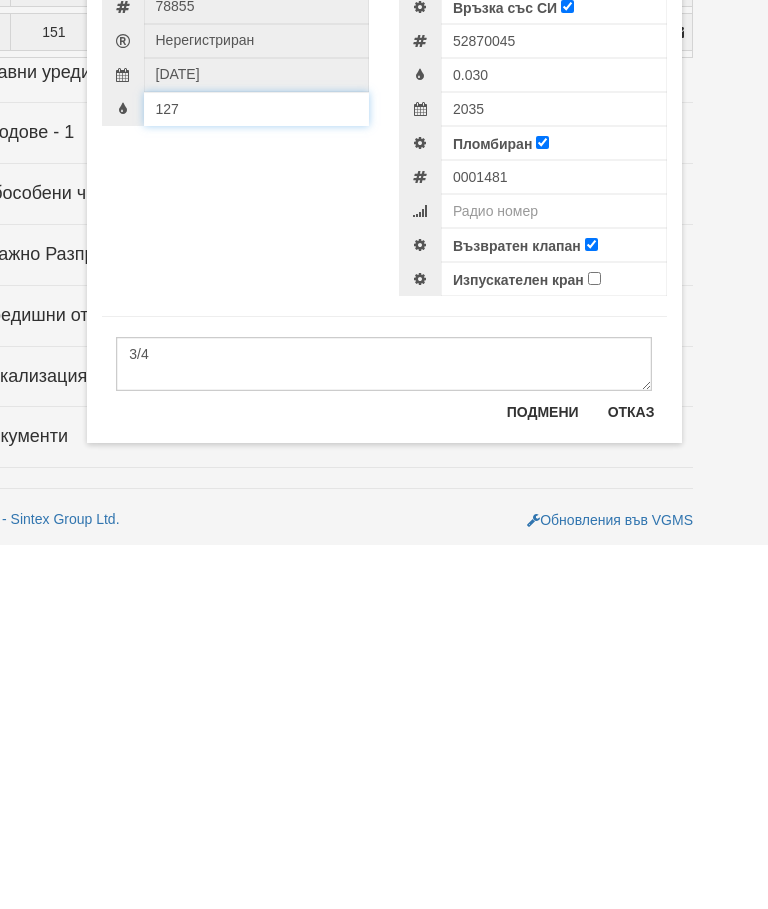 click on "127" at bounding box center (257, 473) 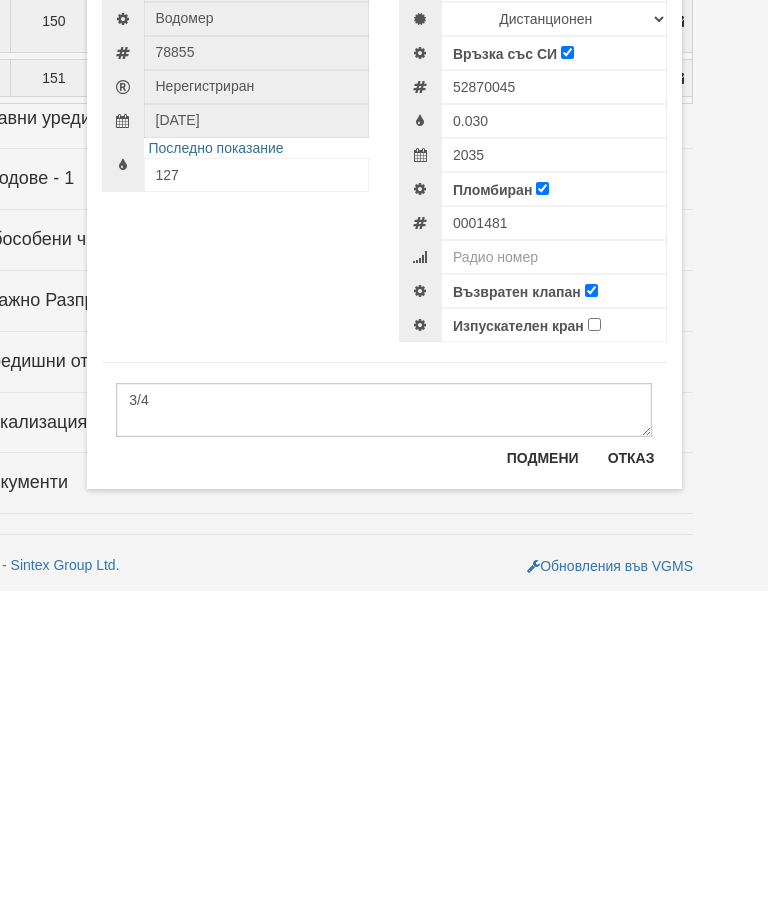 click on "Подмени" at bounding box center [543, 776] 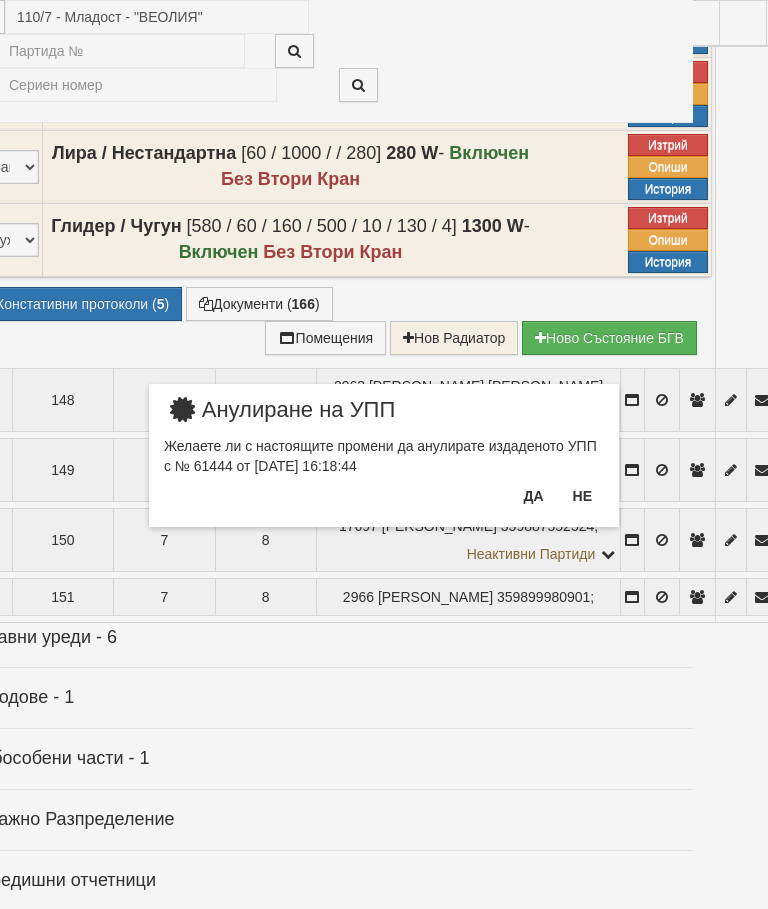 click on "Да" at bounding box center (533, 496) 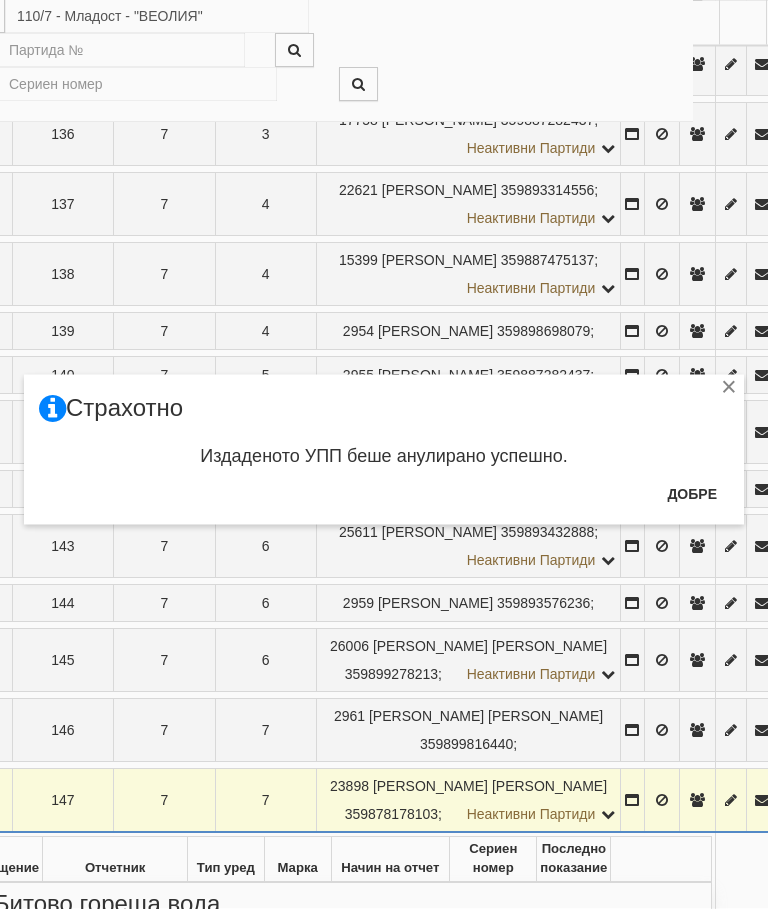 scroll, scrollTop: 989, scrollLeft: 60, axis: both 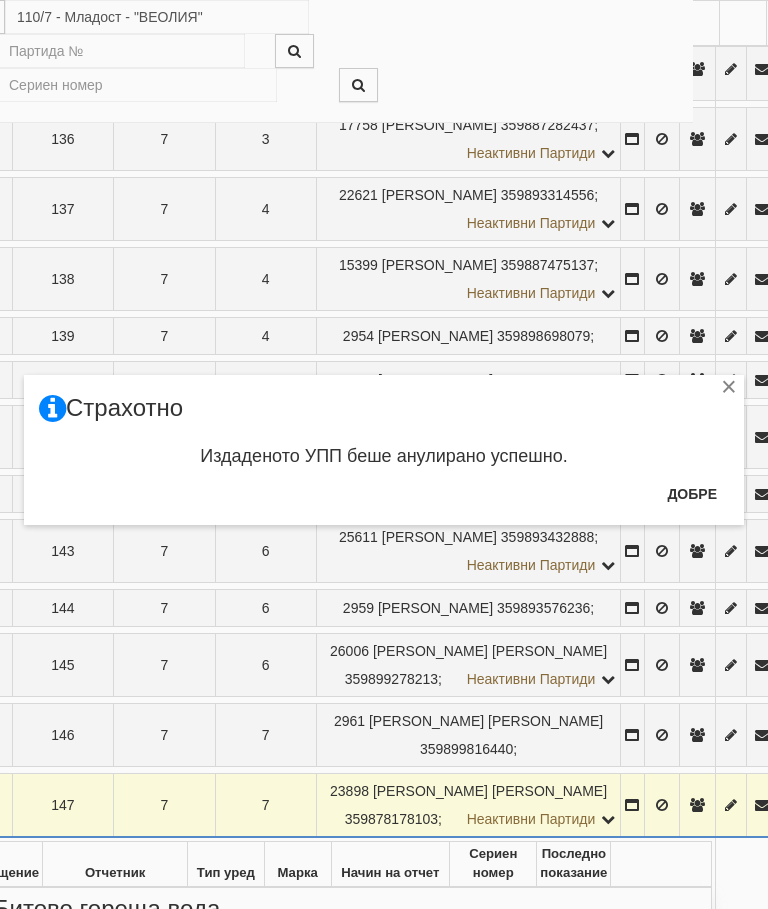 click on "Добре" at bounding box center (692, 494) 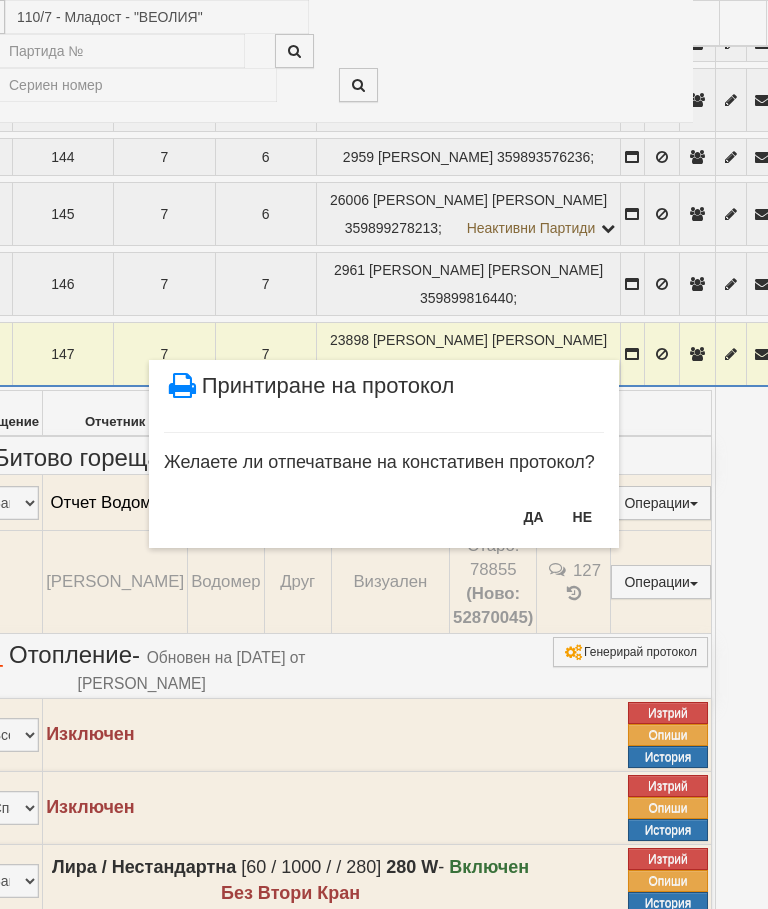scroll, scrollTop: 1449, scrollLeft: 60, axis: both 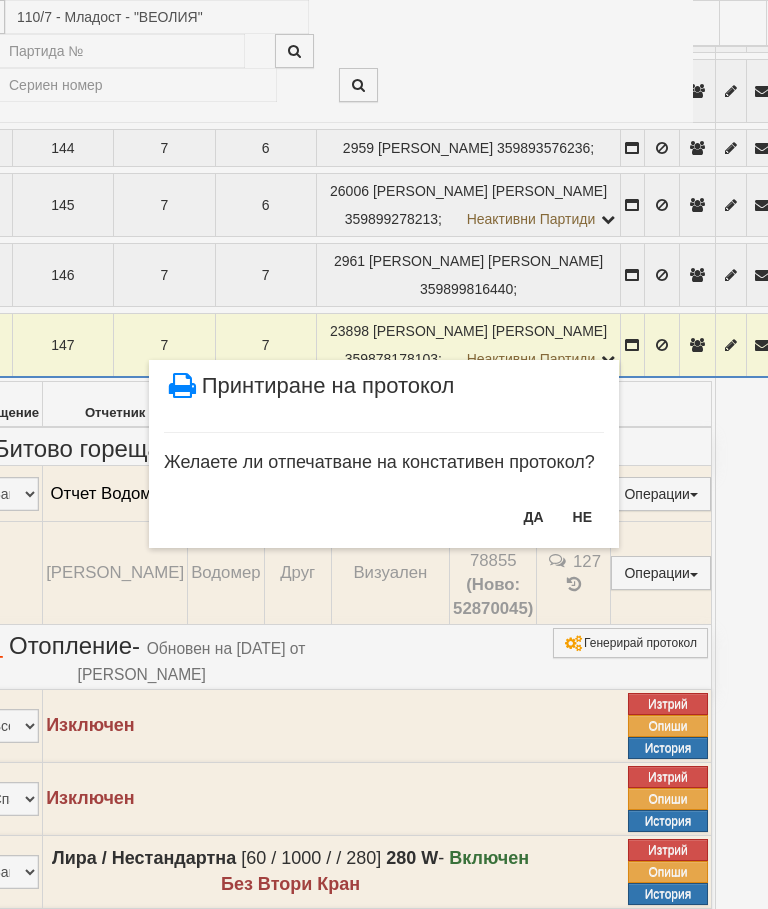 click on "НЕ" at bounding box center [582, 517] 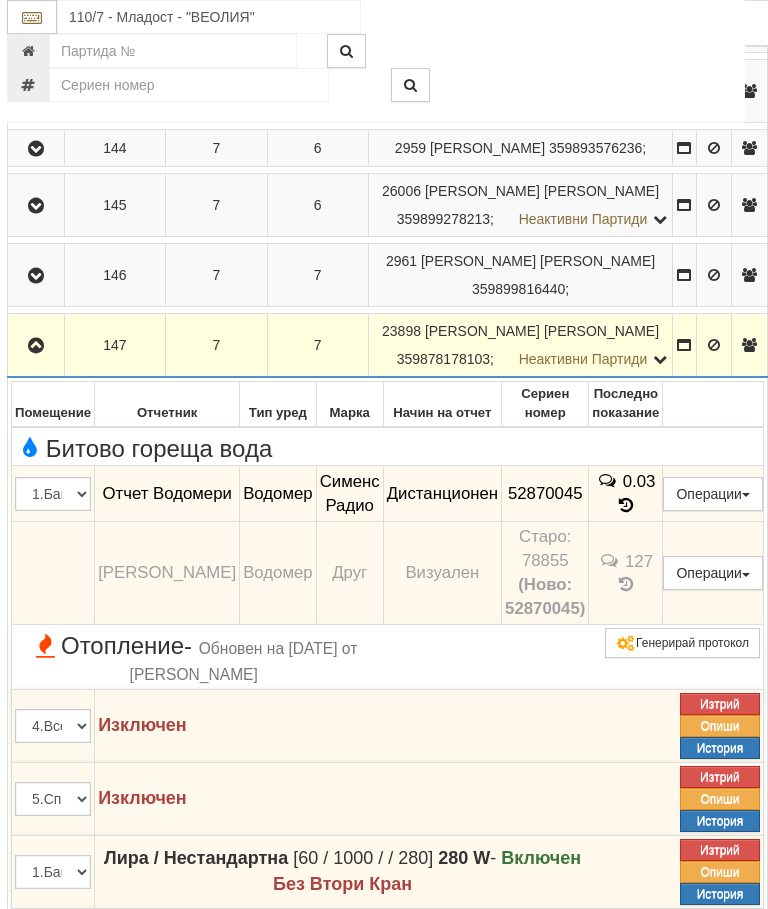 scroll, scrollTop: 1449, scrollLeft: 0, axis: vertical 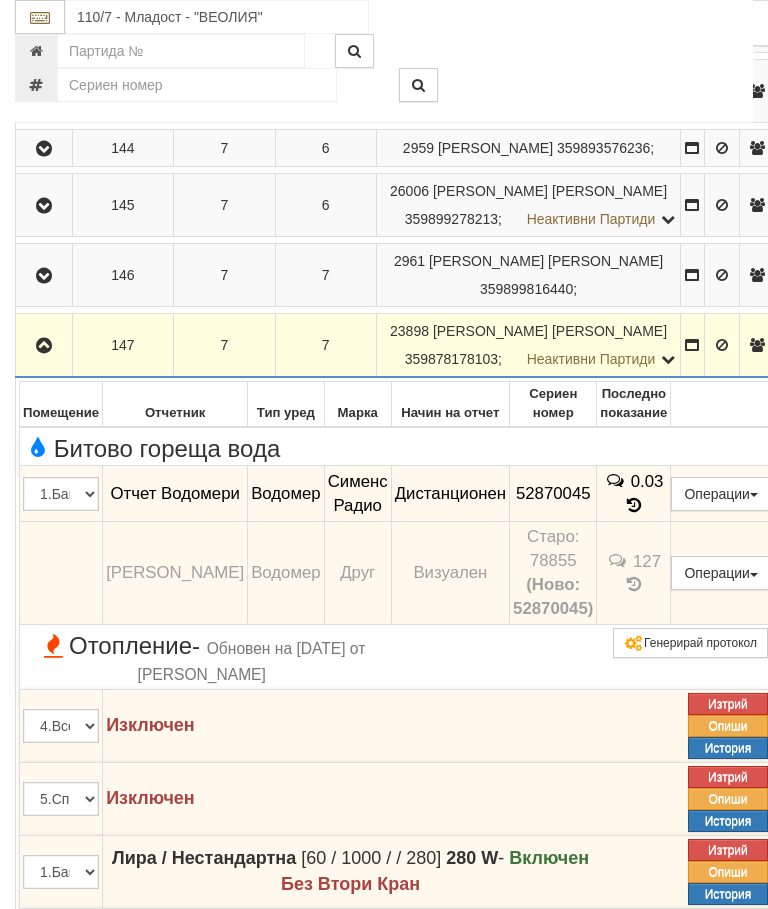 click at bounding box center [44, 346] 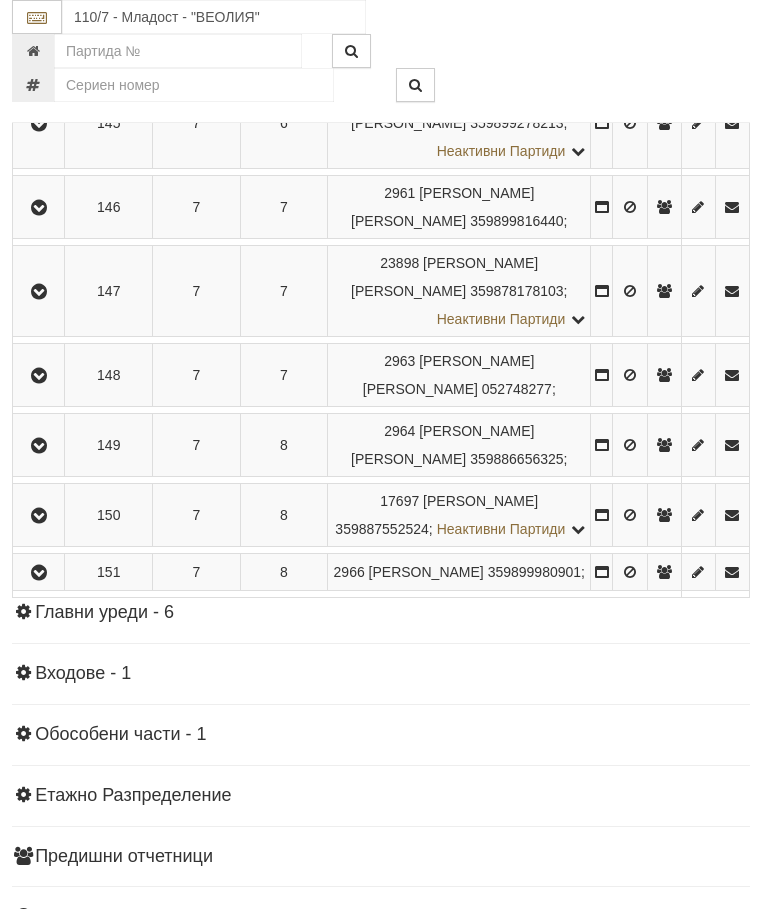 scroll, scrollTop: 1545, scrollLeft: 4, axis: both 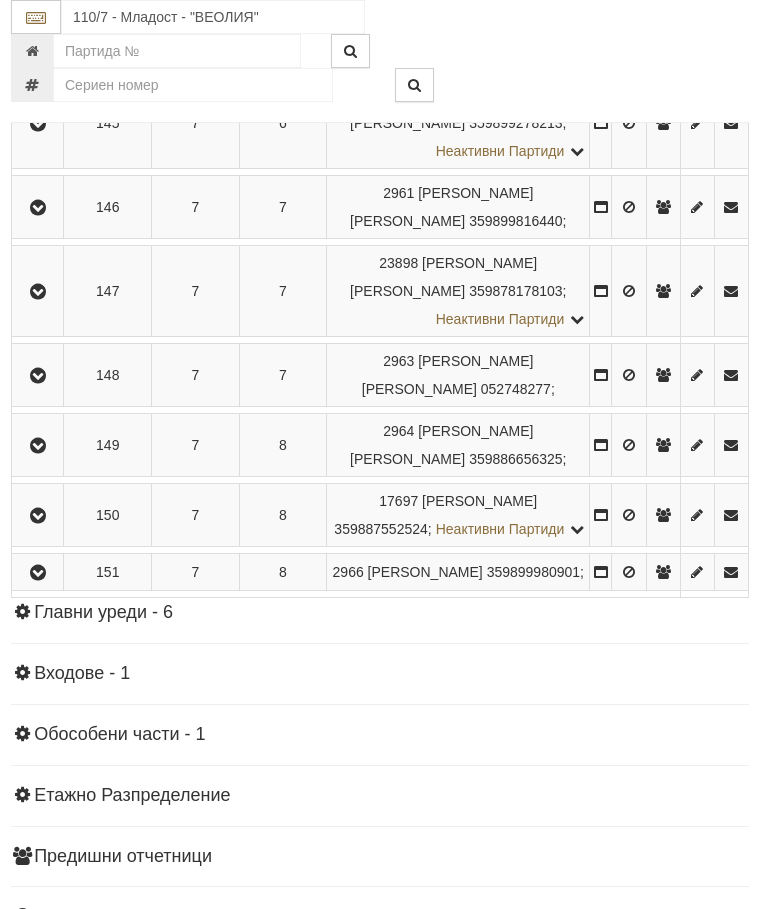 click at bounding box center [37, 291] 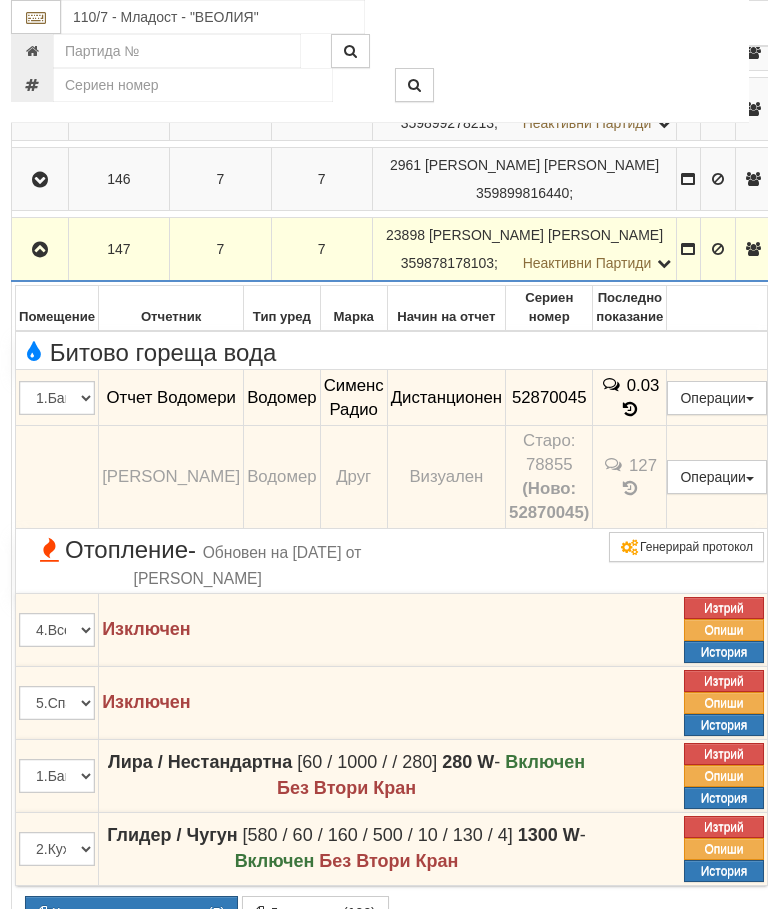 click at bounding box center [40, 250] 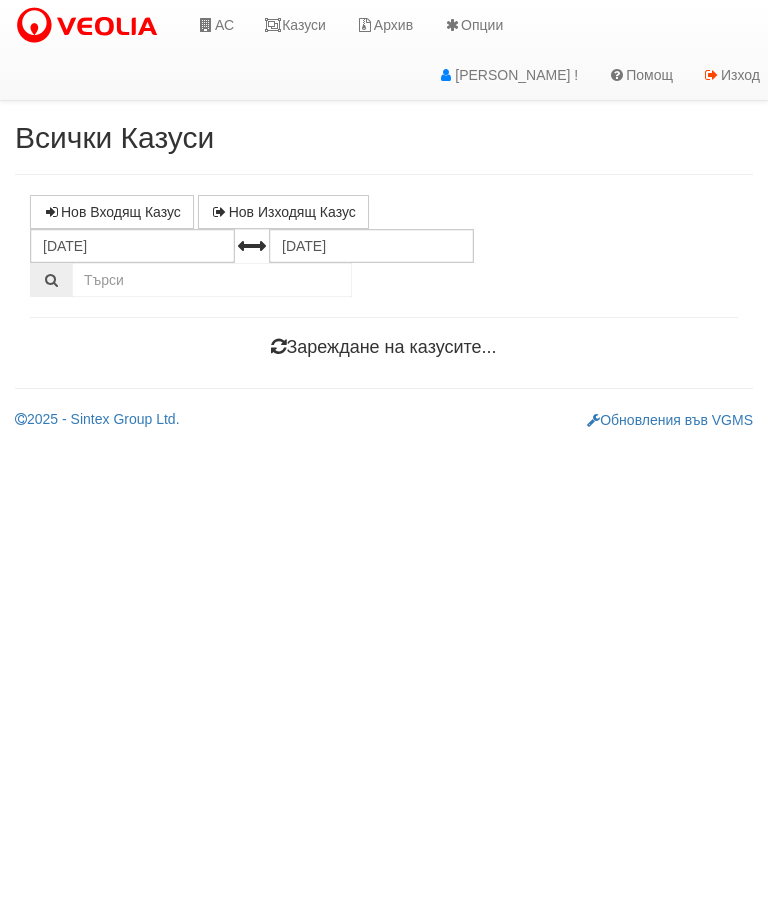 scroll, scrollTop: 0, scrollLeft: 0, axis: both 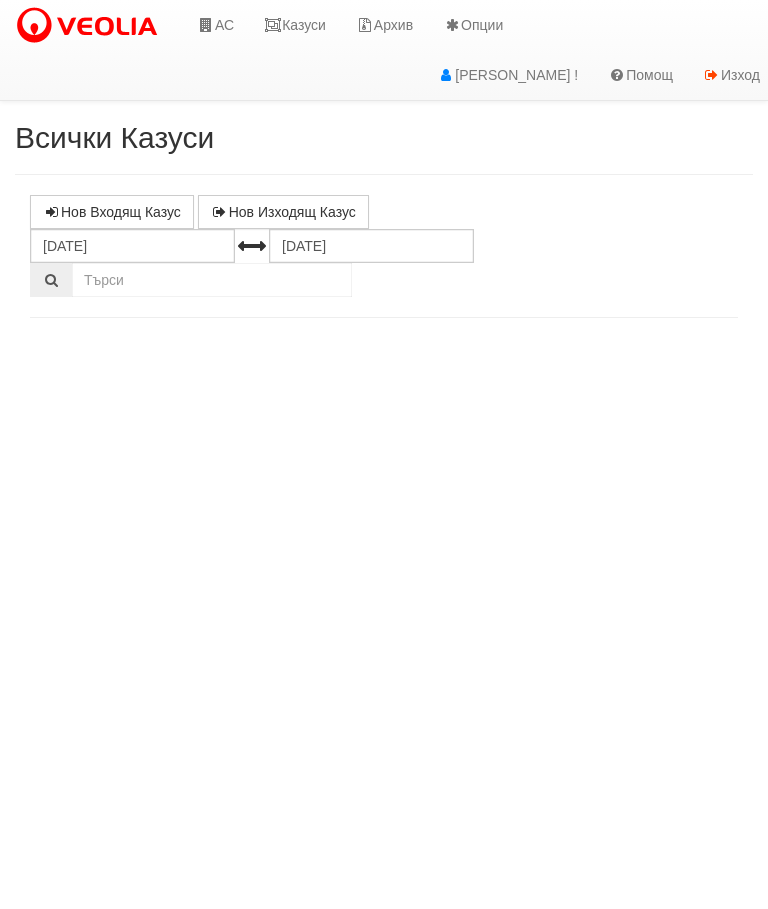 select on "10" 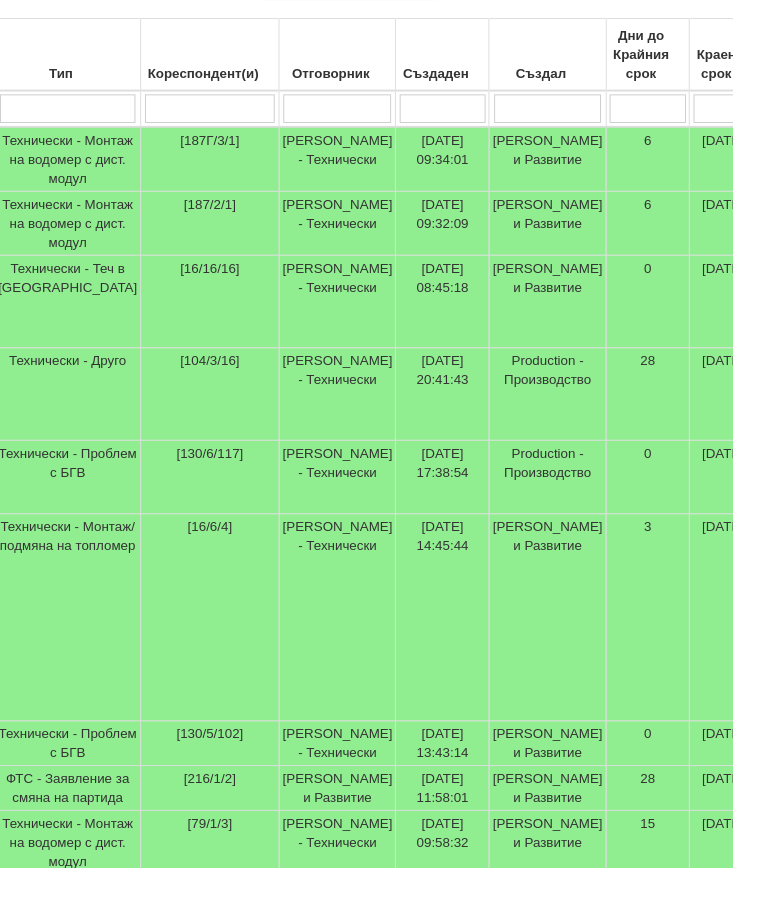 scroll, scrollTop: 389, scrollLeft: 53, axis: both 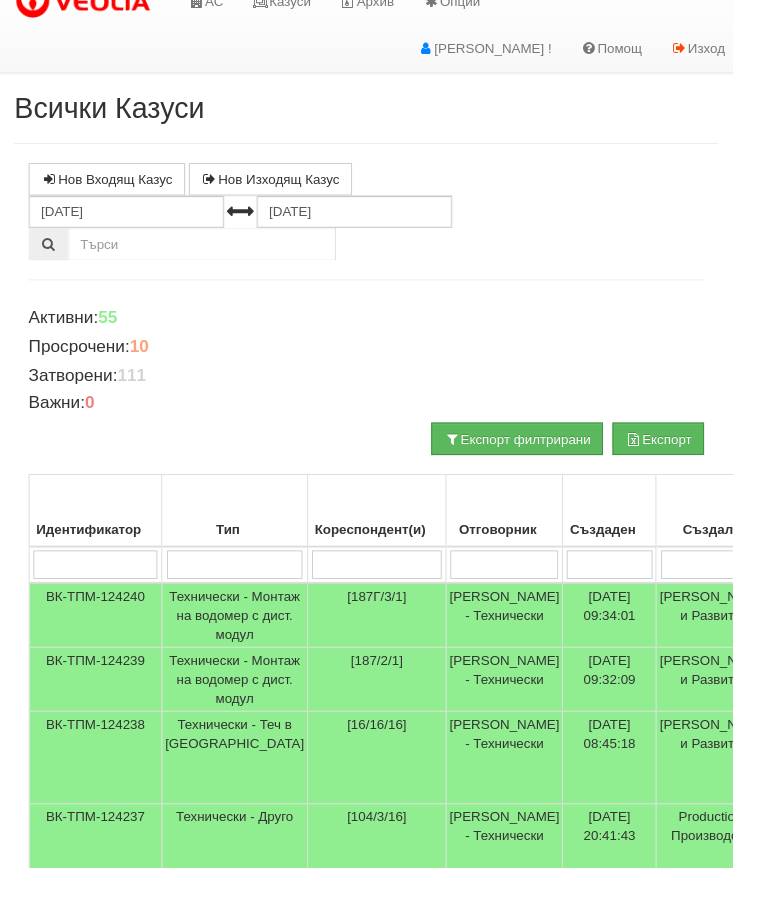 click at bounding box center (395, 592) 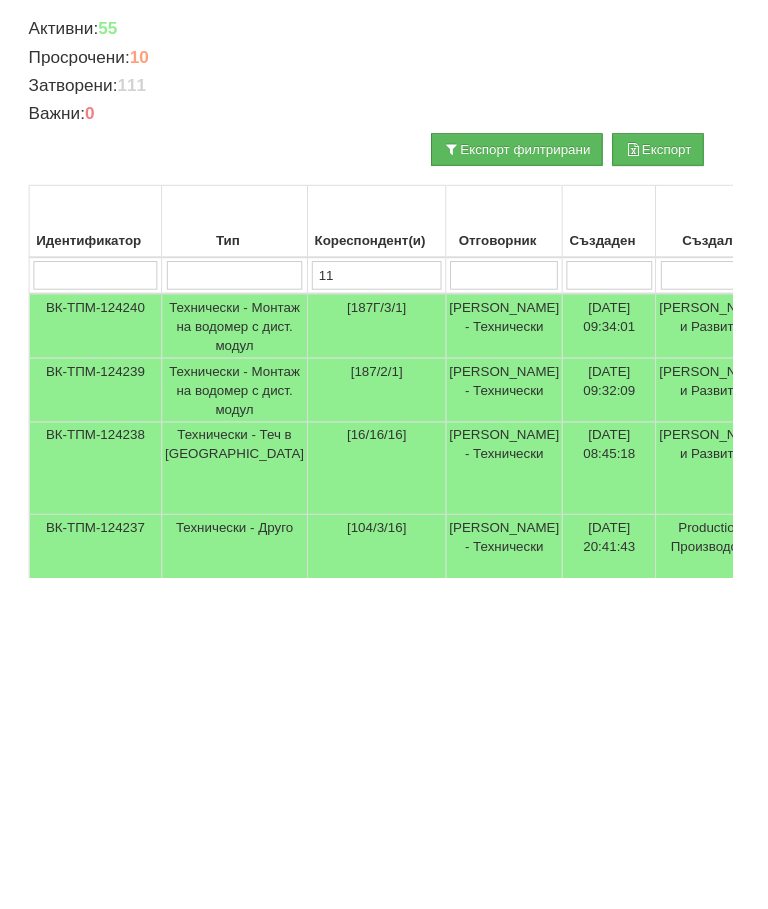type on "110" 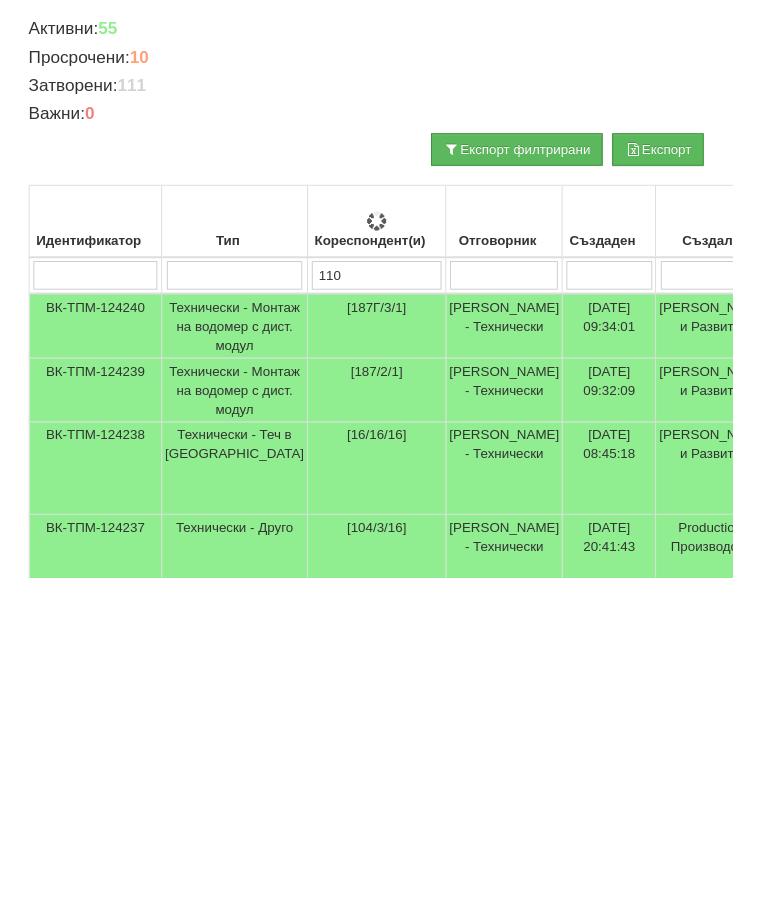 type on "110" 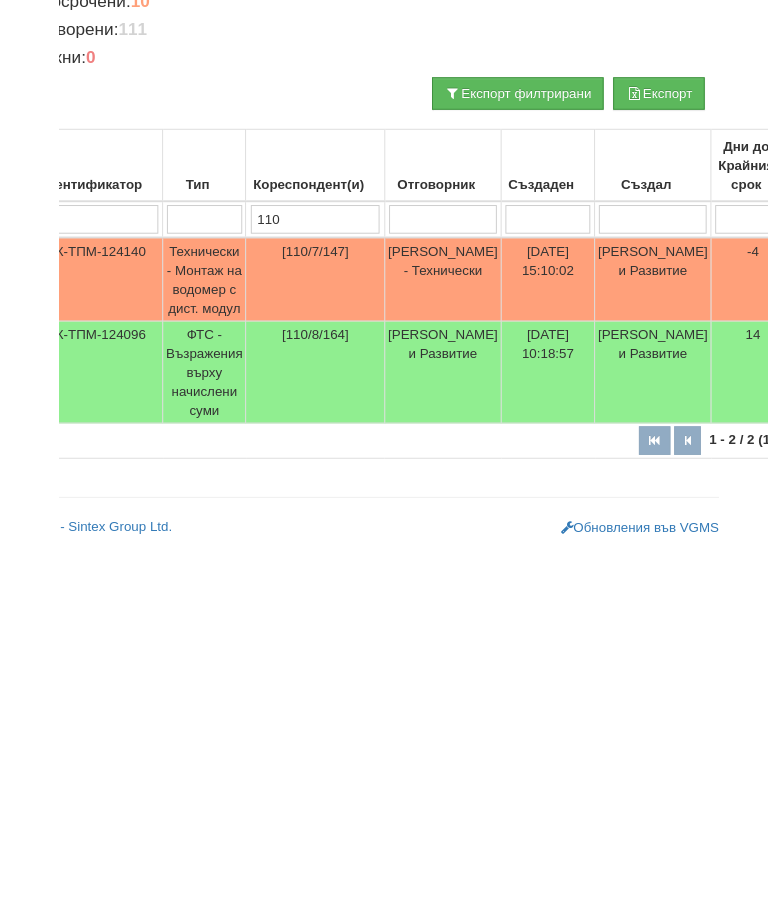 scroll, scrollTop: 52, scrollLeft: 0, axis: vertical 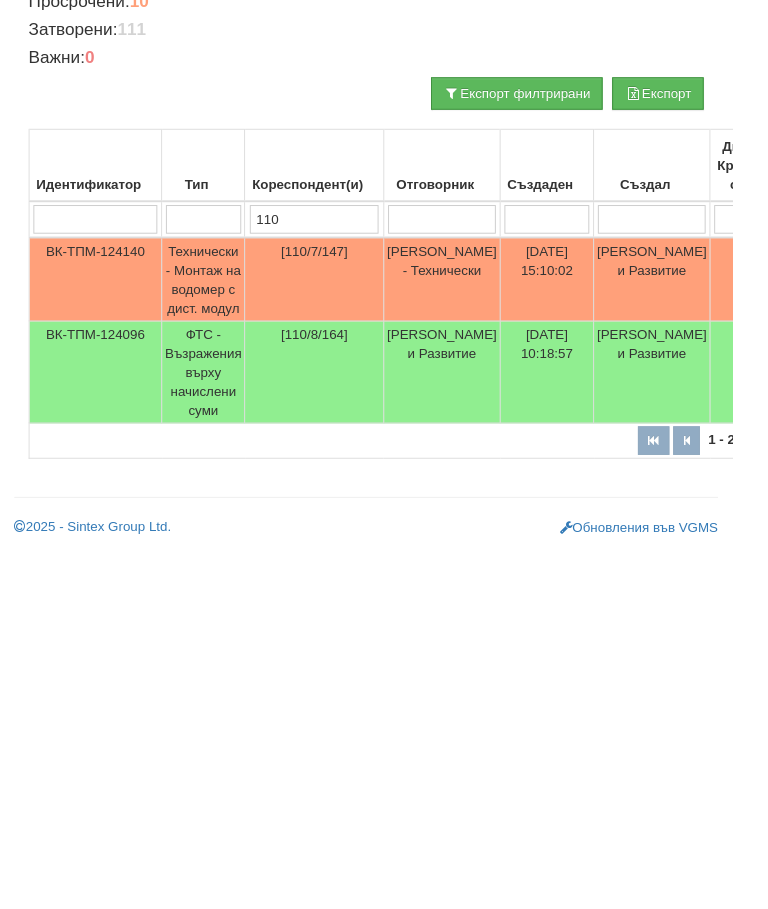 type on "110" 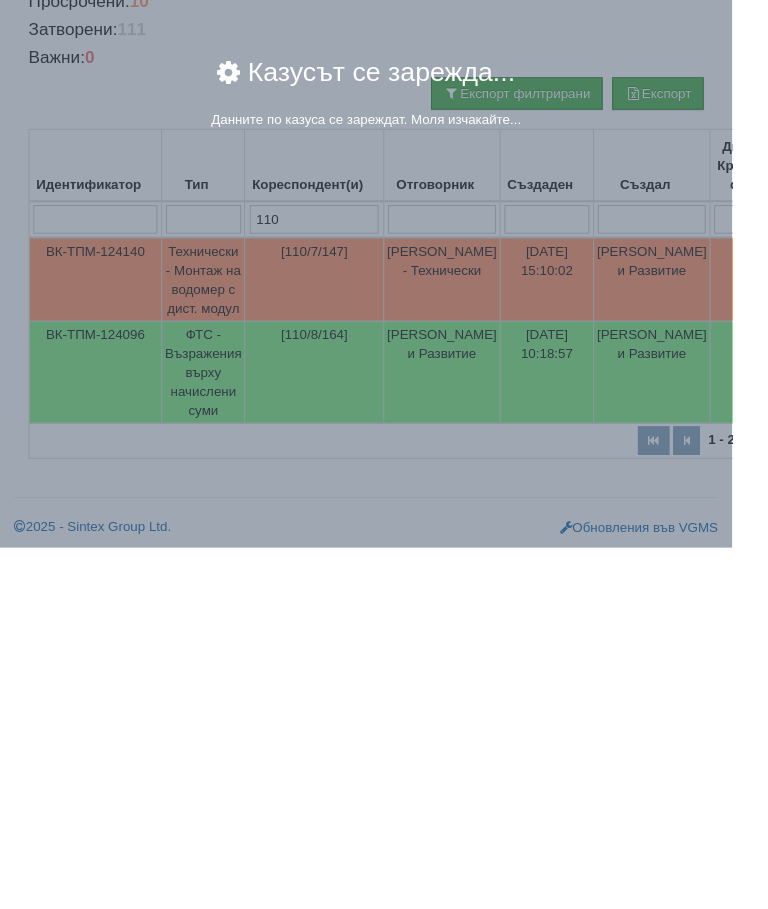 scroll, scrollTop: 7, scrollLeft: 0, axis: vertical 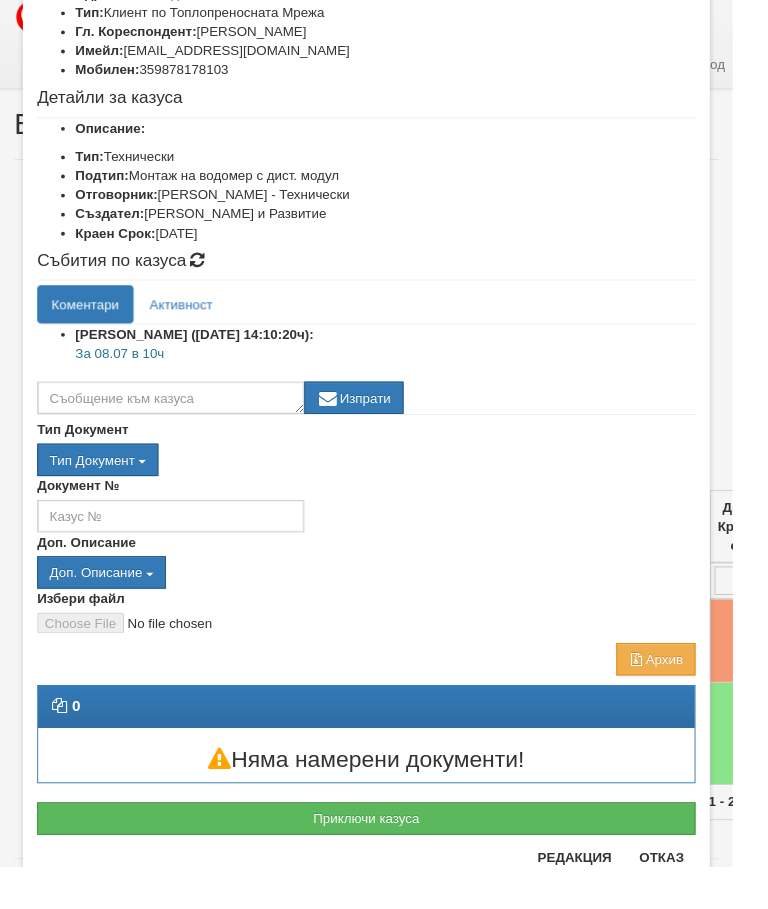click on "Отказ" at bounding box center [693, 899] 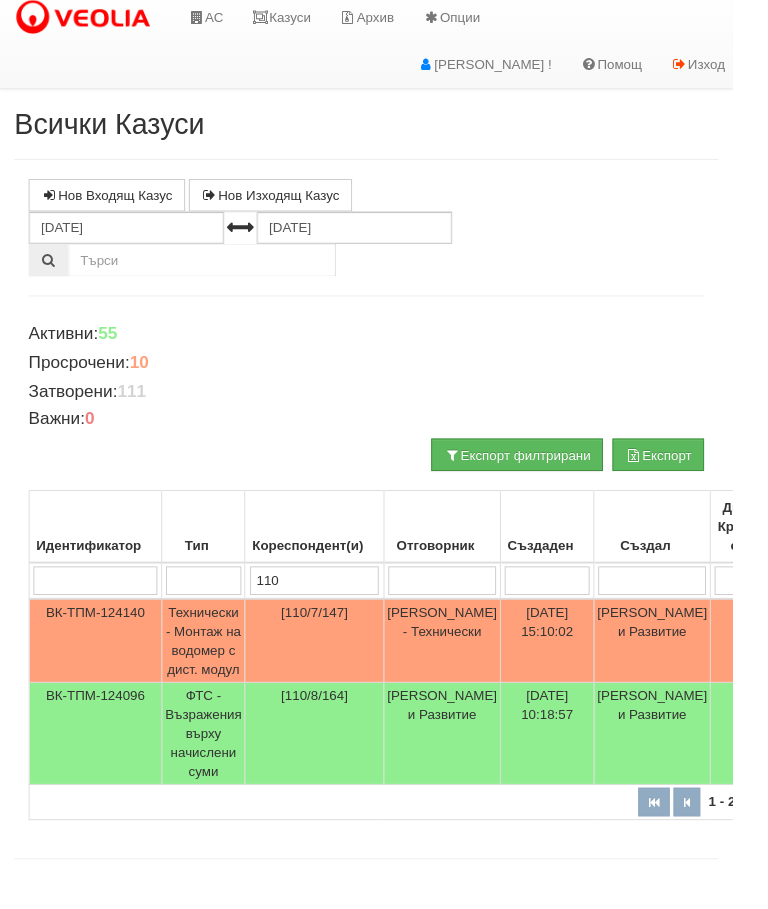 click on "110" at bounding box center (330, 609) 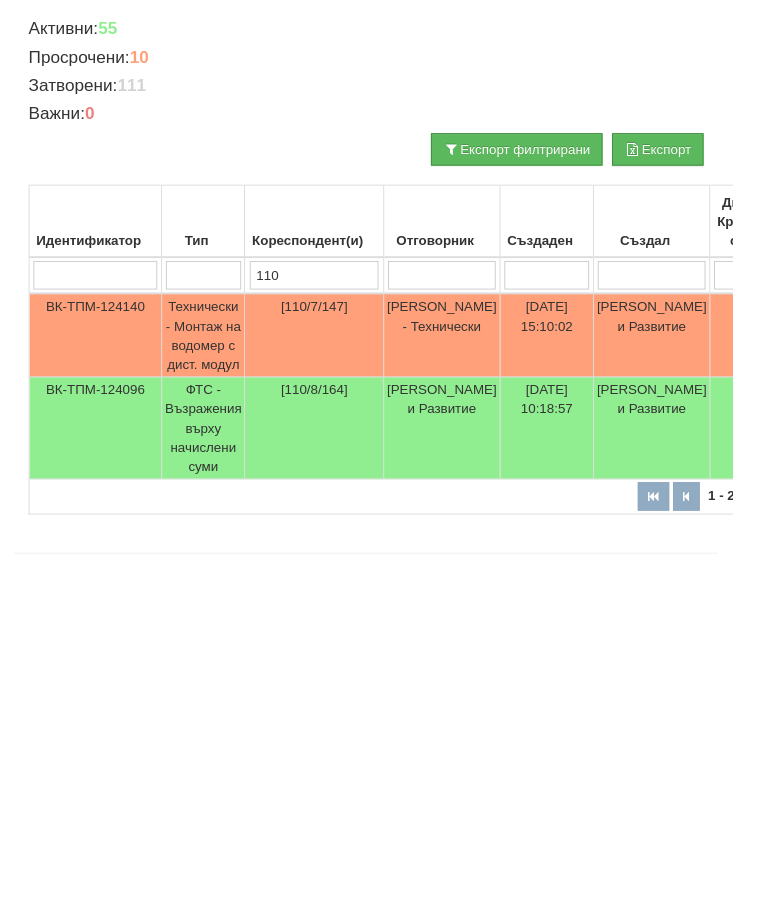 scroll, scrollTop: 0, scrollLeft: 0, axis: both 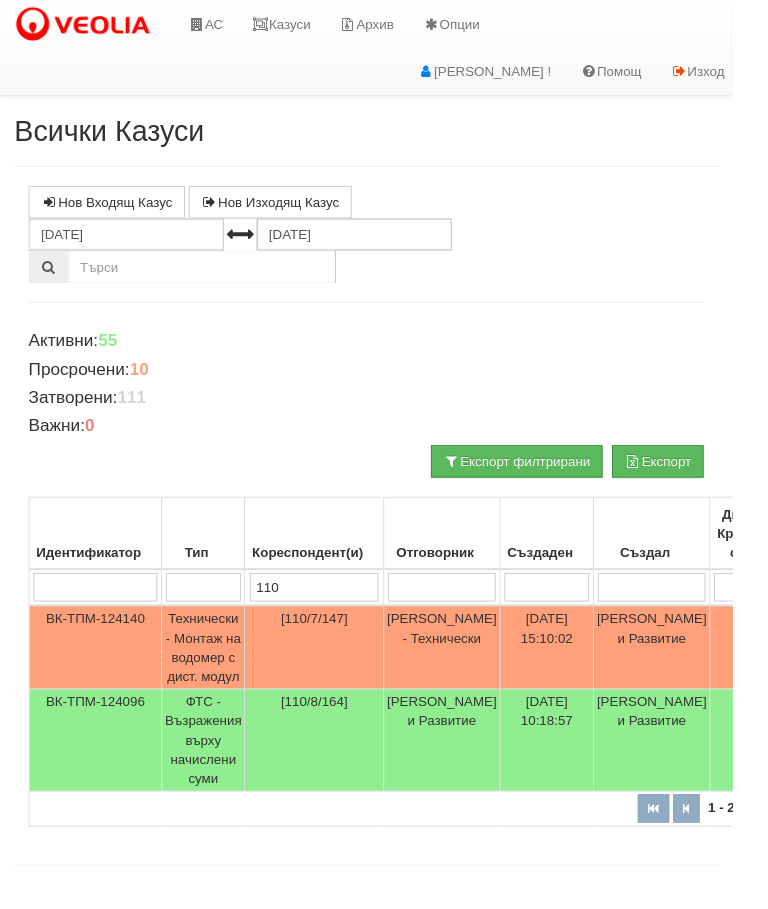click on "АС" at bounding box center (215, 25) 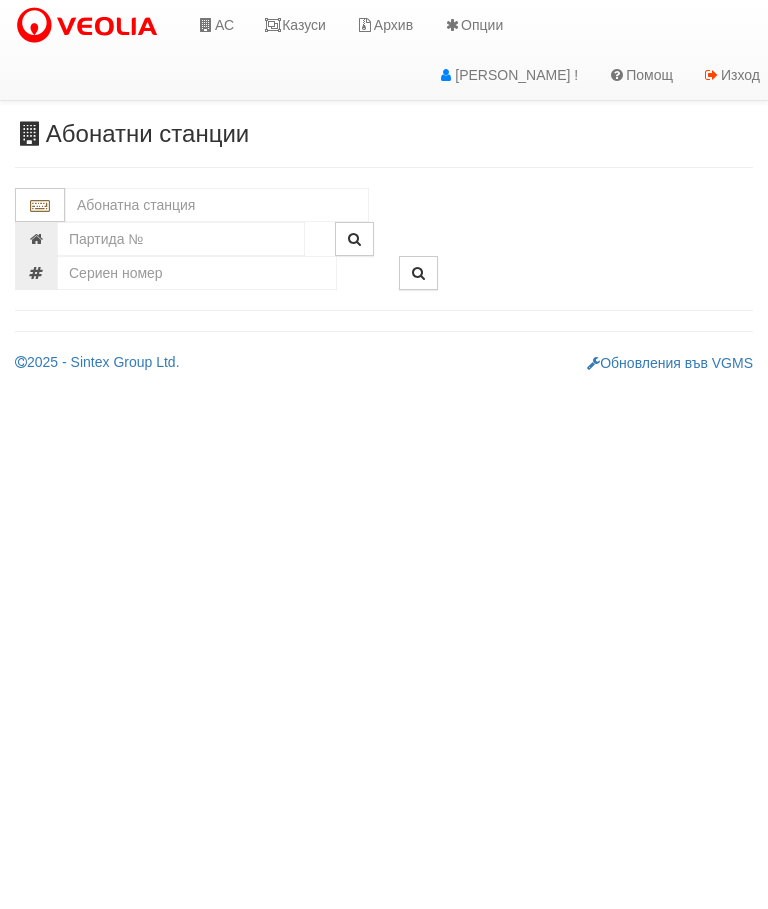 scroll, scrollTop: 0, scrollLeft: 0, axis: both 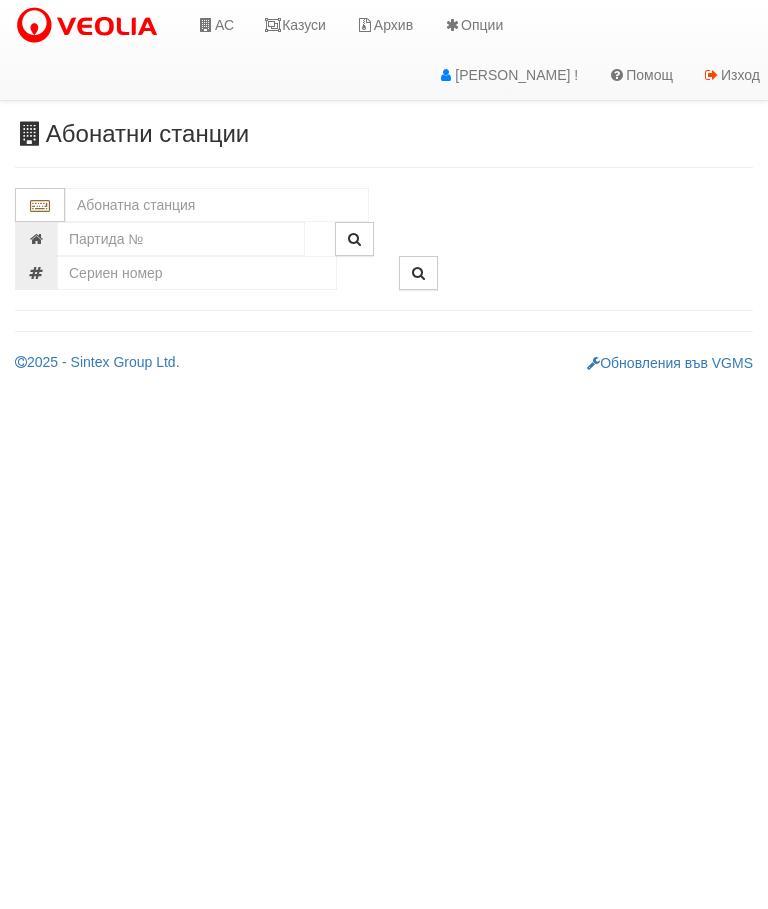 click on "Казуси" at bounding box center (295, 25) 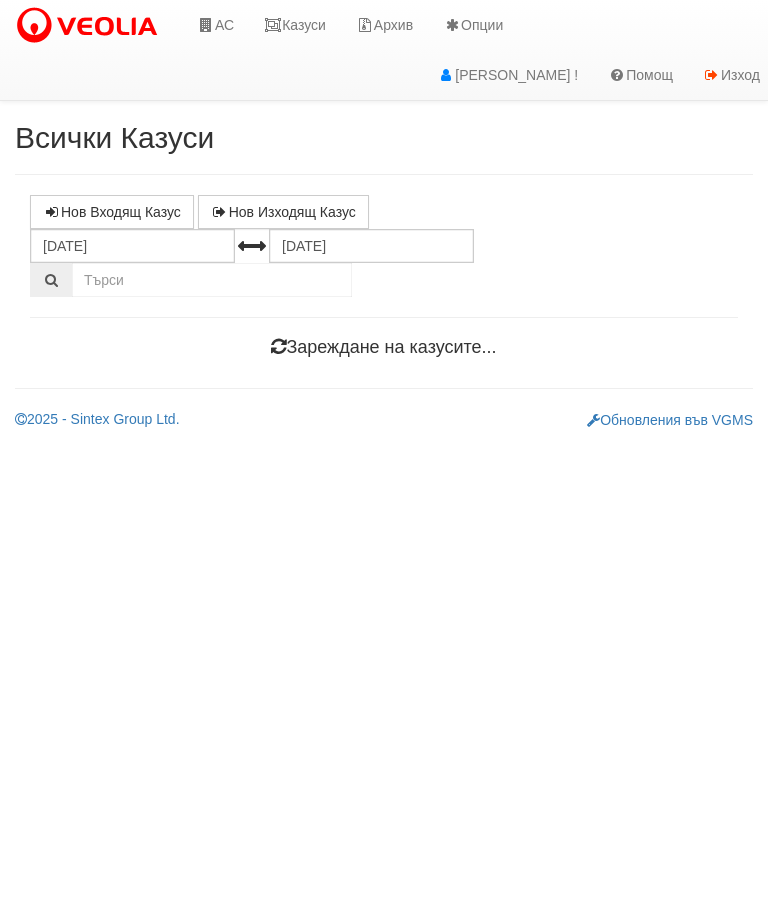 scroll, scrollTop: 0, scrollLeft: 0, axis: both 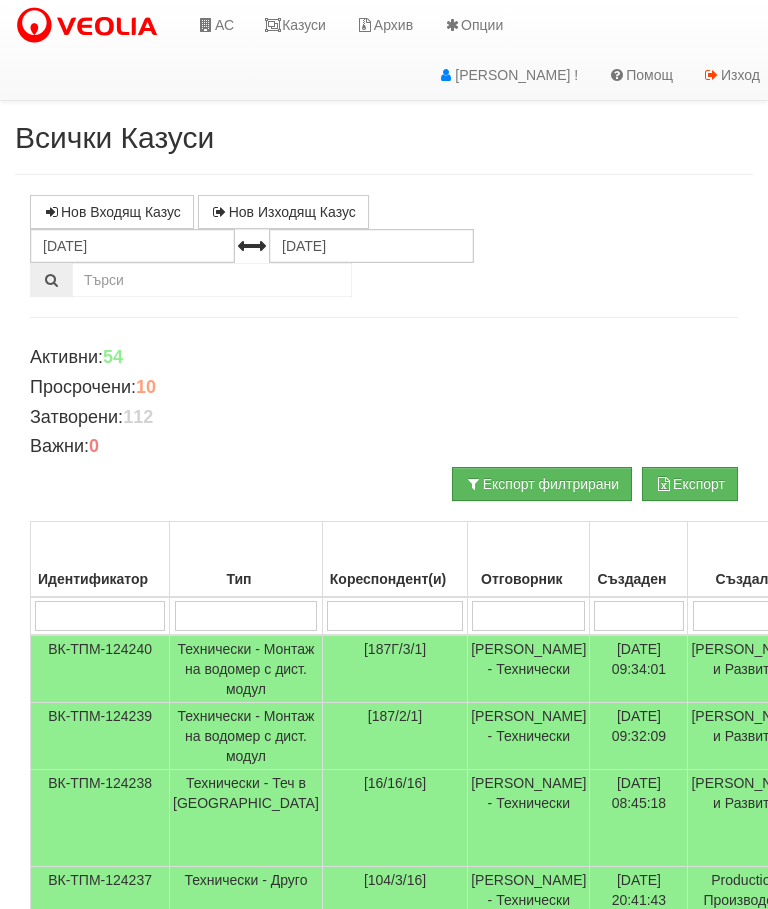 click on "АС" at bounding box center [215, 25] 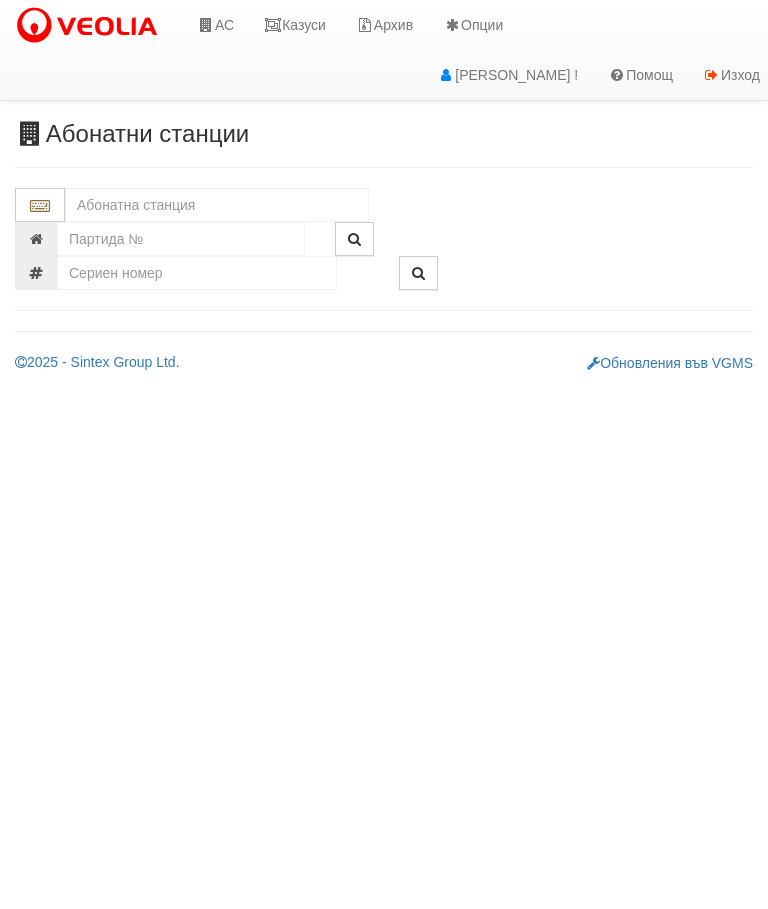 scroll, scrollTop: 0, scrollLeft: 0, axis: both 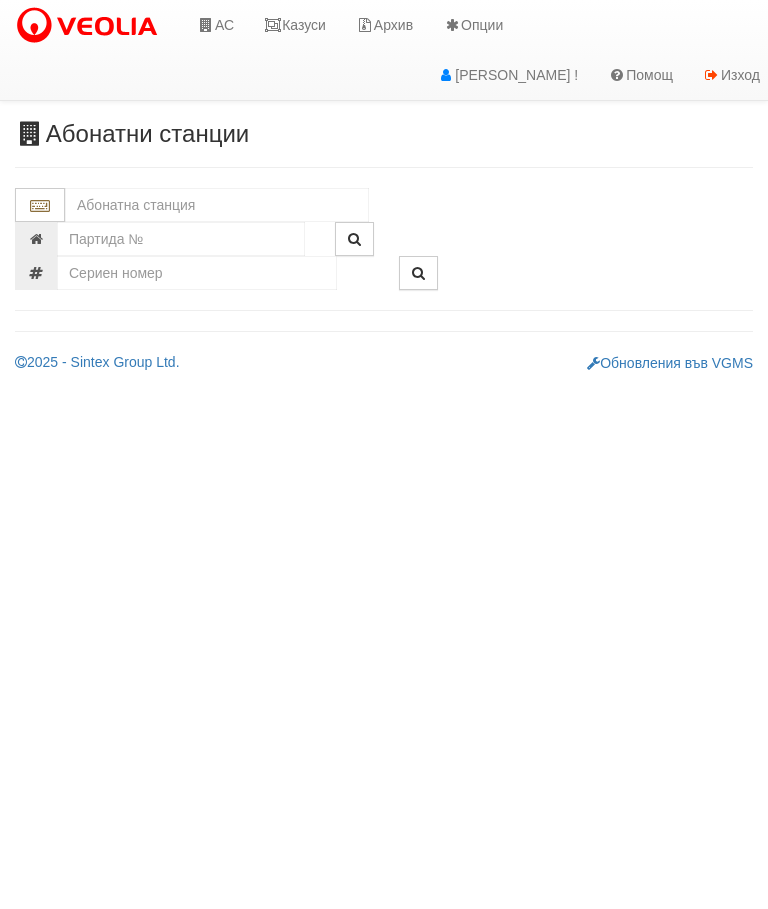 click at bounding box center [217, 205] 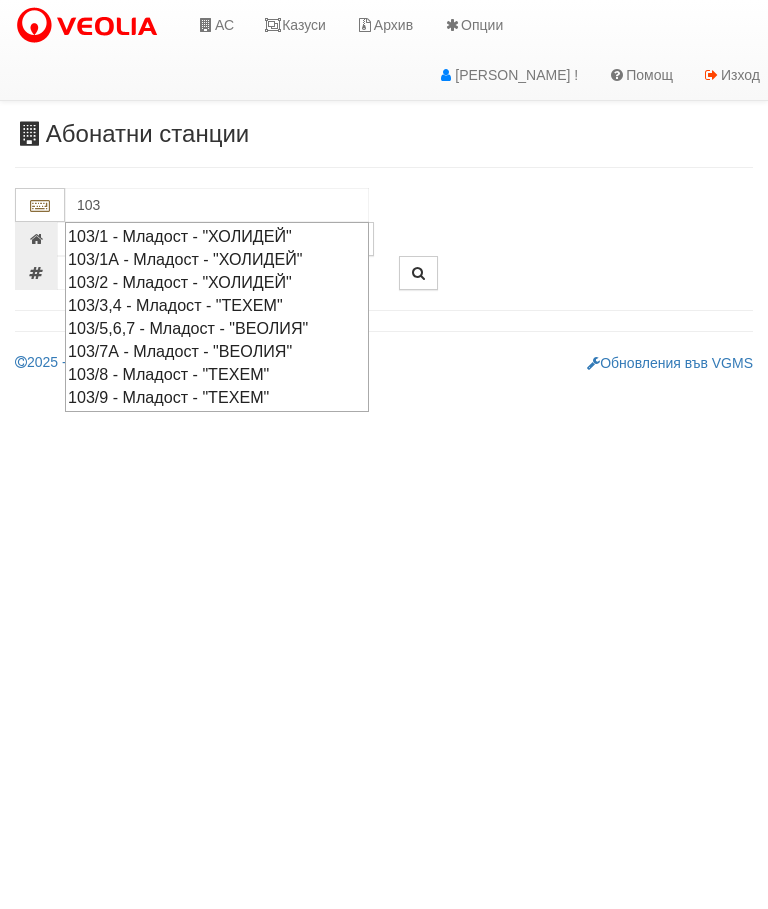 click on "103/8 - Младост - "ТЕХЕМ"" at bounding box center [217, 374] 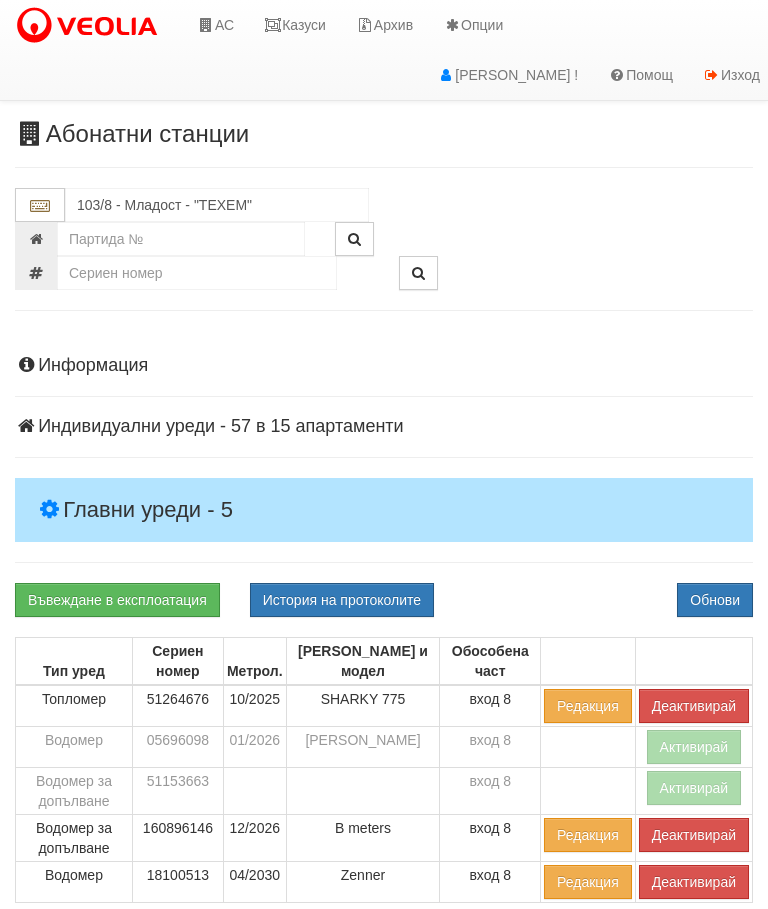 click on "Главни уреди - 5" at bounding box center [384, 510] 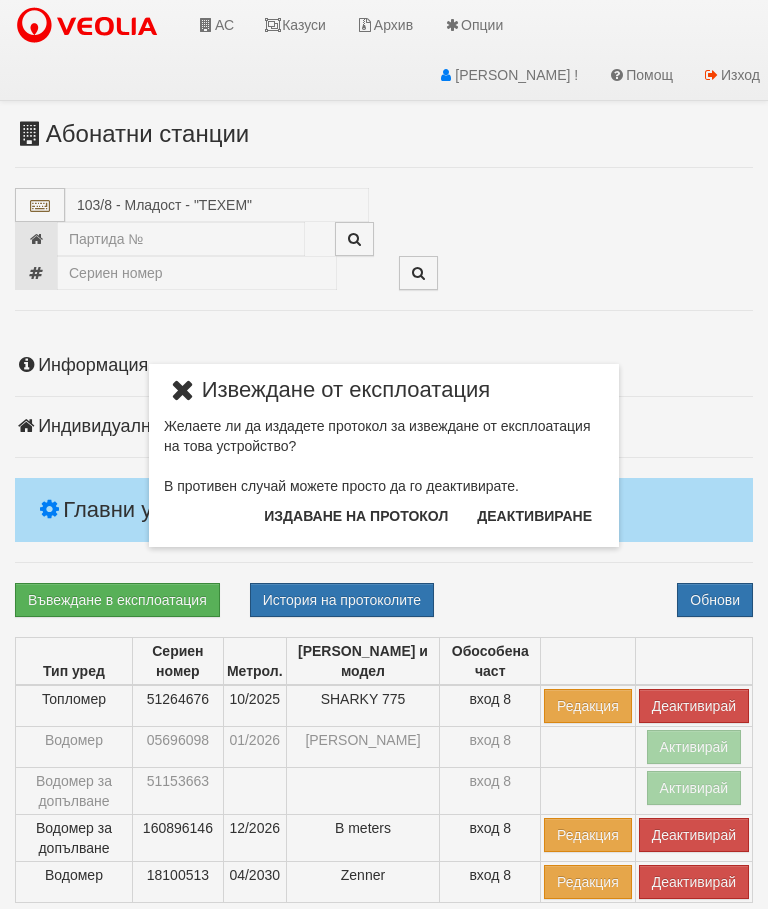 click on "Издаване на протокол" at bounding box center [356, 516] 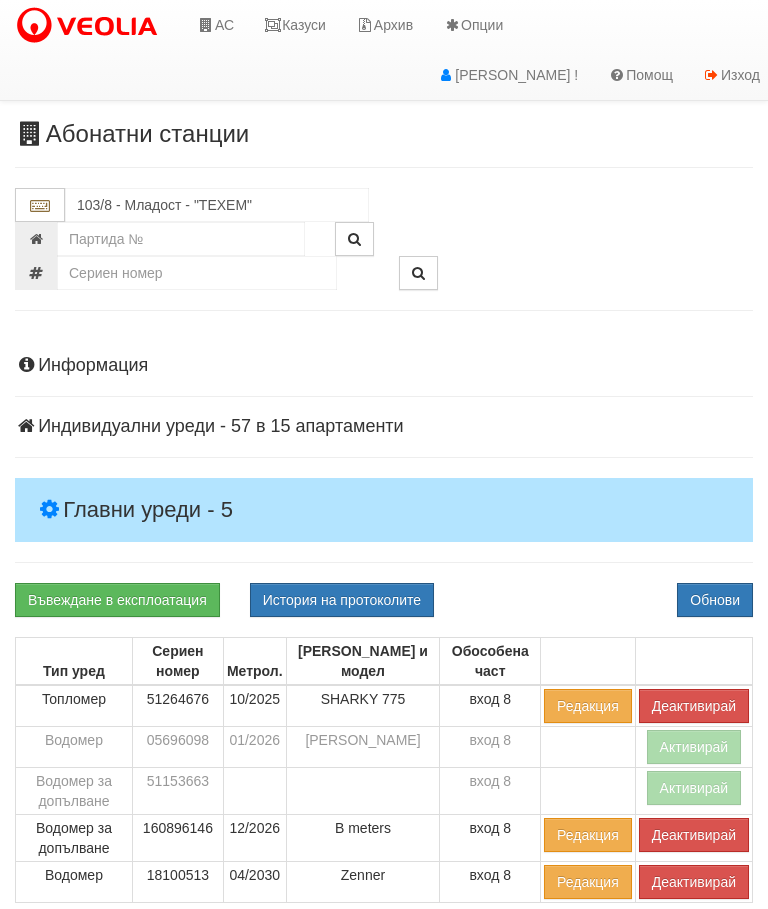 click on "Обнови" at bounding box center (715, 600) 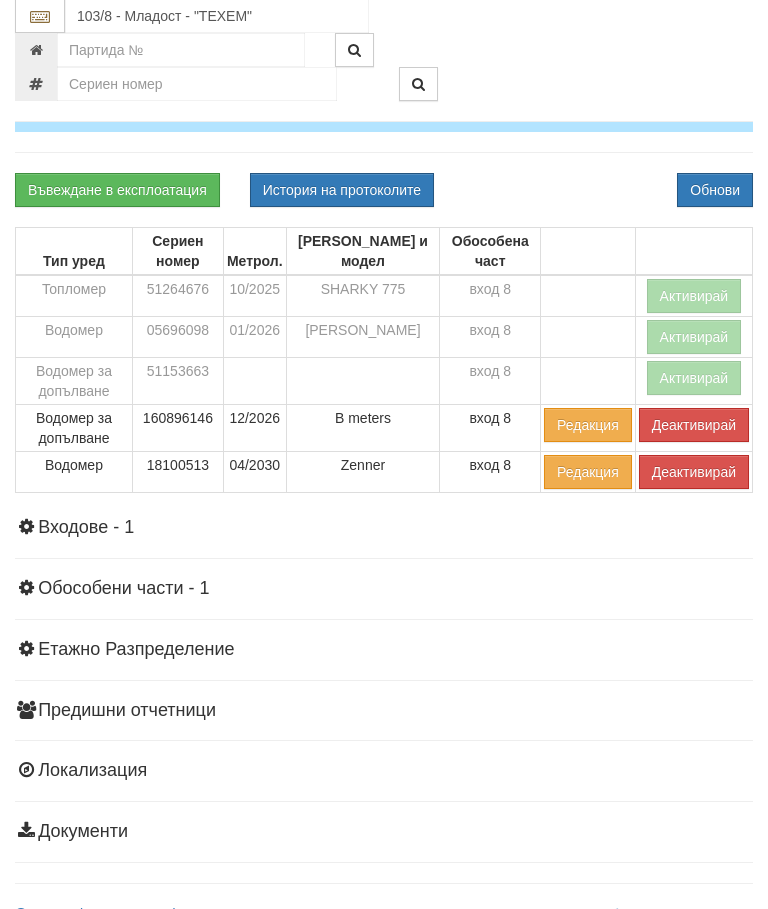 scroll, scrollTop: 434, scrollLeft: 0, axis: vertical 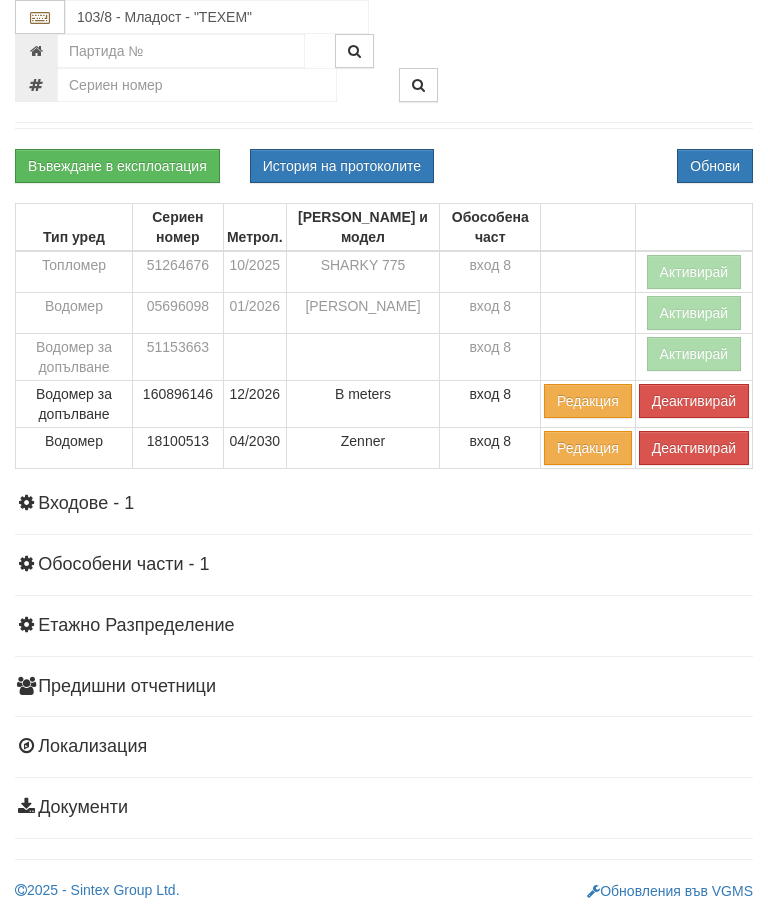 click on "Деактивирай" at bounding box center (694, 401) 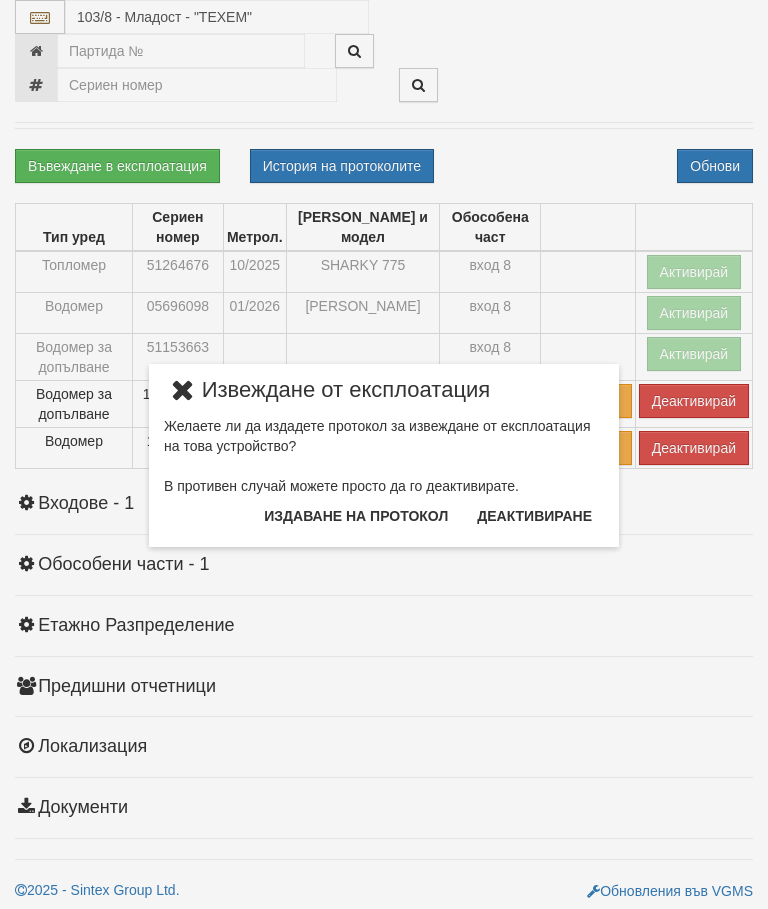 click on "Издаване на протокол" at bounding box center [356, 516] 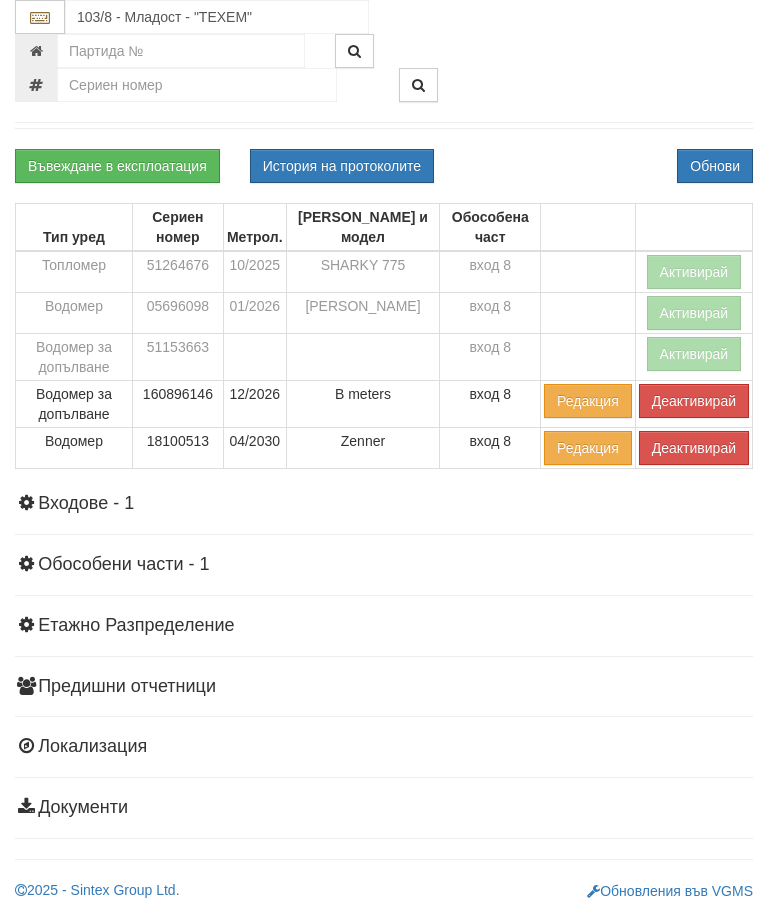 click on "Обнови" at bounding box center [715, 166] 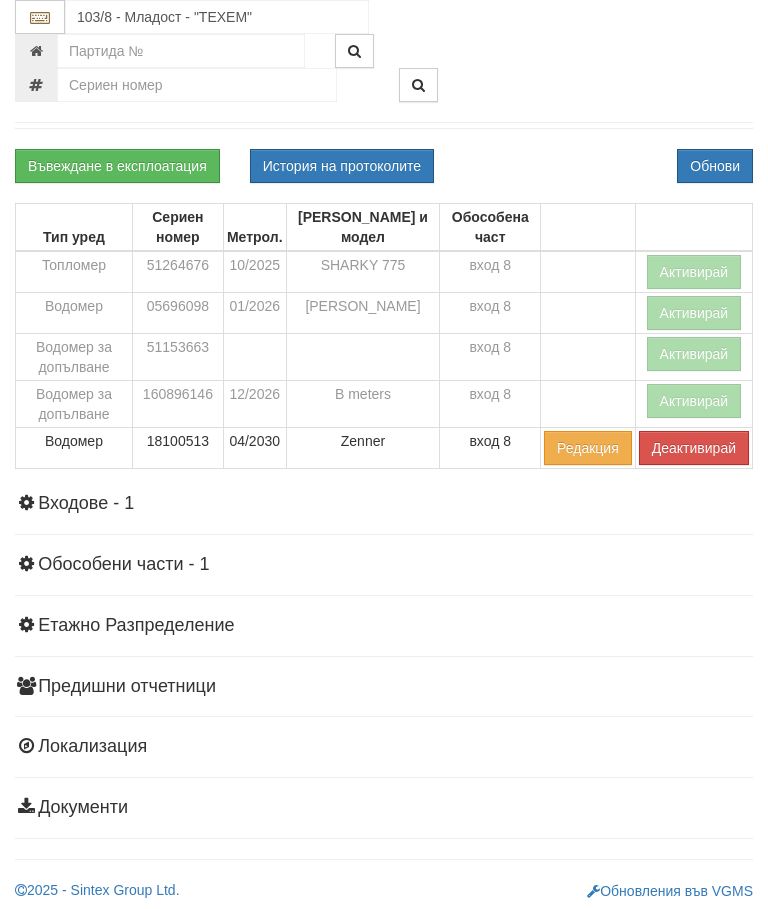click on "История на протоколите" at bounding box center (342, 166) 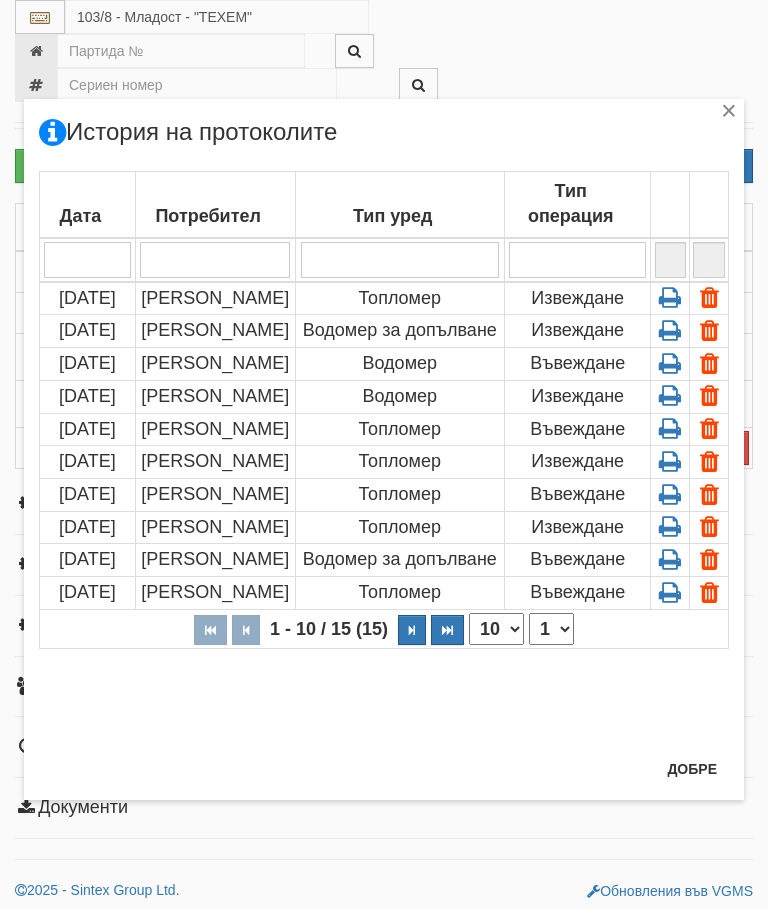 click at bounding box center (670, 297) 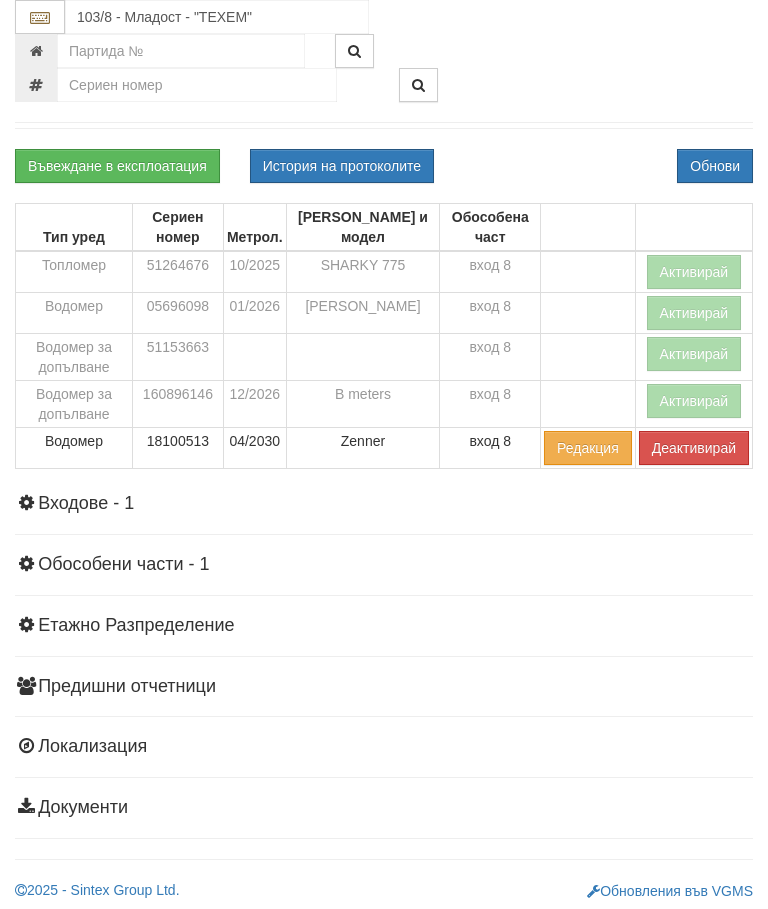 click on "Обнови" at bounding box center [715, 166] 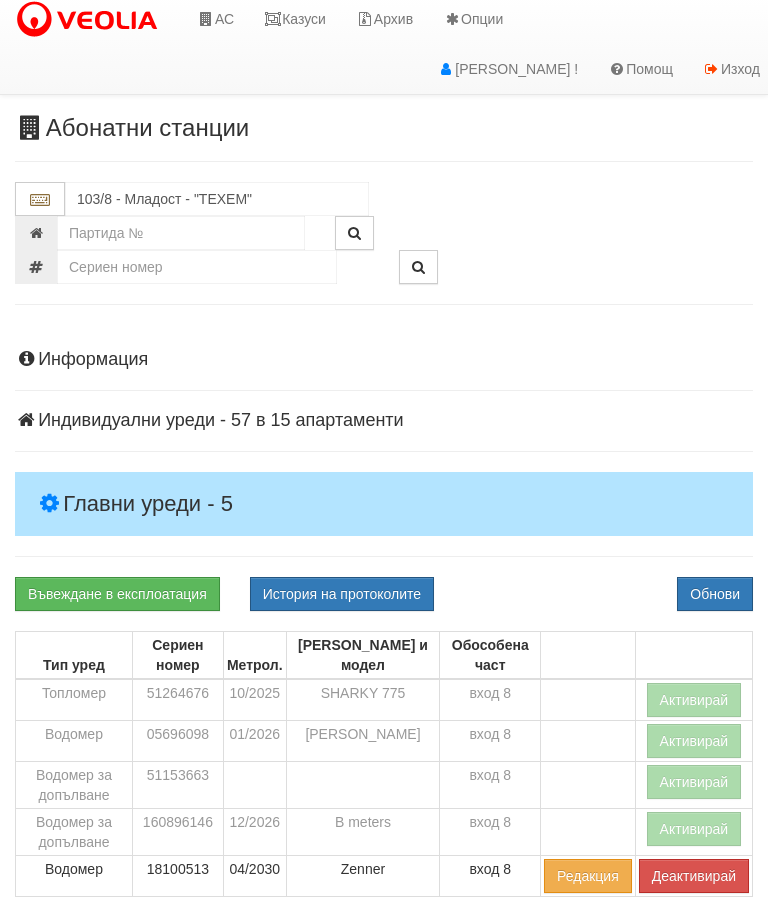 scroll, scrollTop: 0, scrollLeft: 0, axis: both 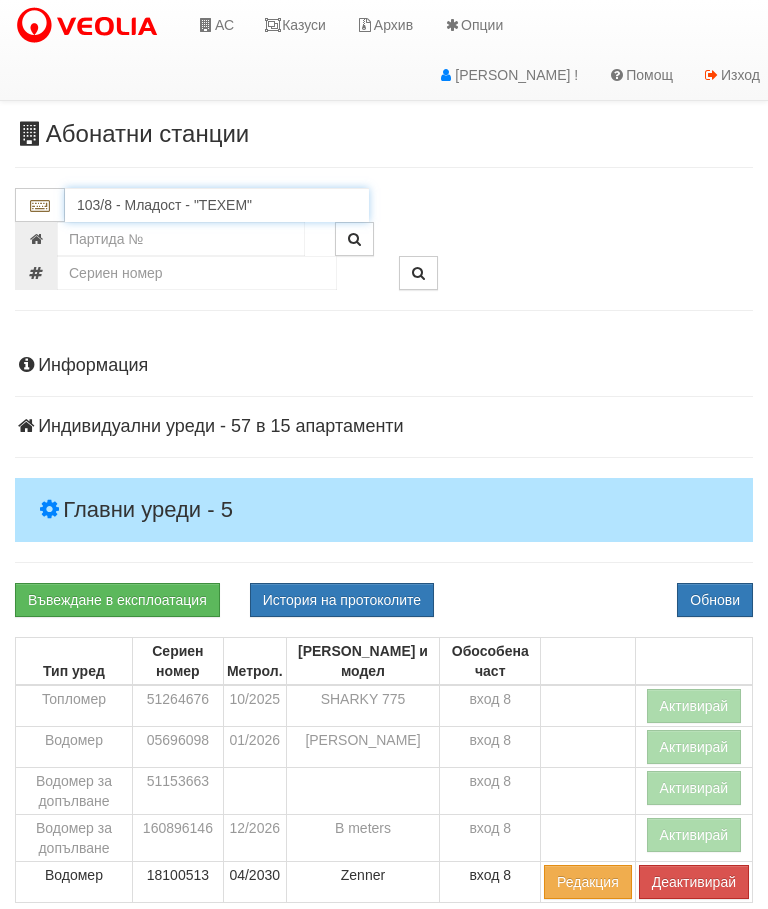 click on "103/8 - Младост - "ТЕХЕМ"" at bounding box center (217, 205) 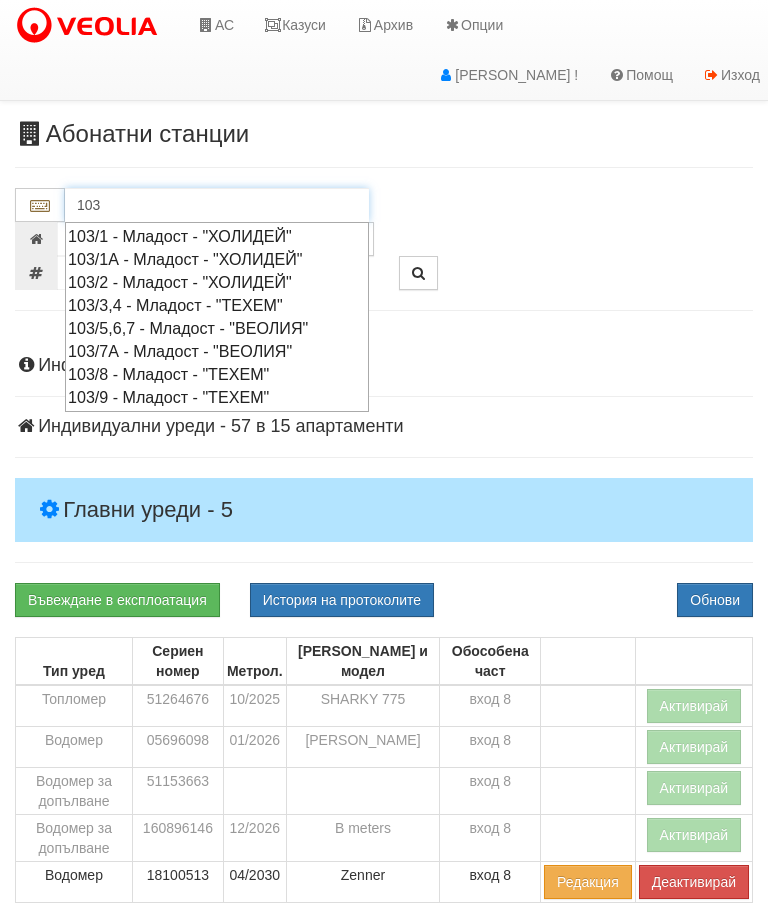 click on "103/9 - Младост - "ТЕХЕМ"" at bounding box center [217, 397] 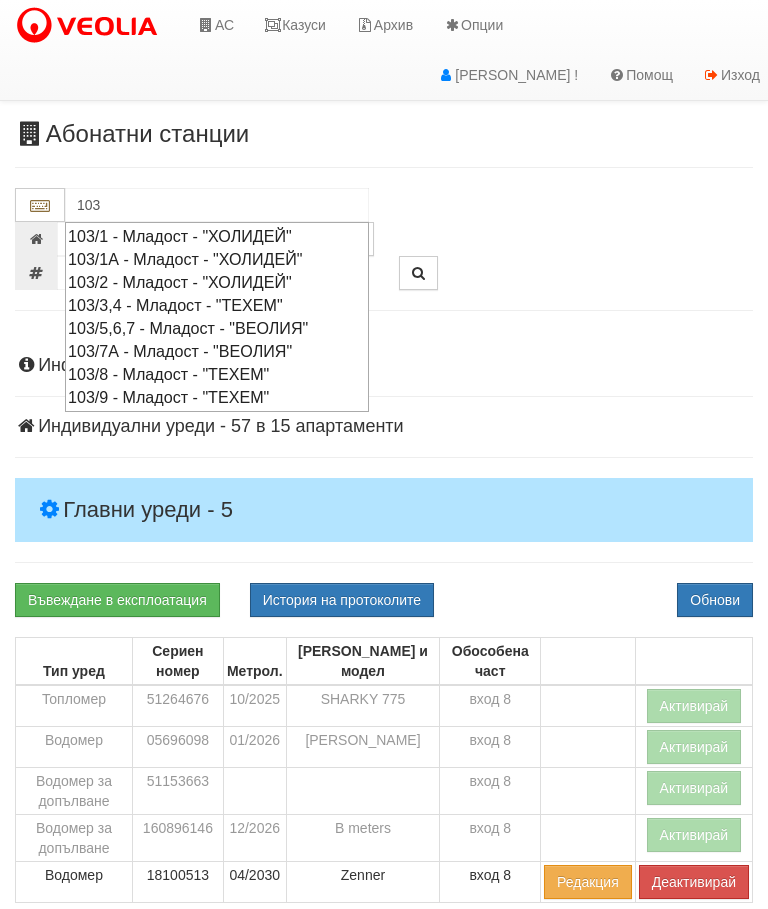 type on "103/9 - Младост - "ТЕХЕМ"" 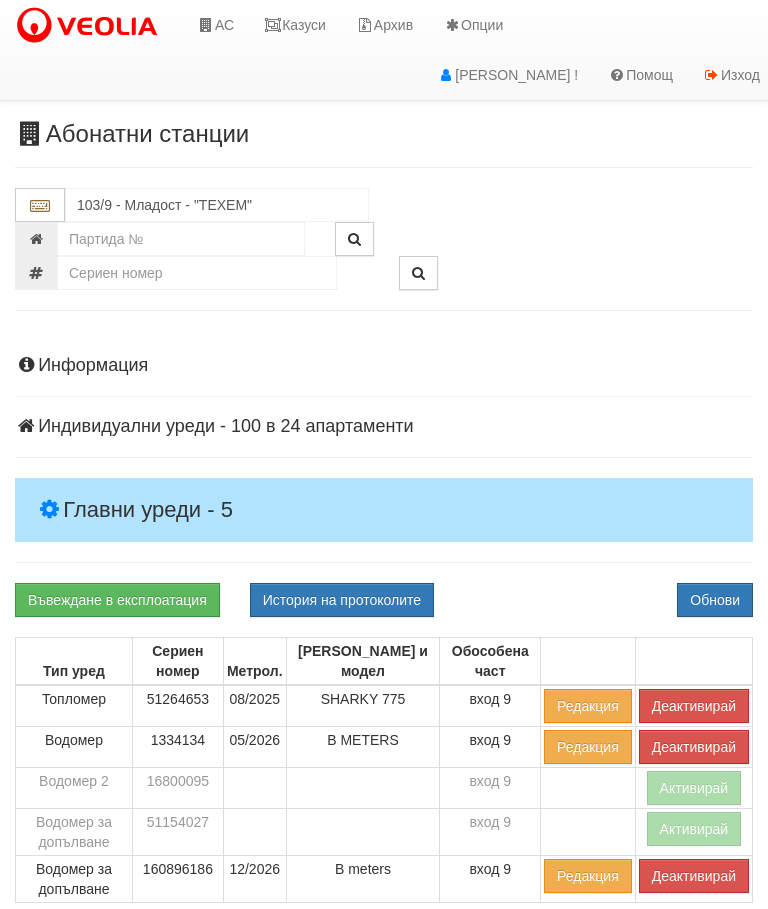 click on "Деактивирай" at bounding box center [694, 706] 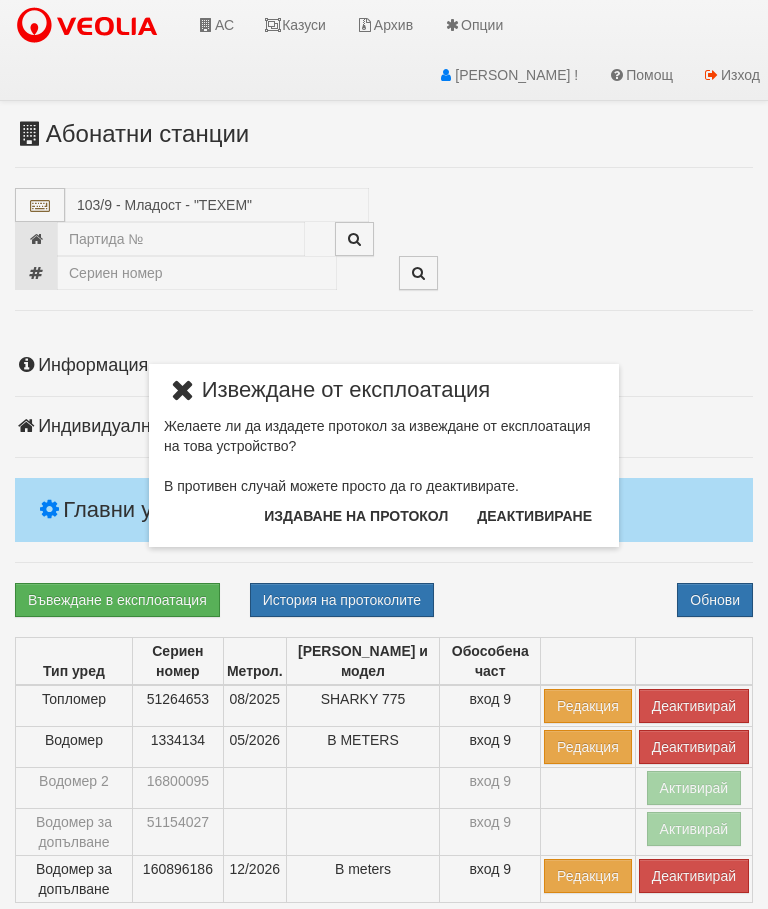 click on "Издаване на протокол" at bounding box center (356, 516) 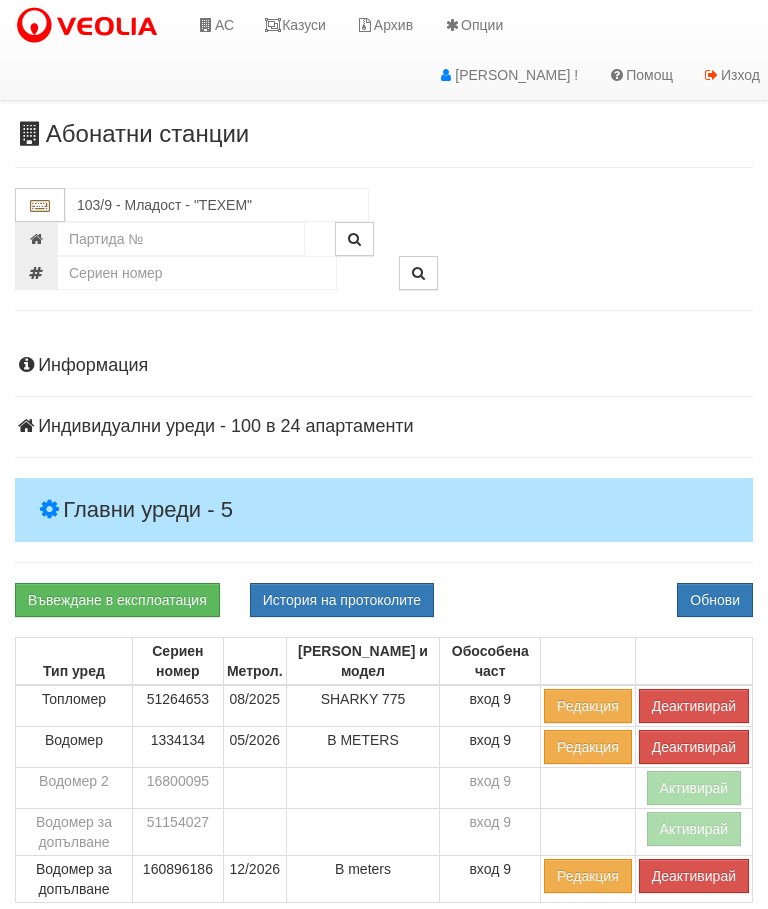click on "Обнови" at bounding box center [715, 600] 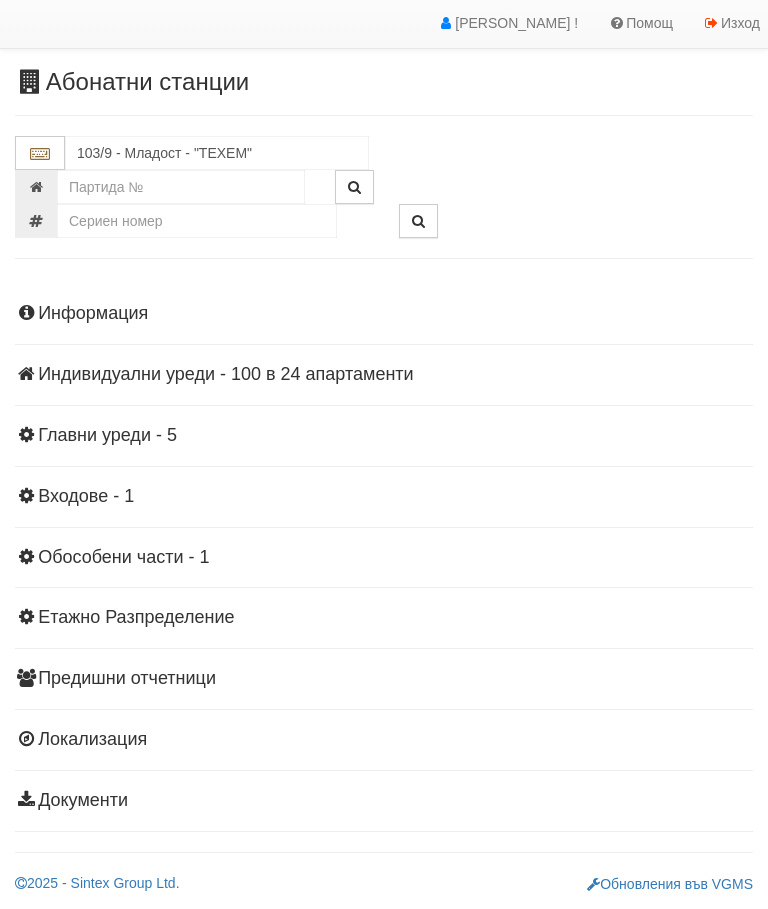 scroll, scrollTop: 44, scrollLeft: 0, axis: vertical 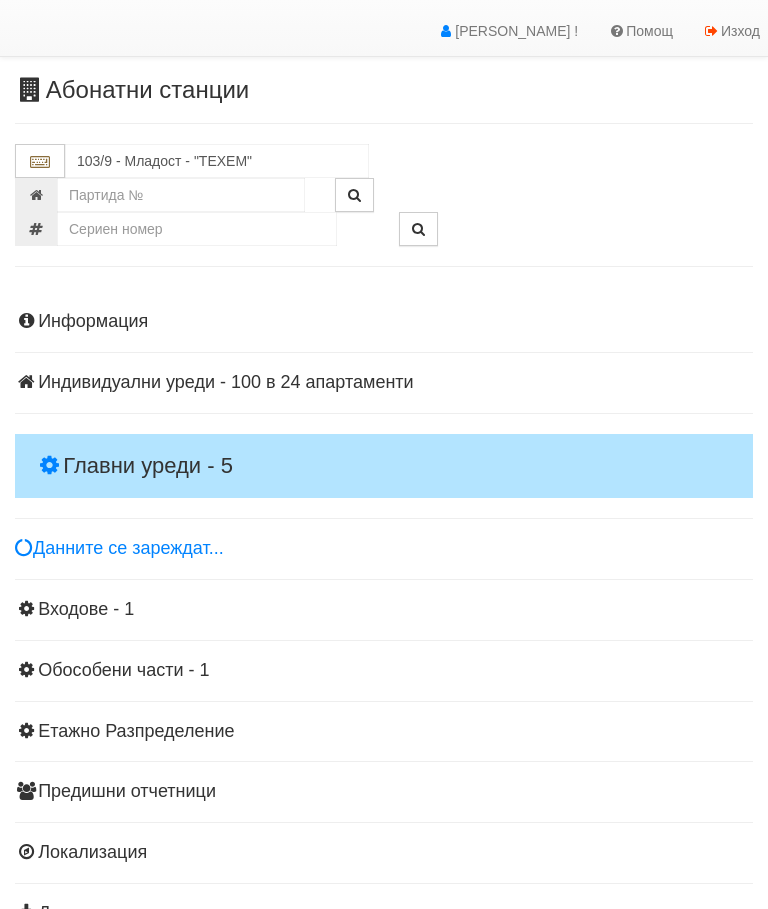 click on "Главни уреди - 5" at bounding box center [384, 466] 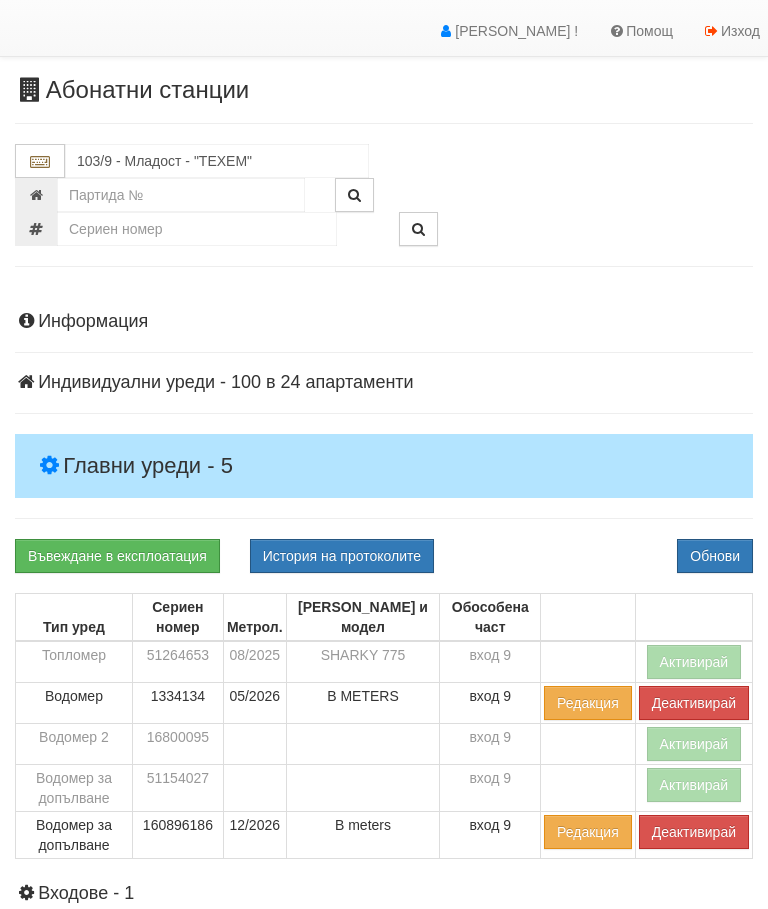 click on "Деактивирай" at bounding box center (694, 832) 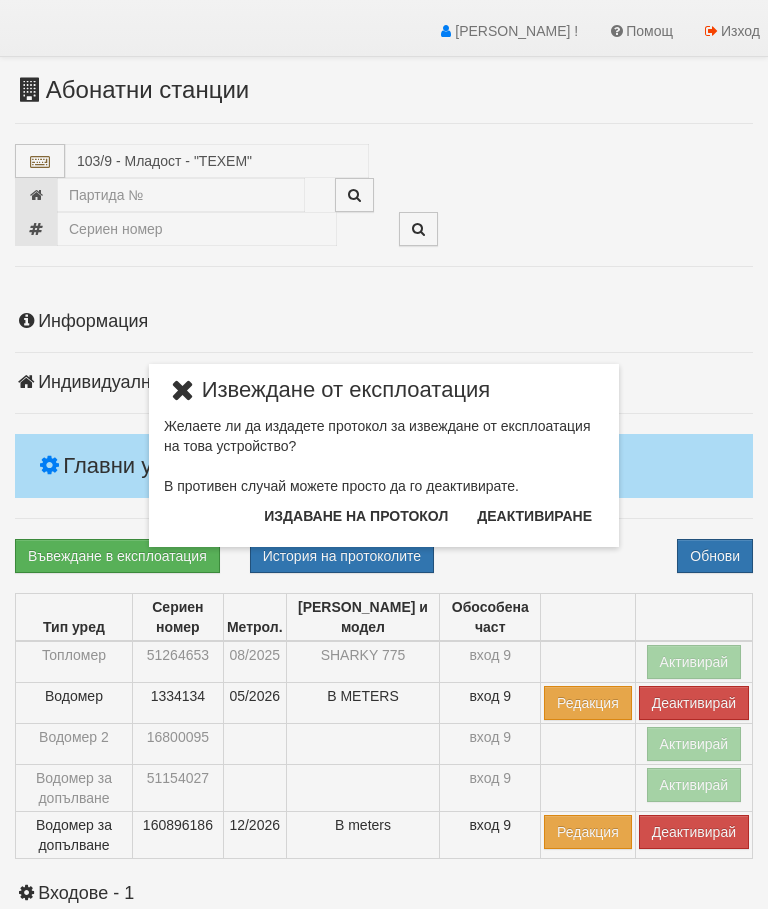 click on "Издаване на протокол" at bounding box center [356, 516] 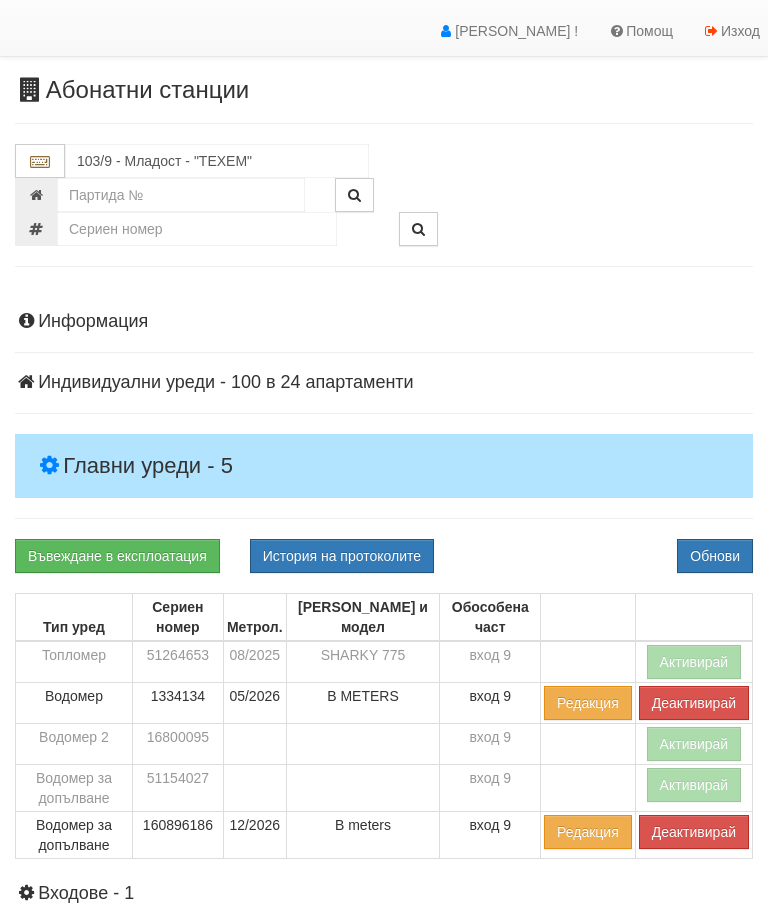 click on "Обнови" at bounding box center [715, 556] 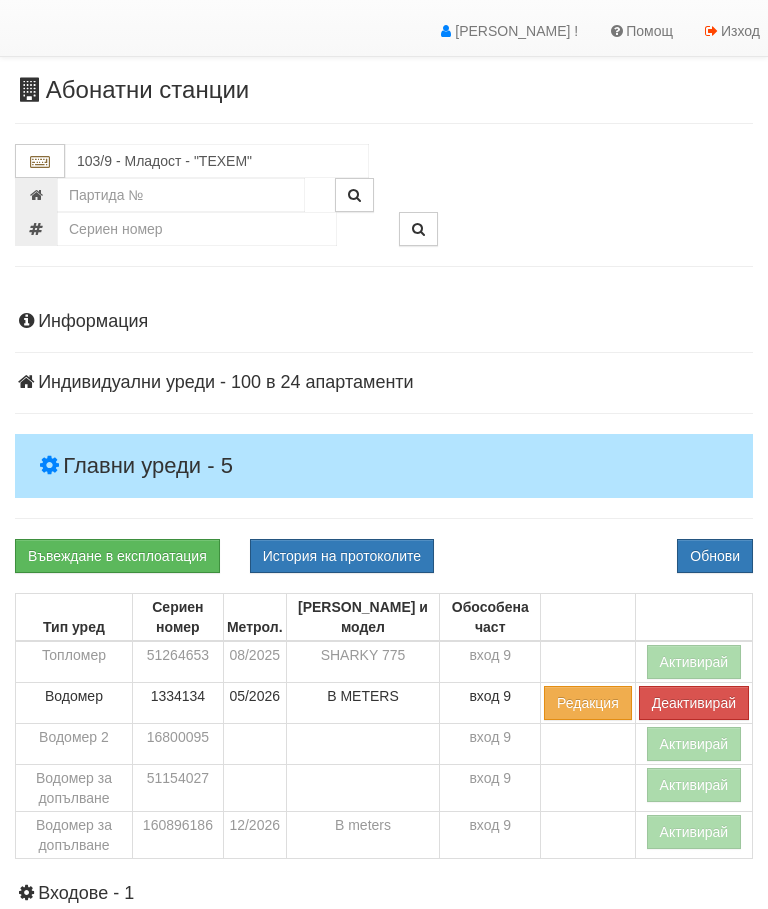 scroll, scrollTop: 0, scrollLeft: 0, axis: both 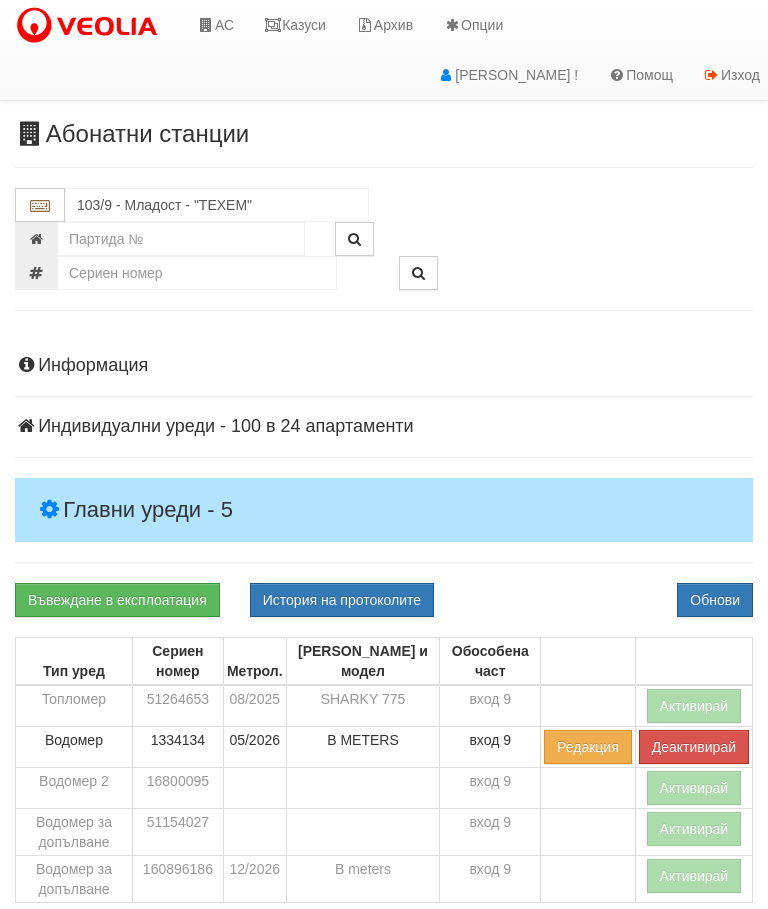 click on "Казуси" at bounding box center [295, 25] 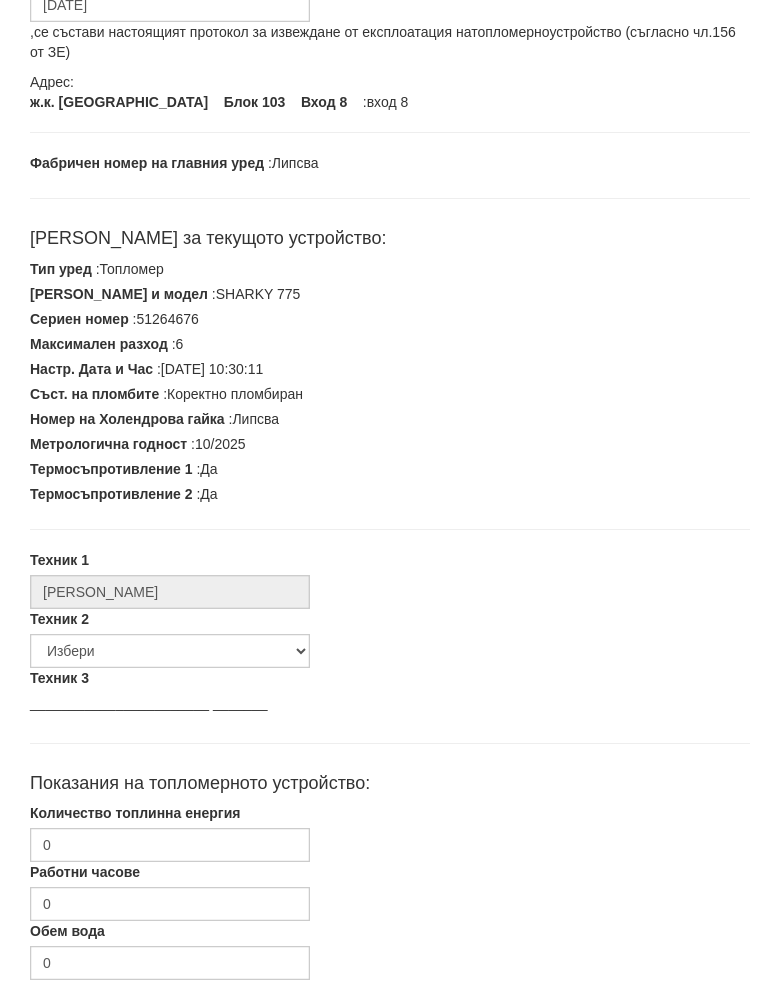 scroll, scrollTop: 226, scrollLeft: 0, axis: vertical 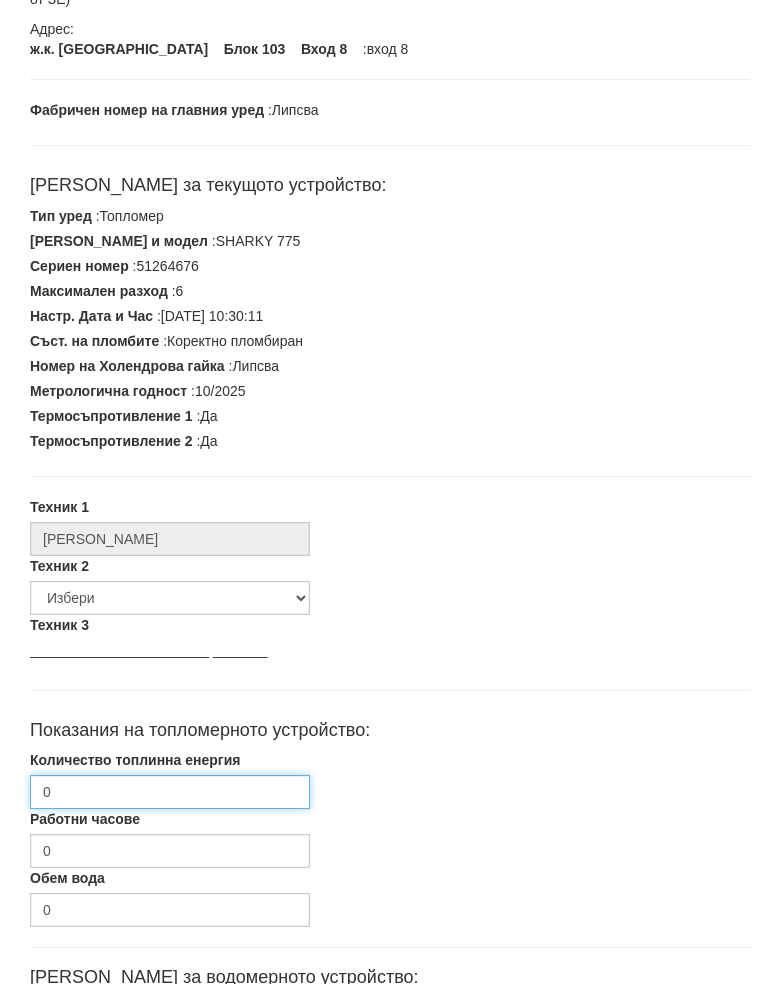 click on "0" at bounding box center (170, 812) 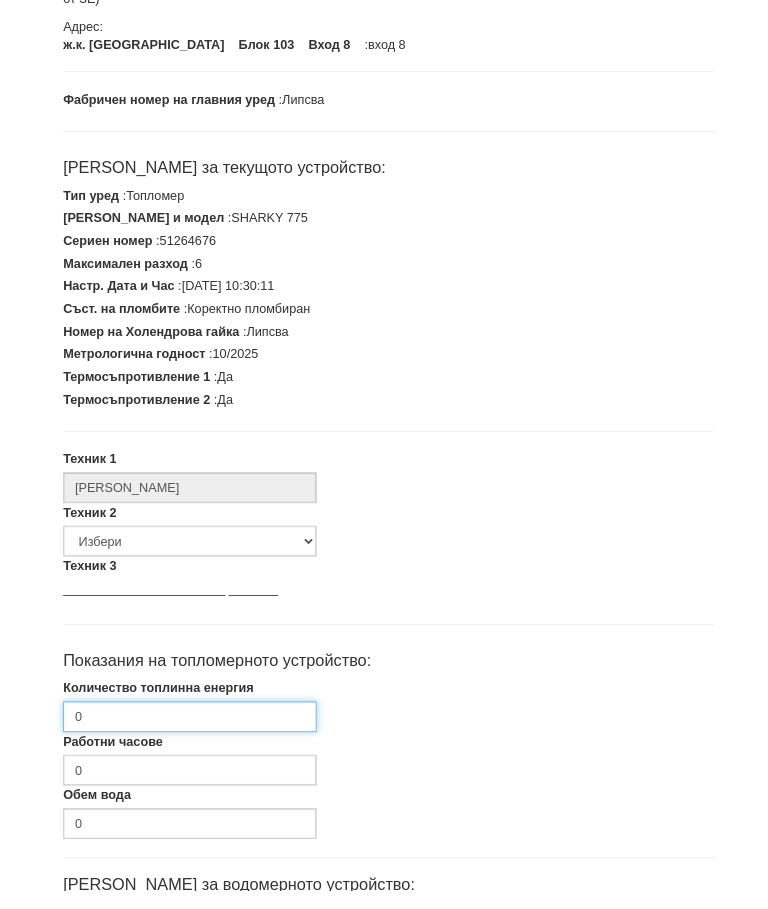 scroll, scrollTop: 399, scrollLeft: 0, axis: vertical 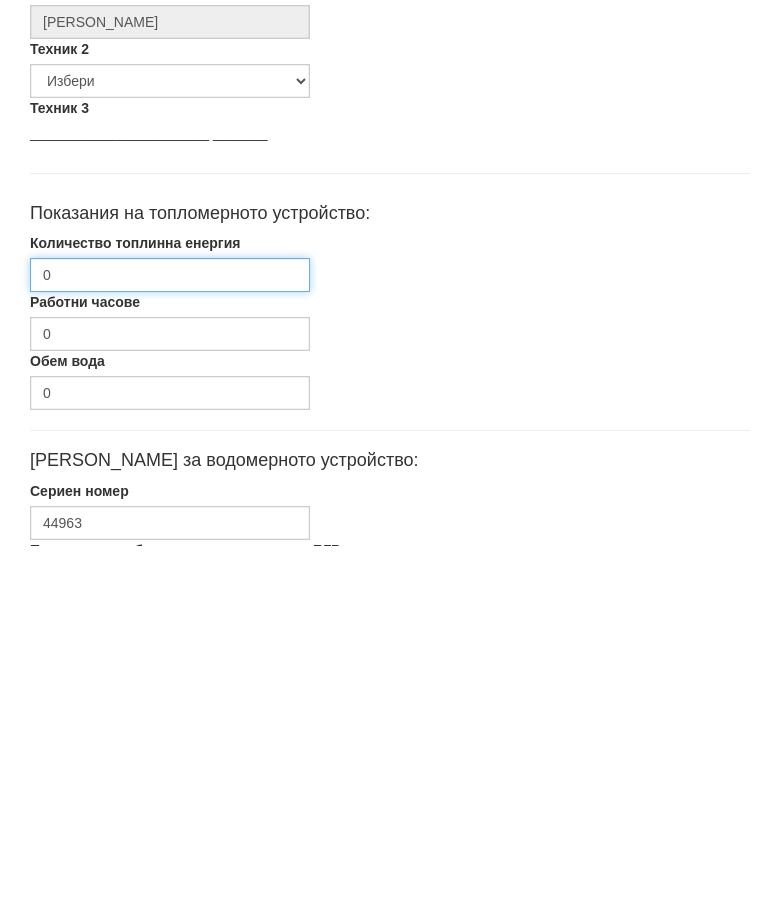 click on "0" at bounding box center (170, 639) 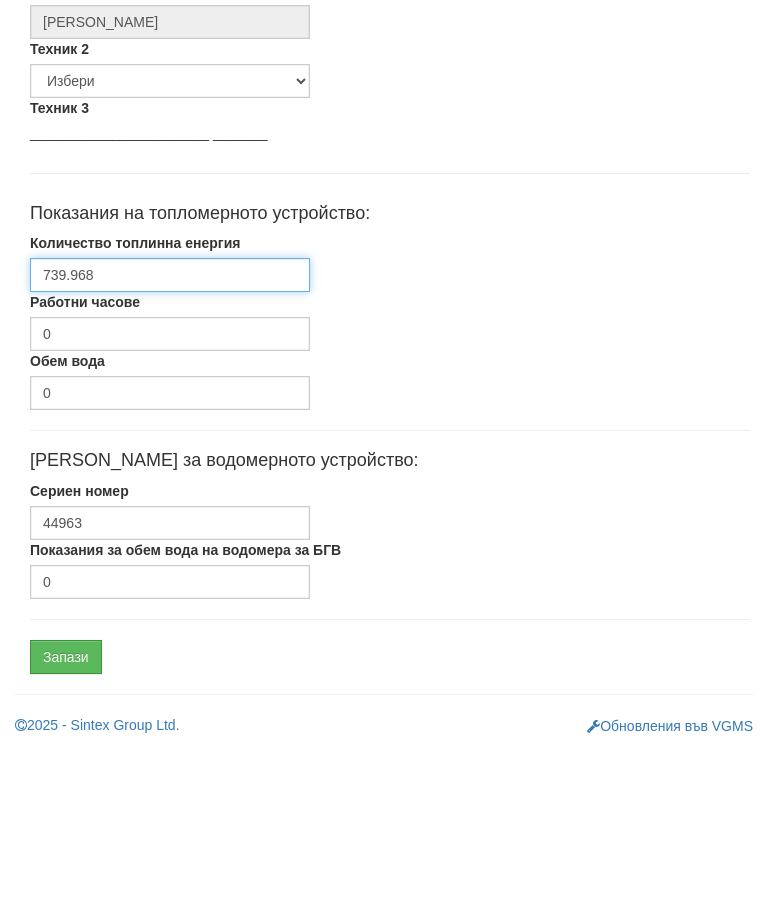 scroll, scrollTop: 602, scrollLeft: 0, axis: vertical 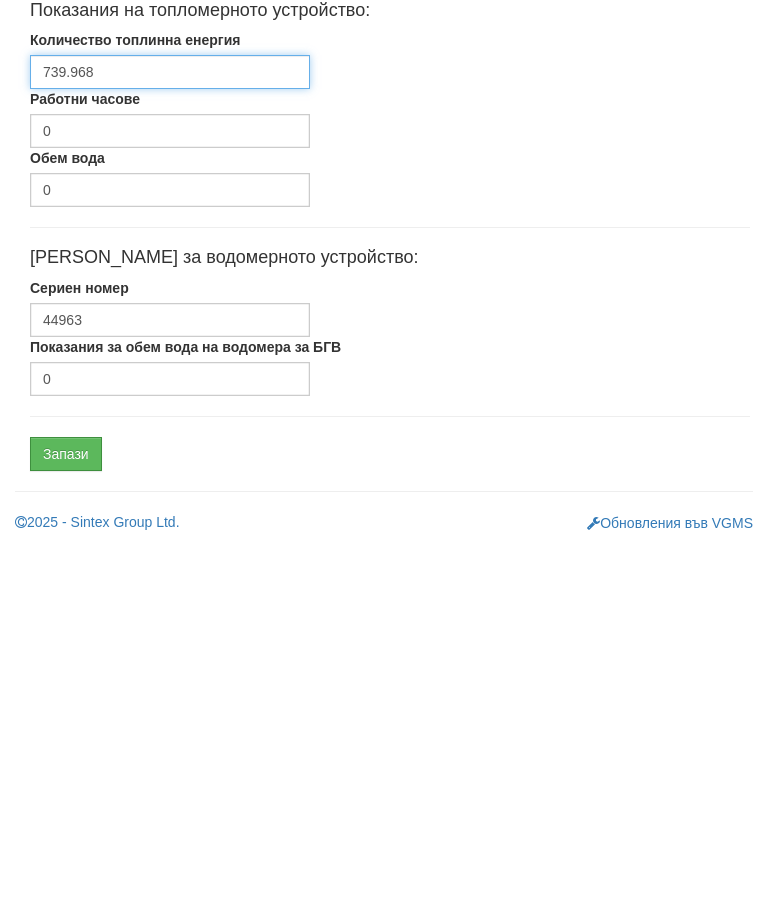 type on "739.968" 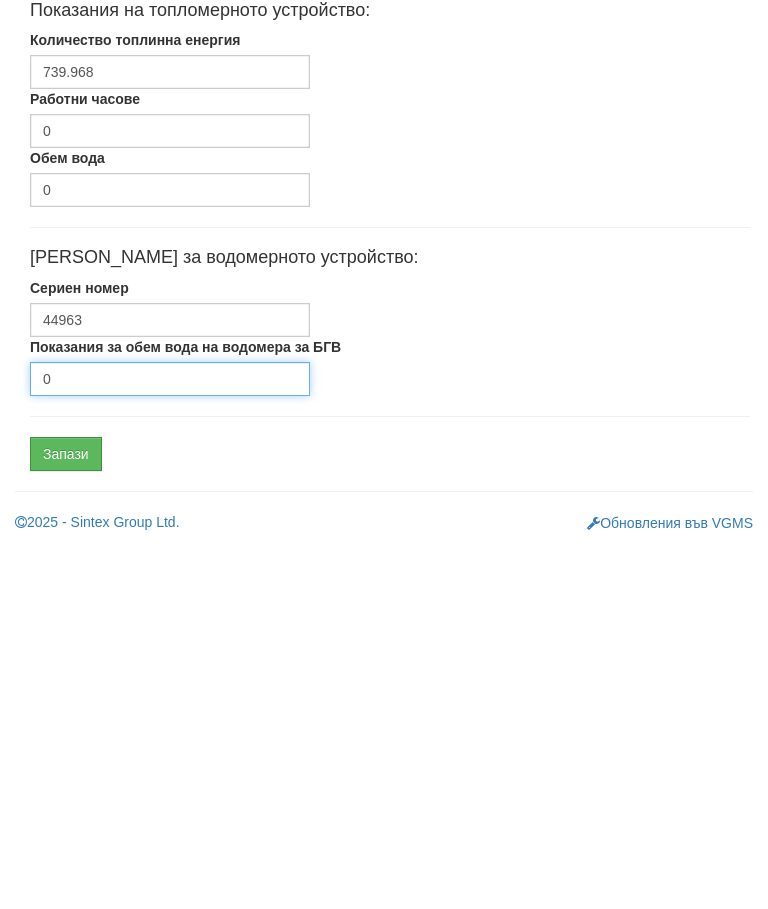 click on "0" at bounding box center (170, 743) 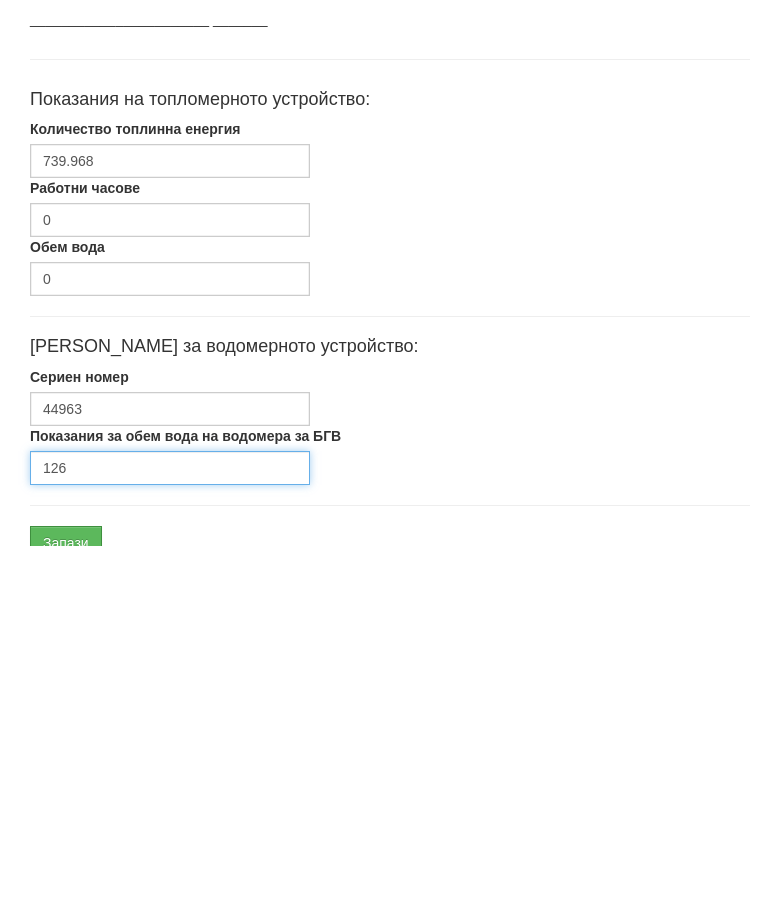 scroll, scrollTop: 602, scrollLeft: 0, axis: vertical 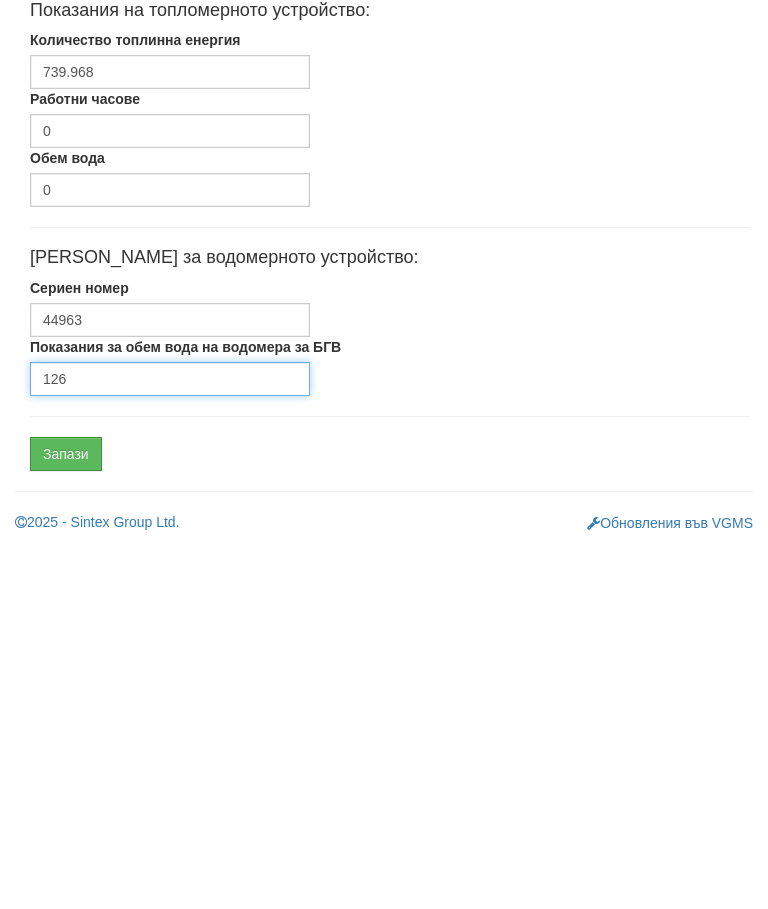 type on "126" 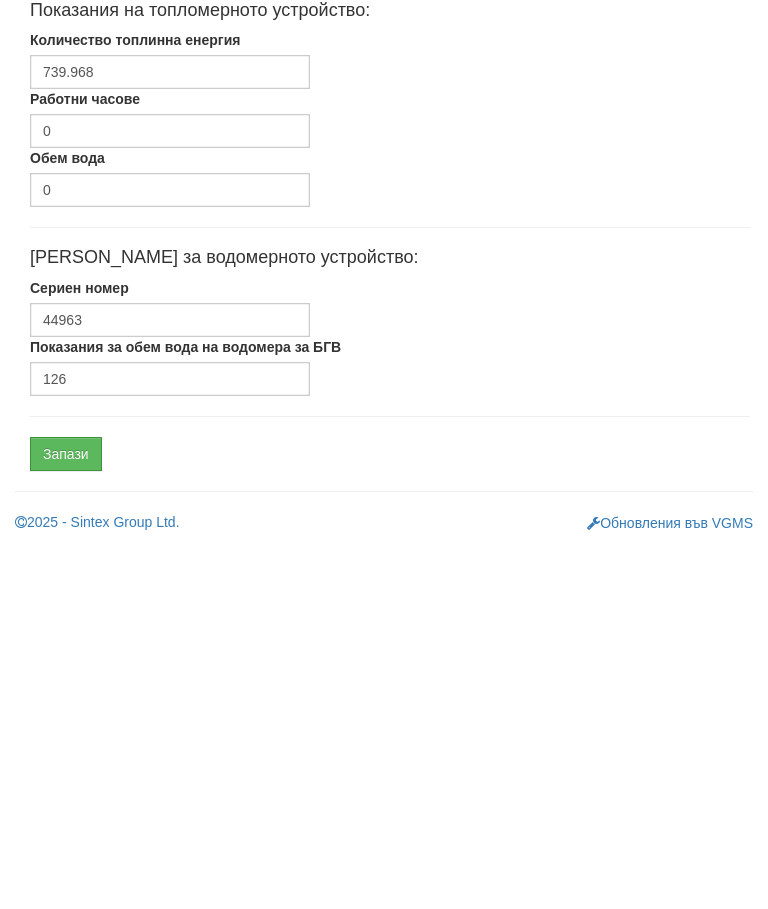 click on "Запази" at bounding box center [66, 818] 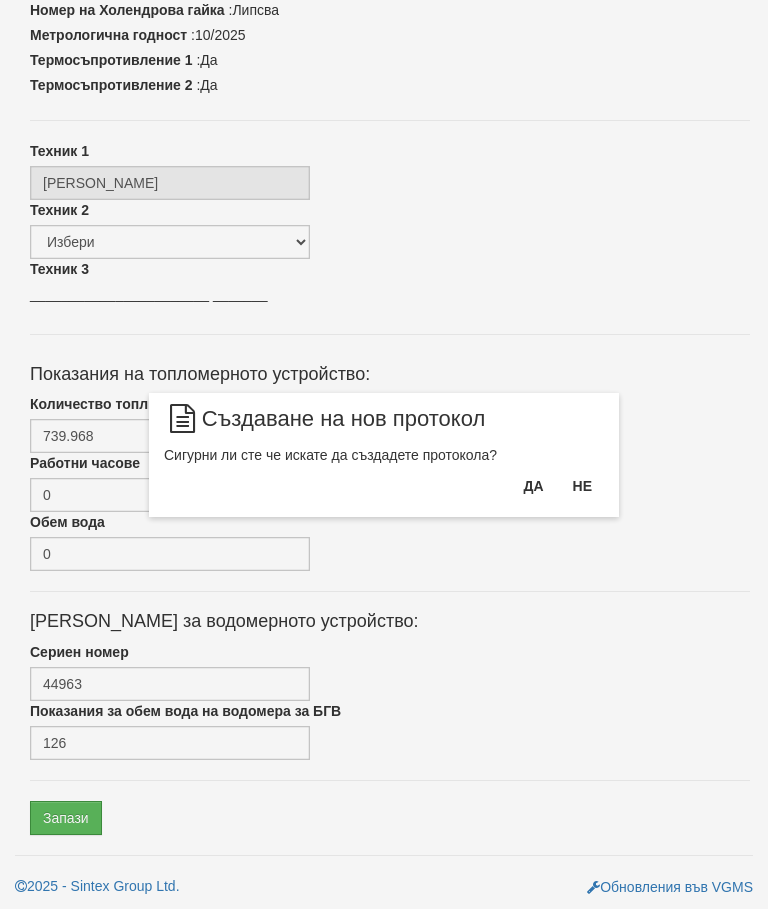 click on "Да" at bounding box center (533, 486) 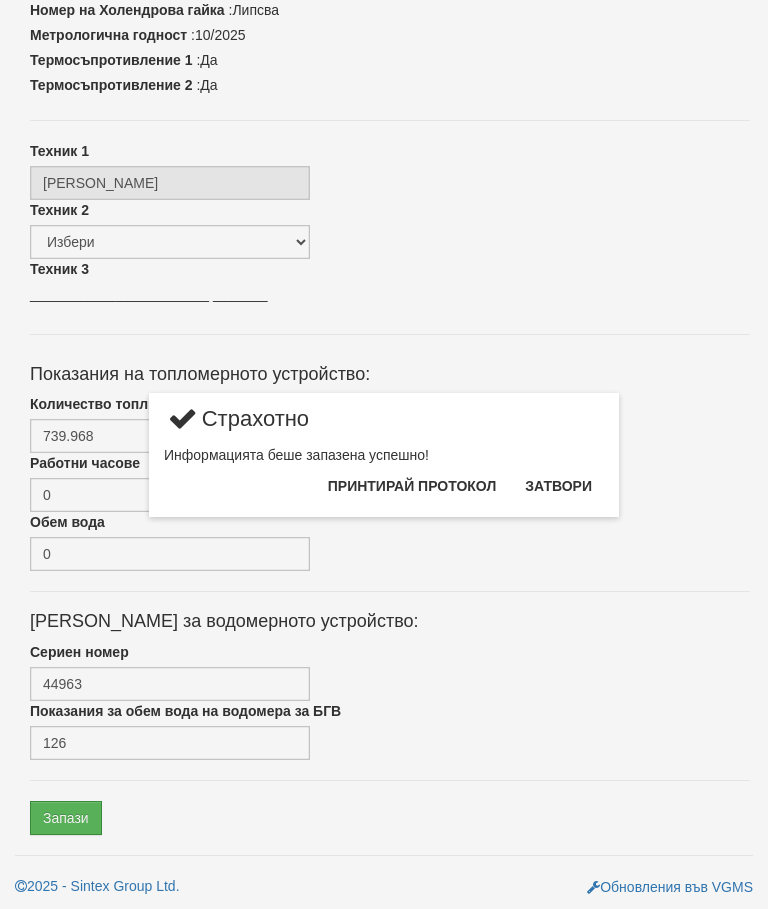 click on "Затвори" at bounding box center [558, 486] 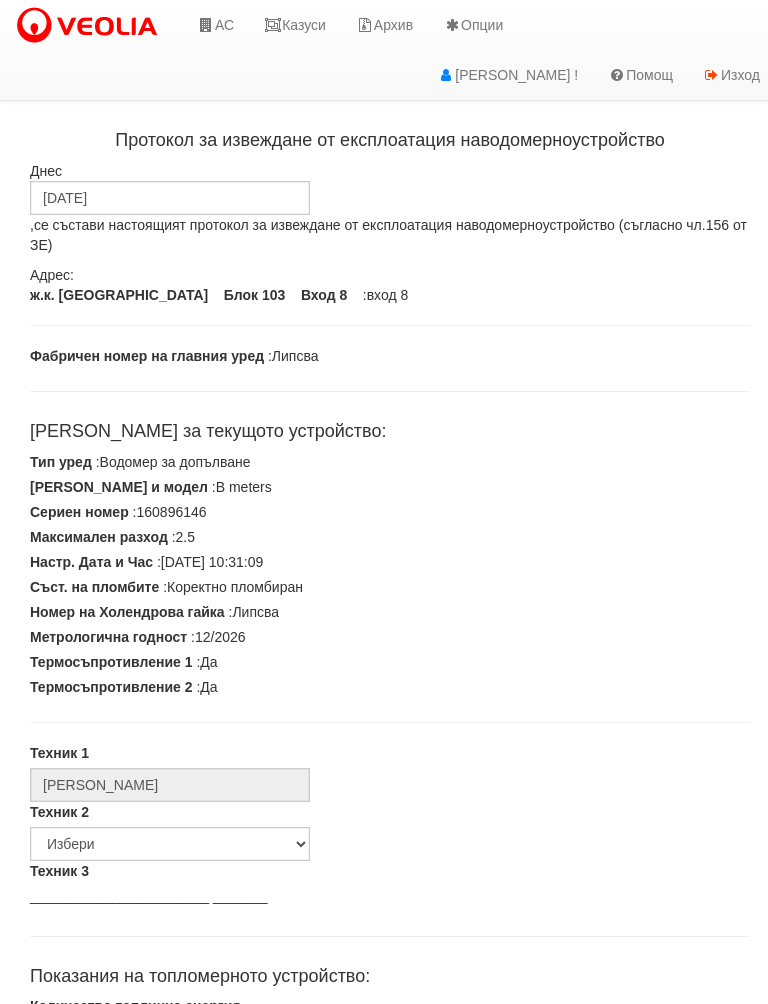 scroll, scrollTop: 0, scrollLeft: 0, axis: both 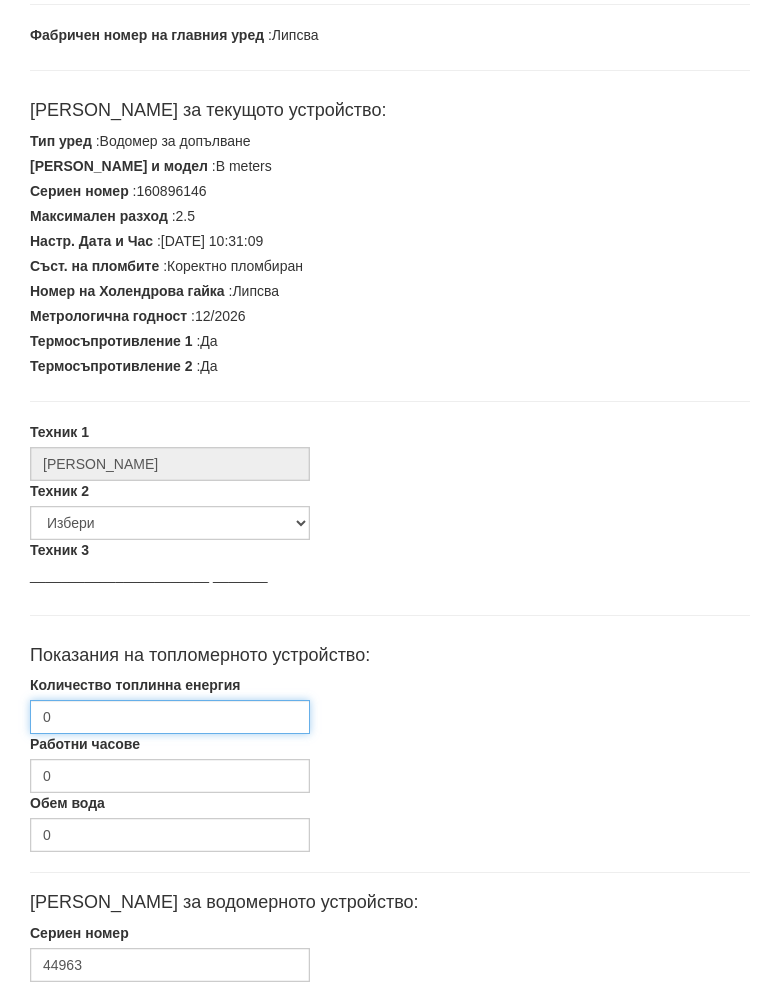 click on "0" at bounding box center (170, 738) 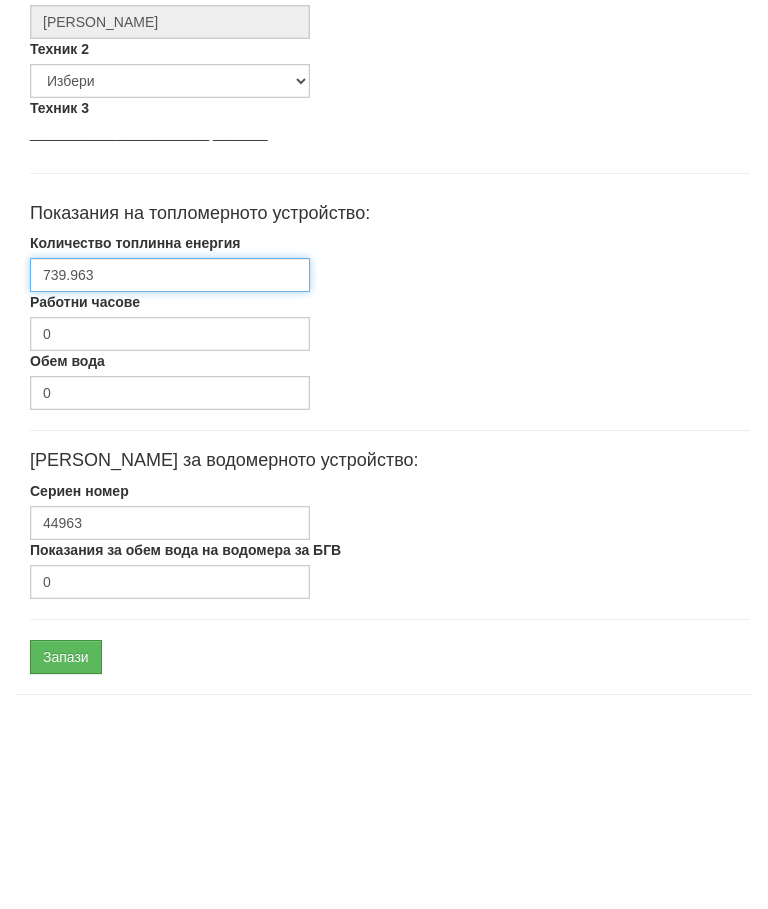 scroll, scrollTop: 602, scrollLeft: 0, axis: vertical 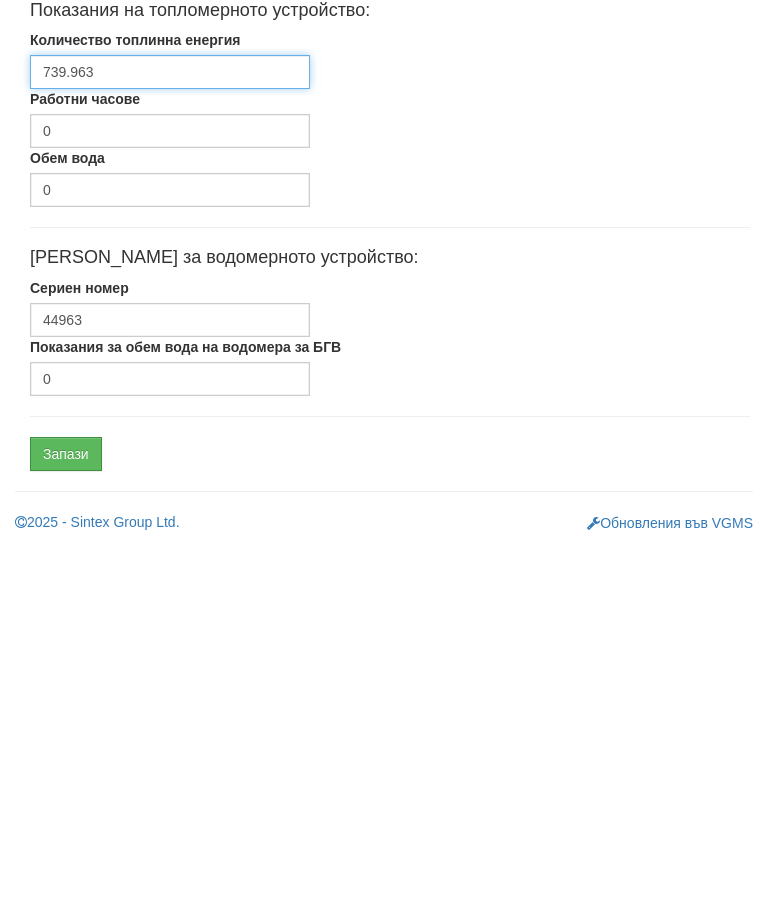 type on "739.963" 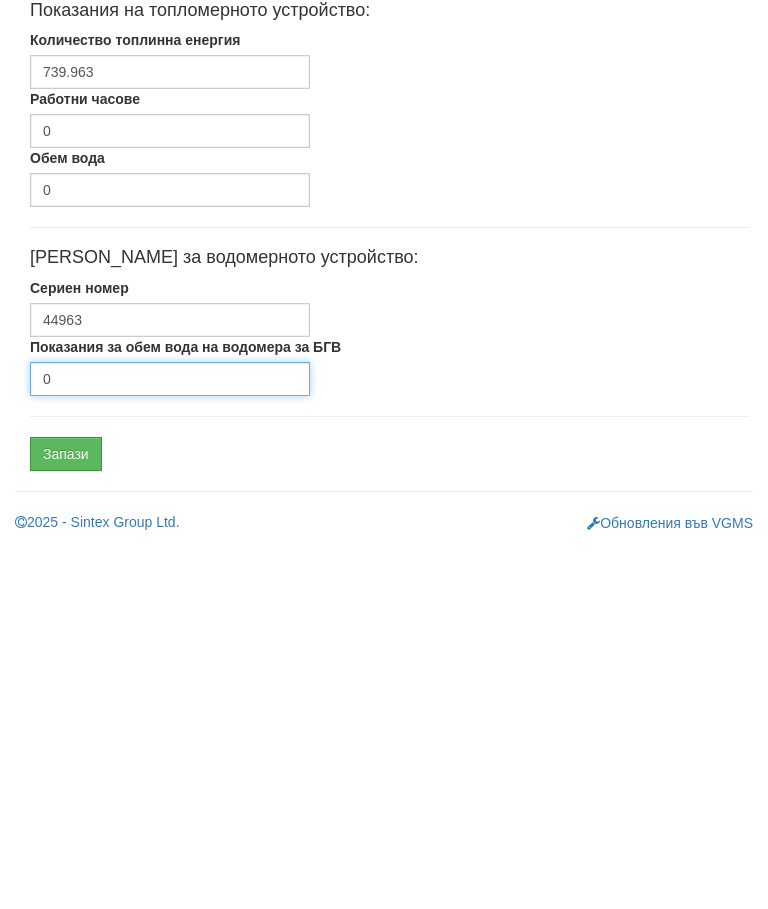 click on "0" at bounding box center [170, 743] 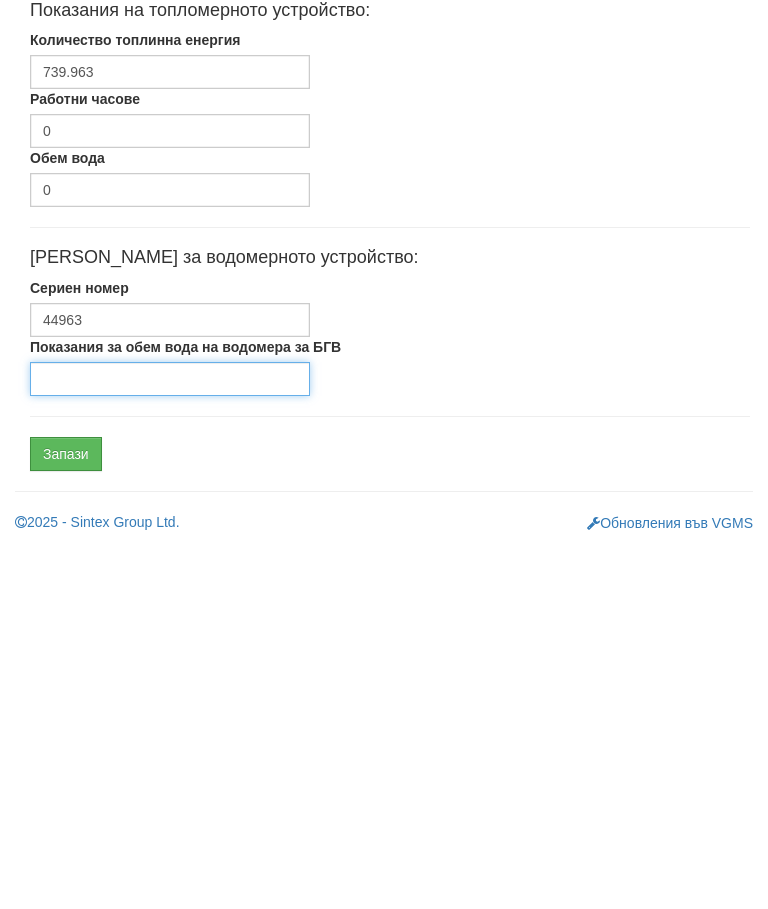 type 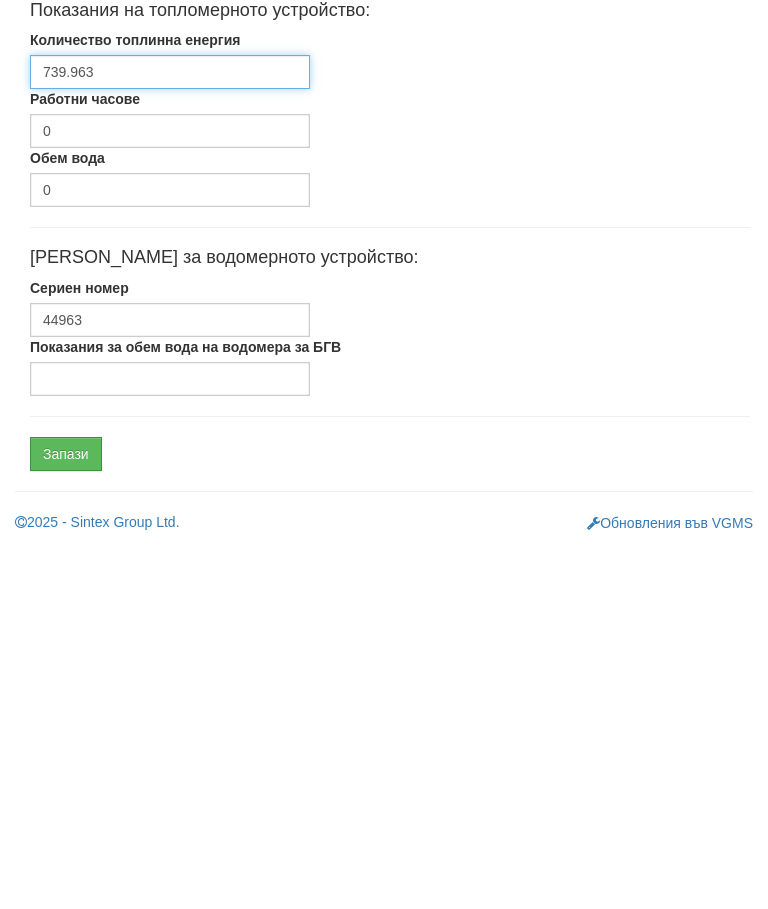 click on "739.963" at bounding box center (170, 436) 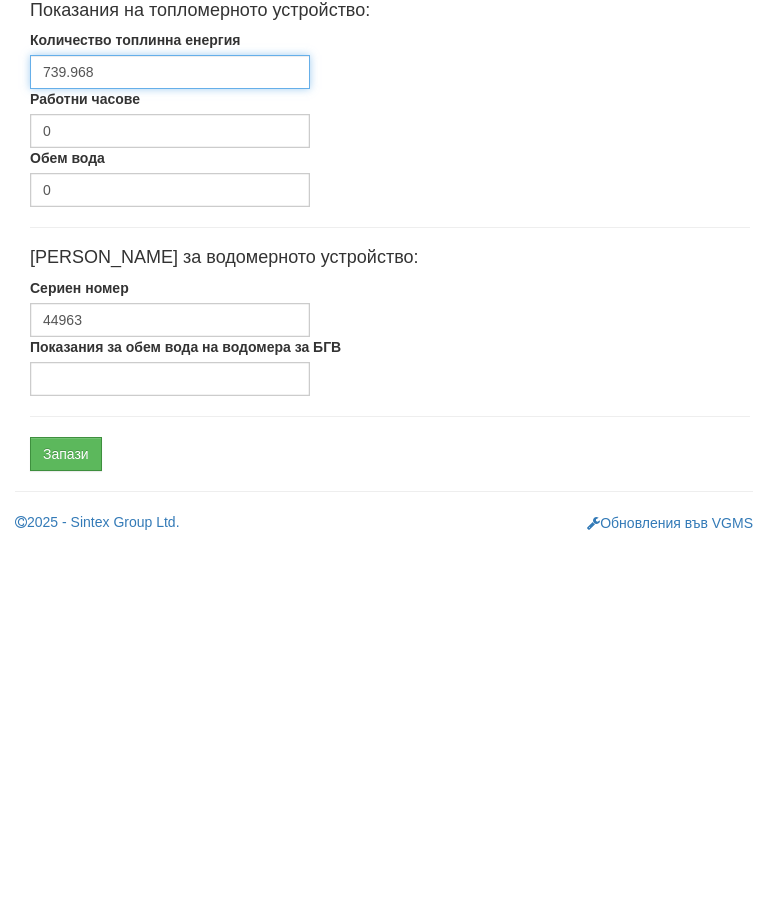 type on "739.968" 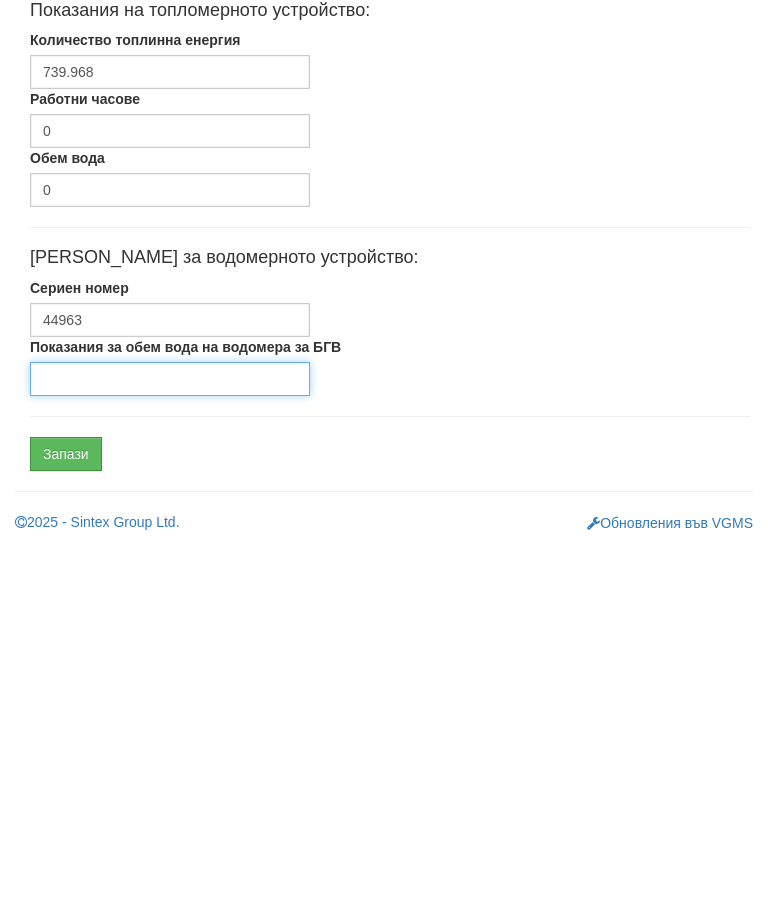 click on "Показания за обем вода на водомера за БГВ" at bounding box center (170, 743) 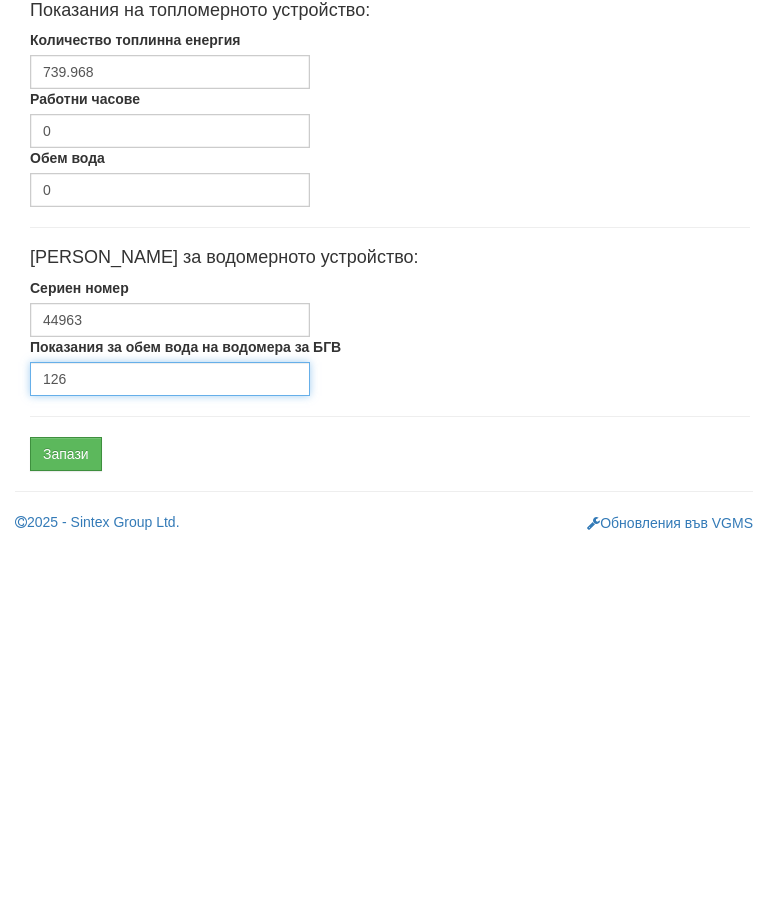 type on "126" 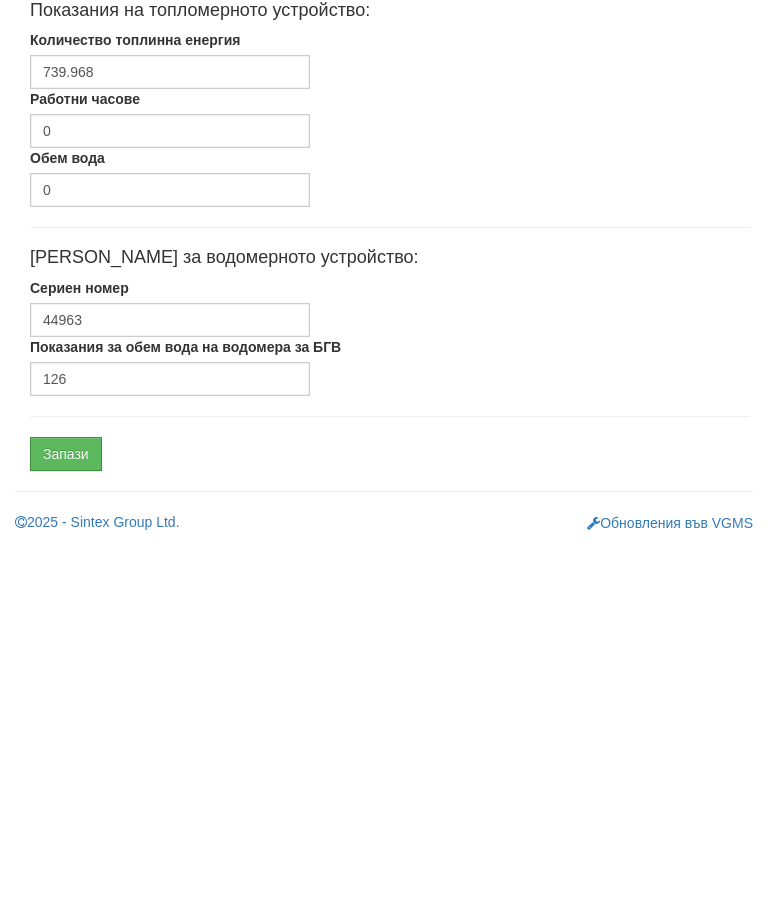 click on "Запази" at bounding box center (66, 818) 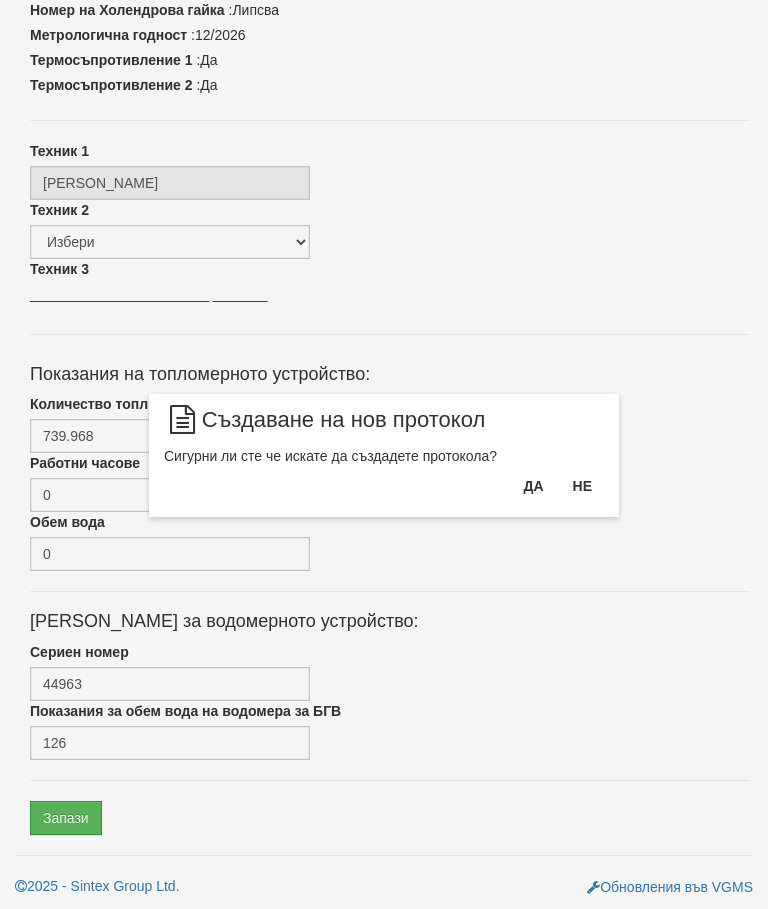 click on "Да" at bounding box center [533, 486] 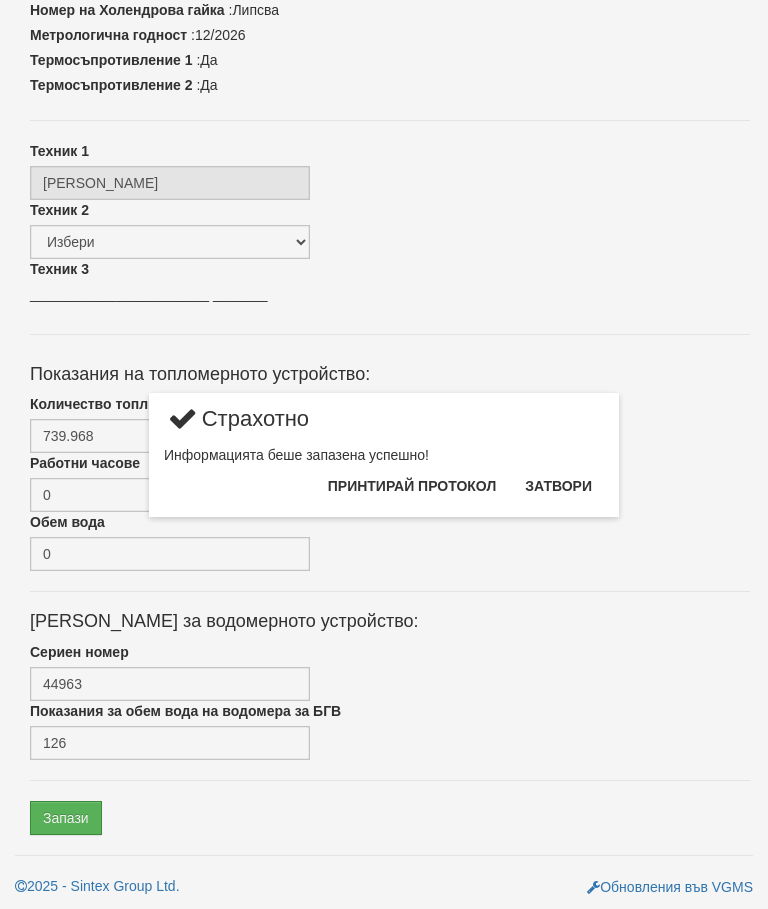 click on "Затвори" at bounding box center [558, 486] 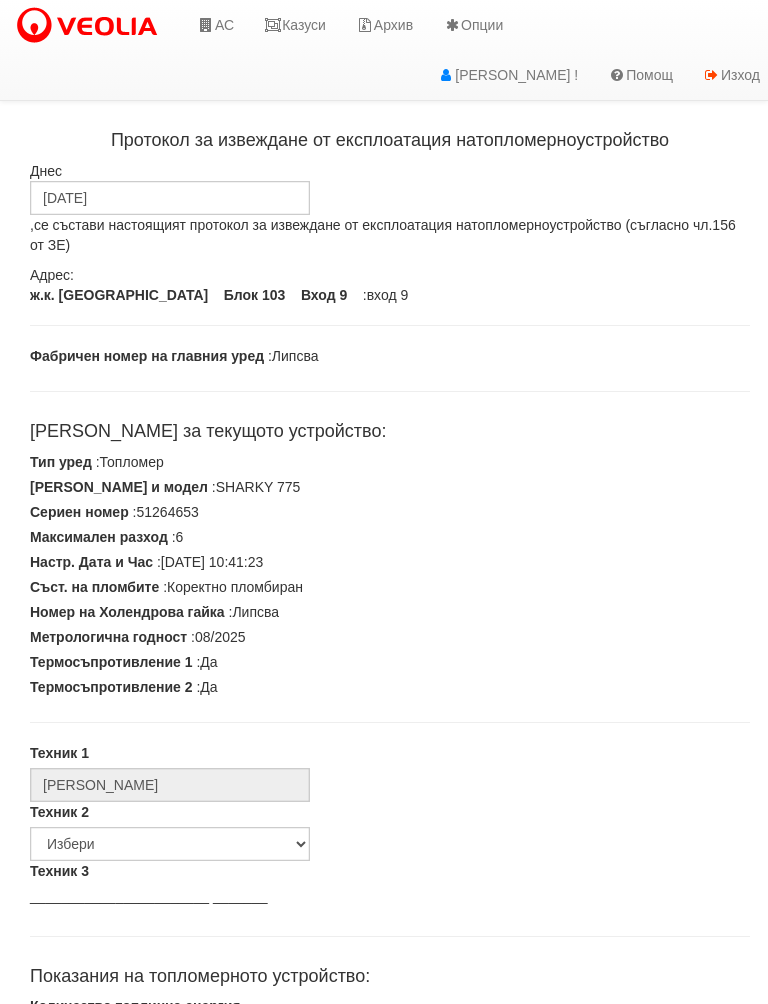 scroll, scrollTop: 0, scrollLeft: 0, axis: both 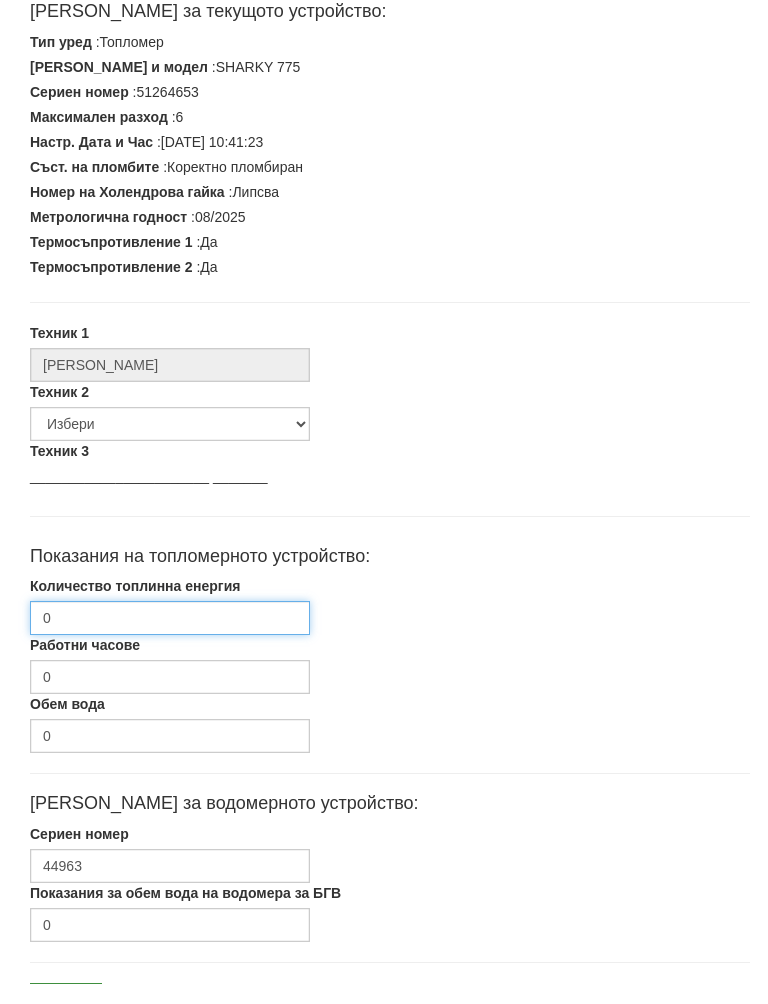click on "0" at bounding box center (170, 639) 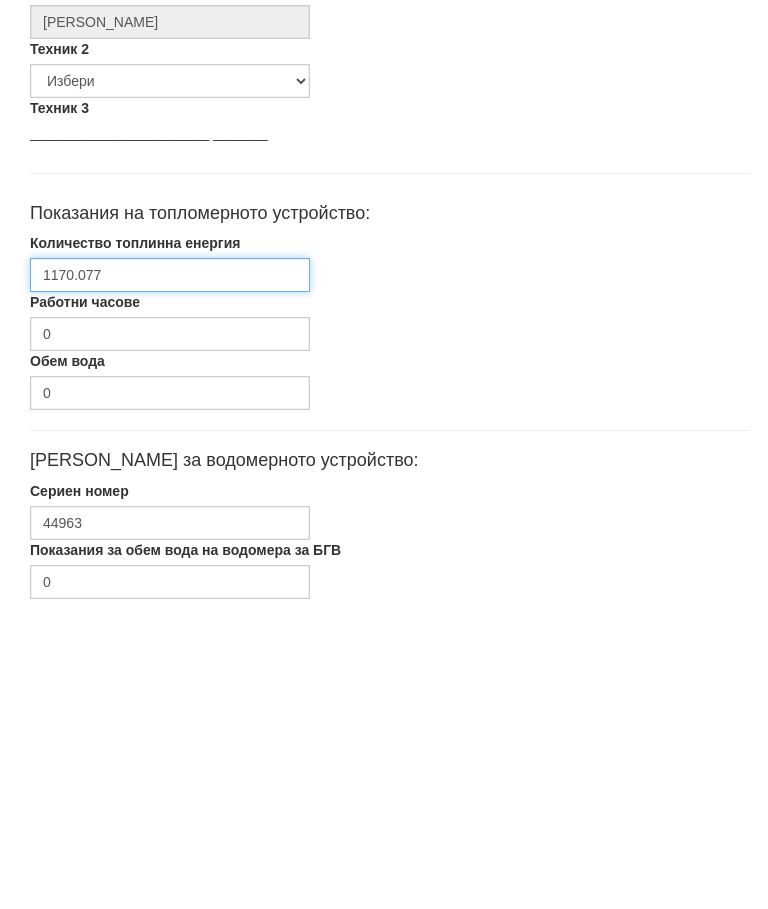 scroll, scrollTop: 535, scrollLeft: 0, axis: vertical 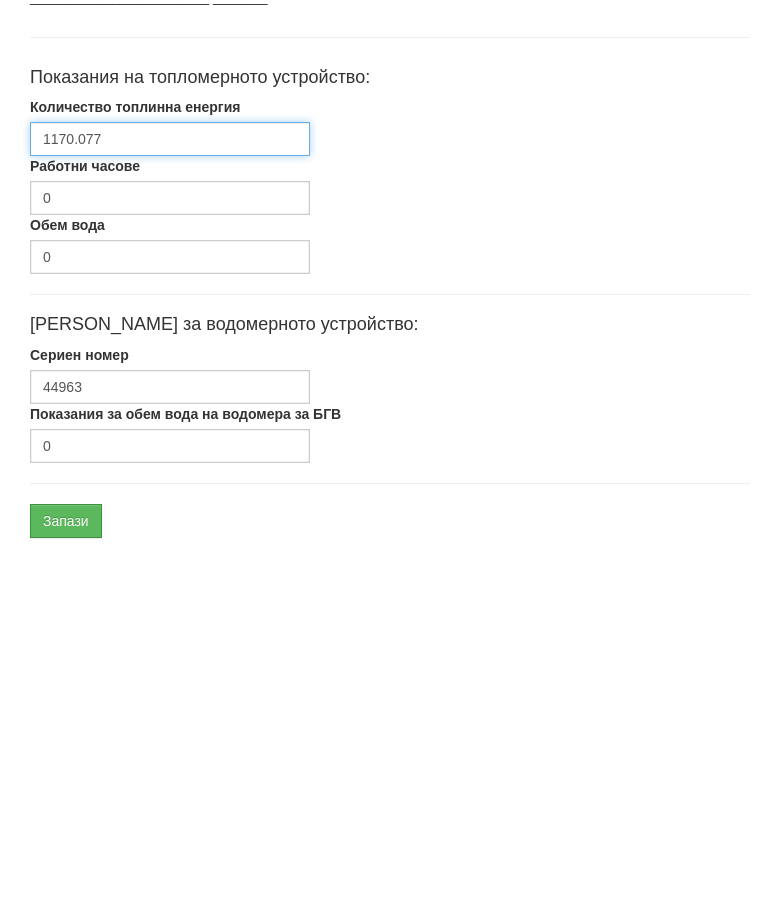 type on "1170.077" 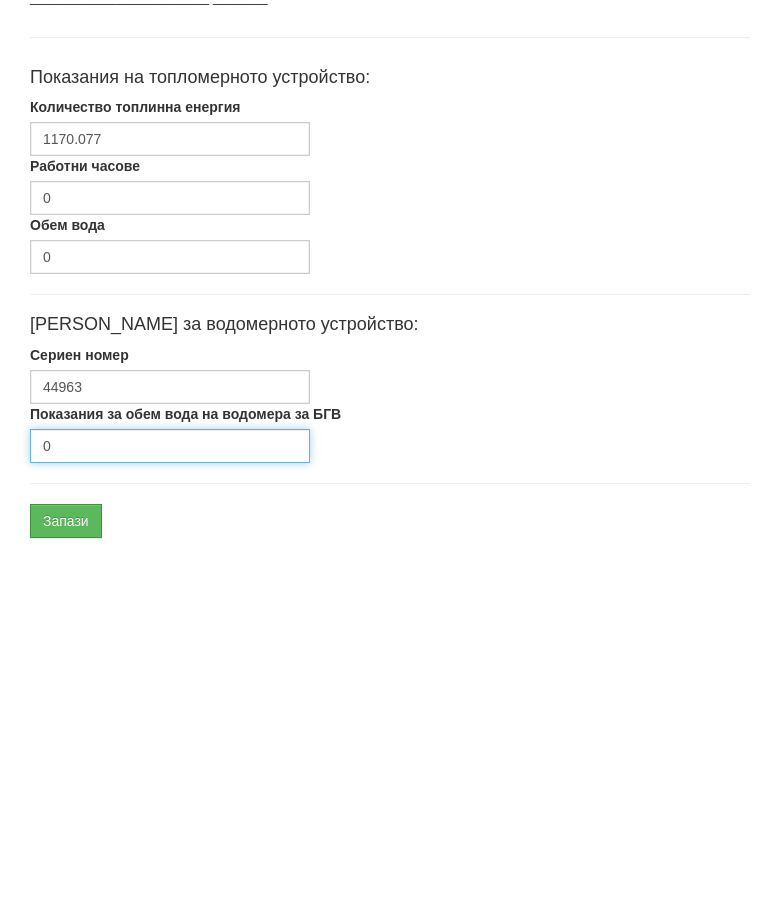 click on "0" at bounding box center [170, 810] 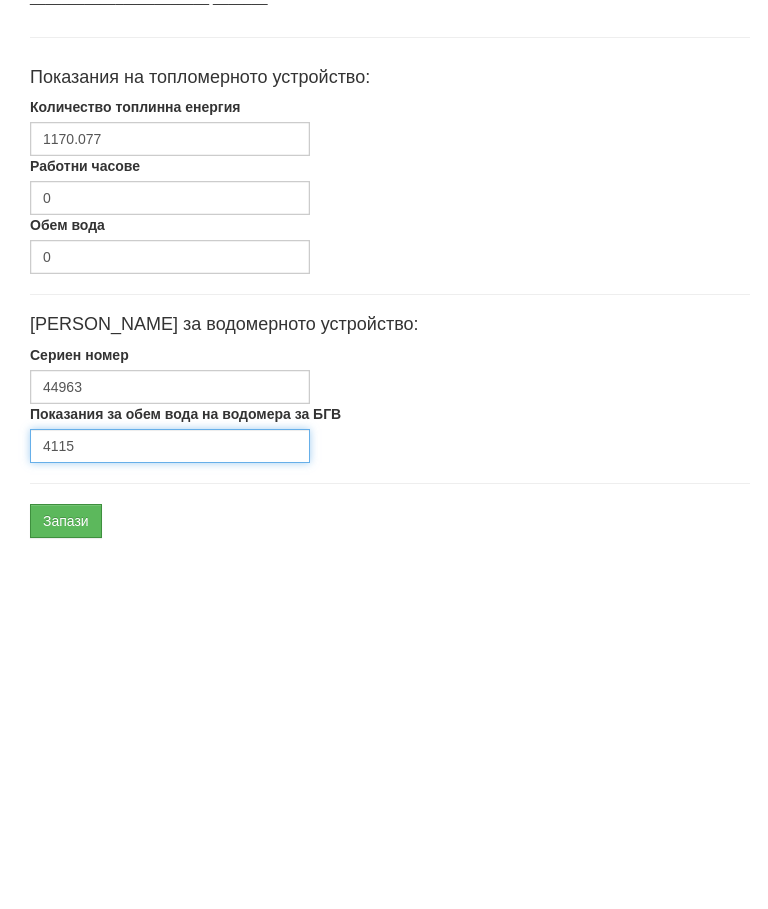 type on "4115" 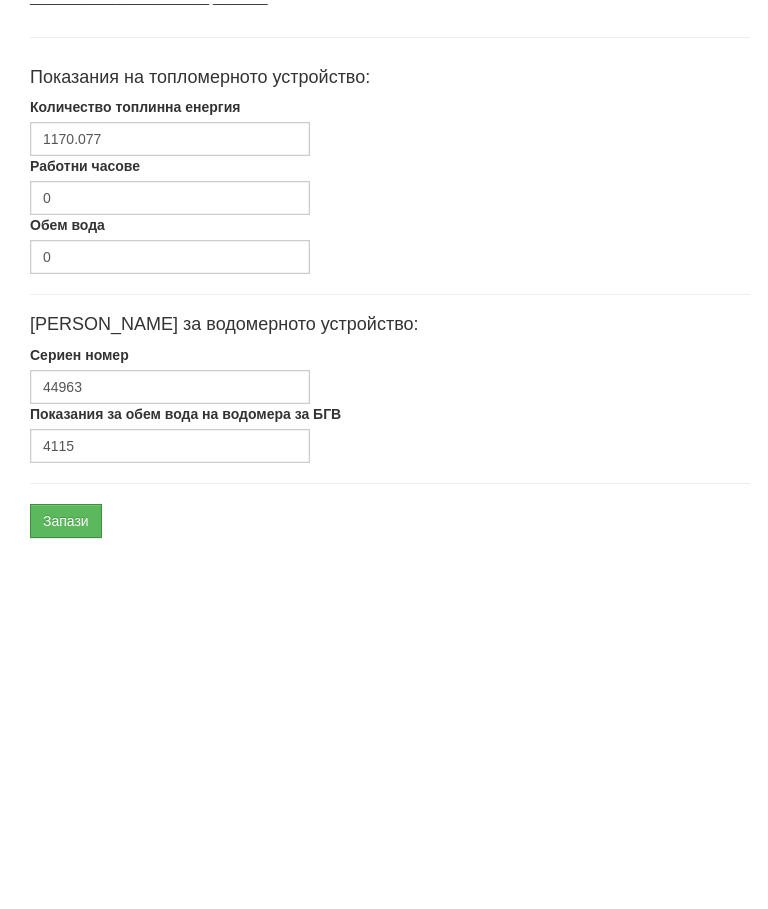 click on "Запази" at bounding box center (66, 885) 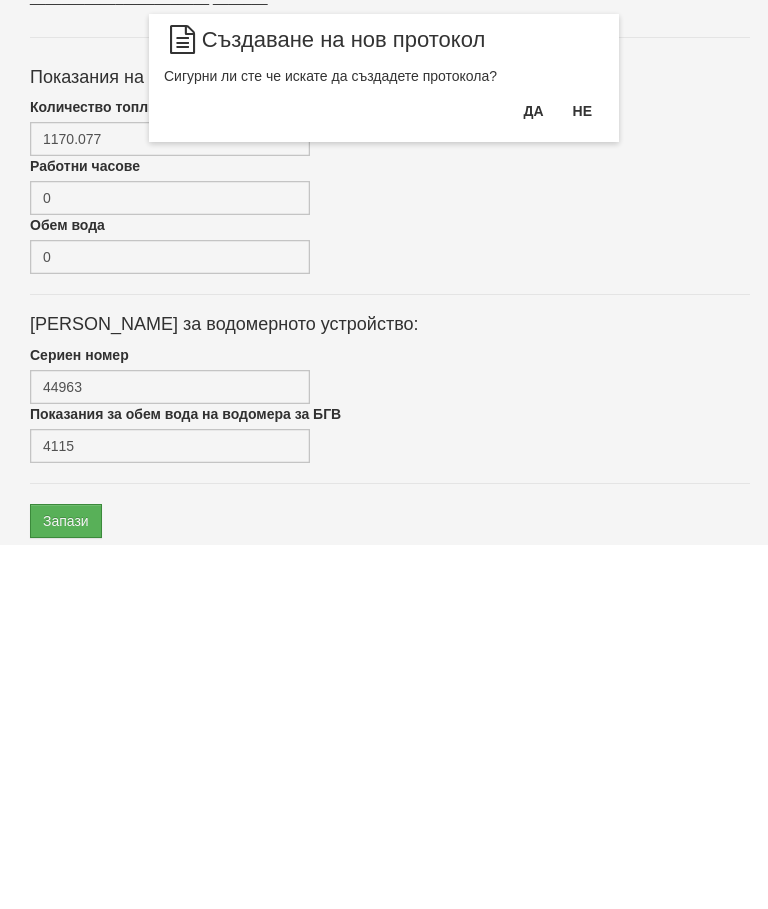 scroll, scrollTop: 602, scrollLeft: 0, axis: vertical 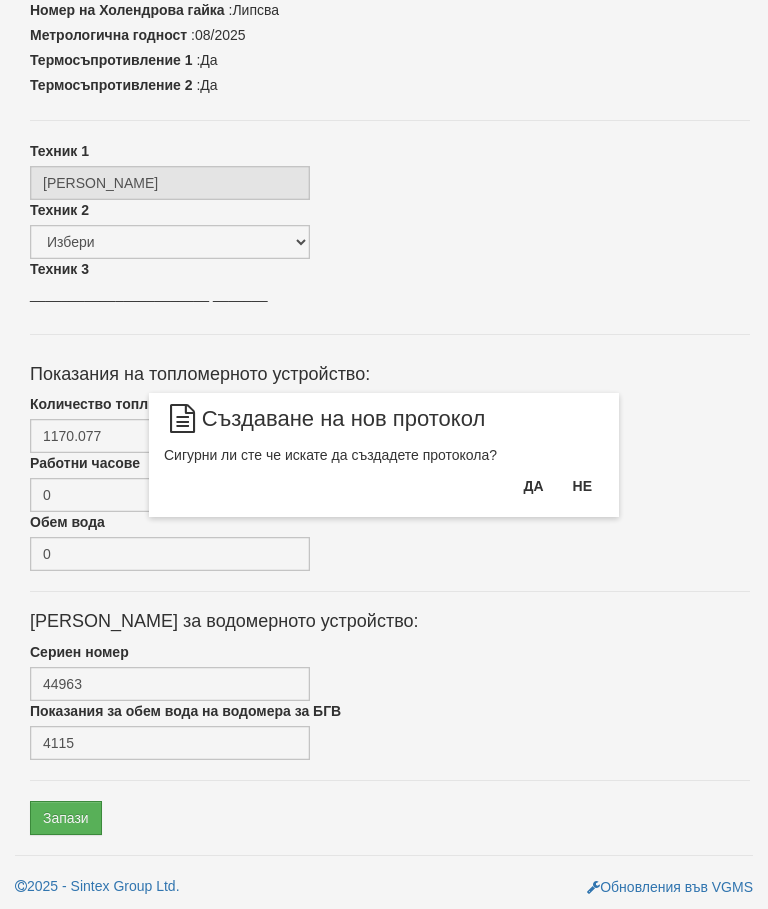 click on "Да" at bounding box center (533, 486) 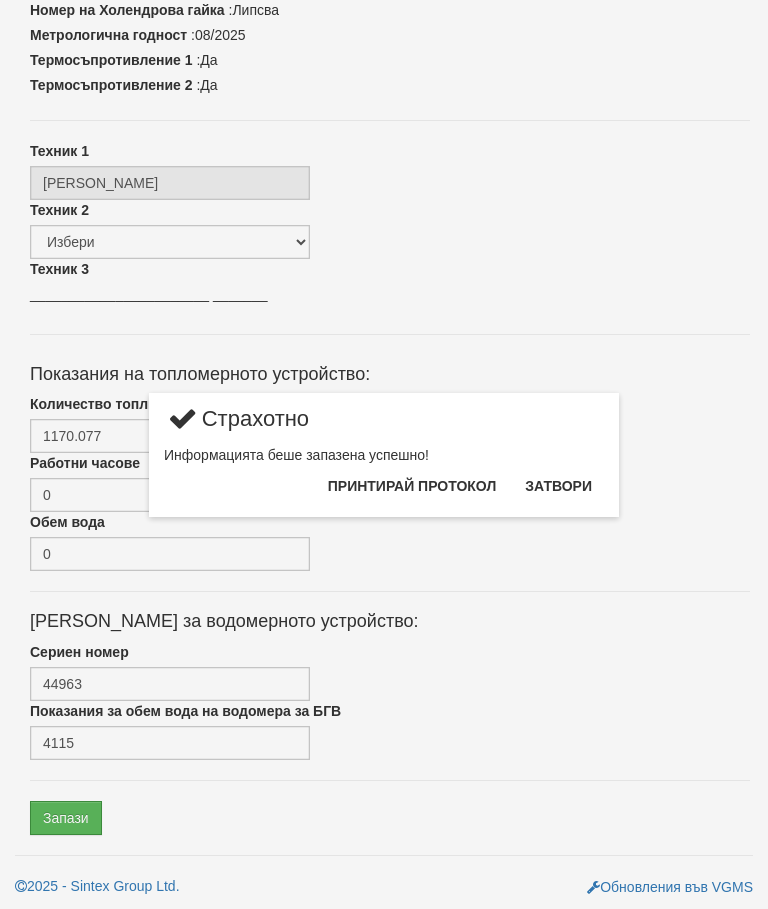click on "Затвори" at bounding box center [558, 486] 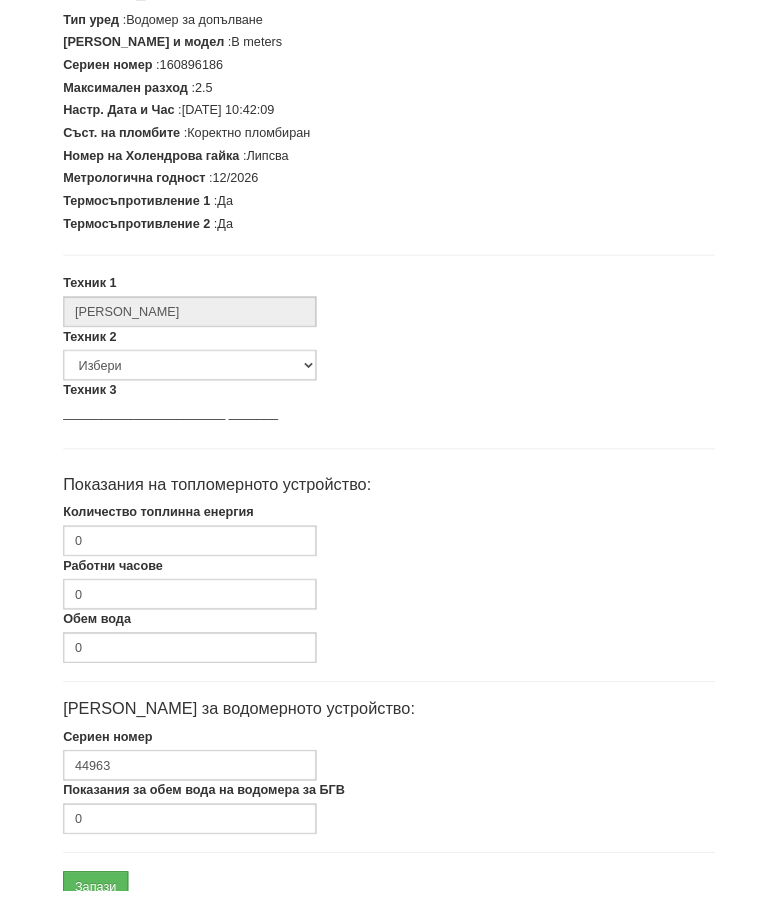 scroll, scrollTop: 464, scrollLeft: 0, axis: vertical 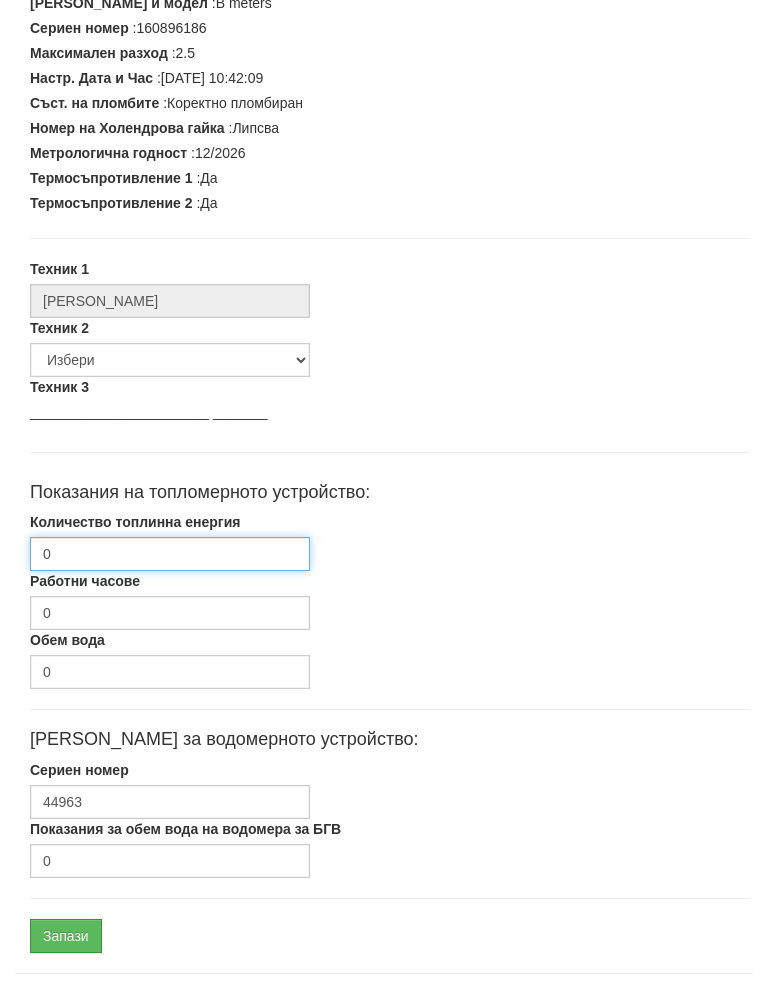 click on "0" at bounding box center (170, 574) 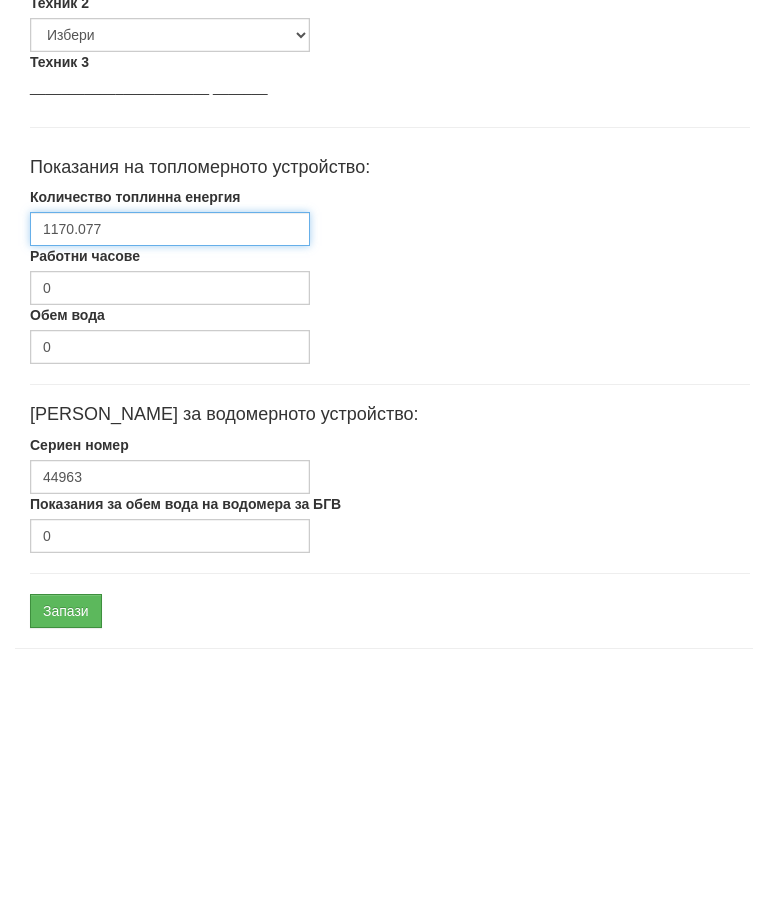 scroll, scrollTop: 602, scrollLeft: 0, axis: vertical 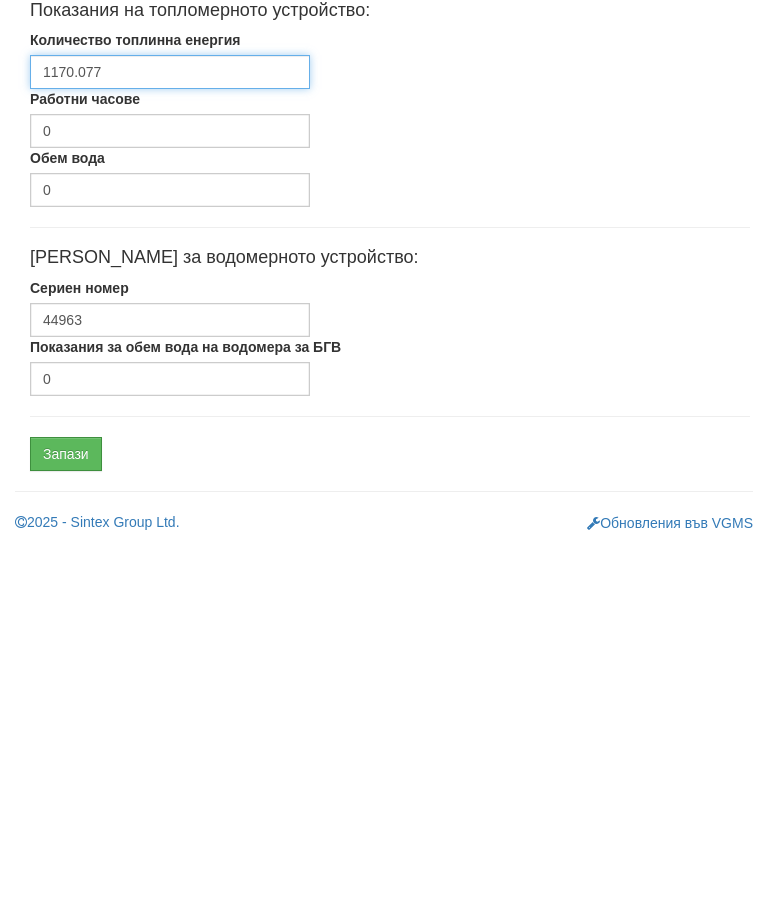 type on "1170.077" 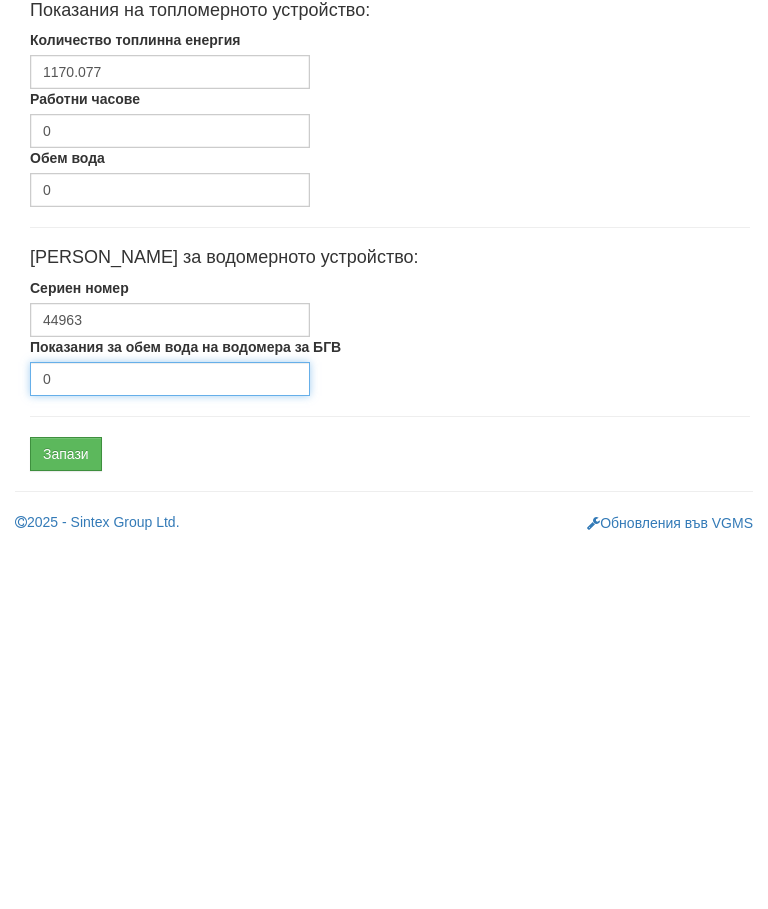 click on "0" at bounding box center [170, 743] 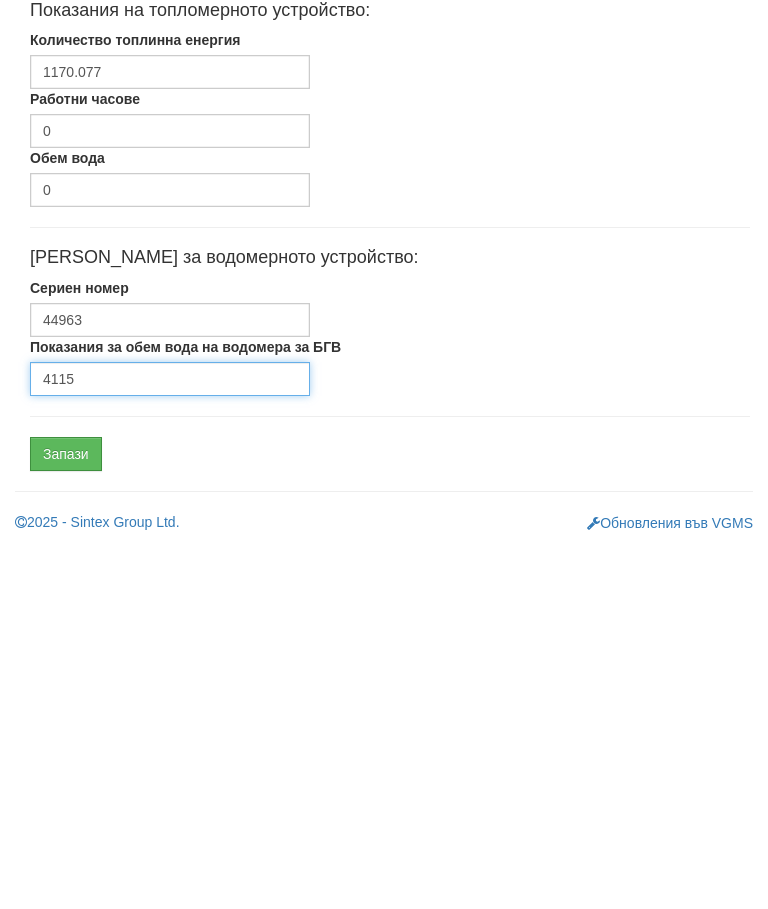type on "4115" 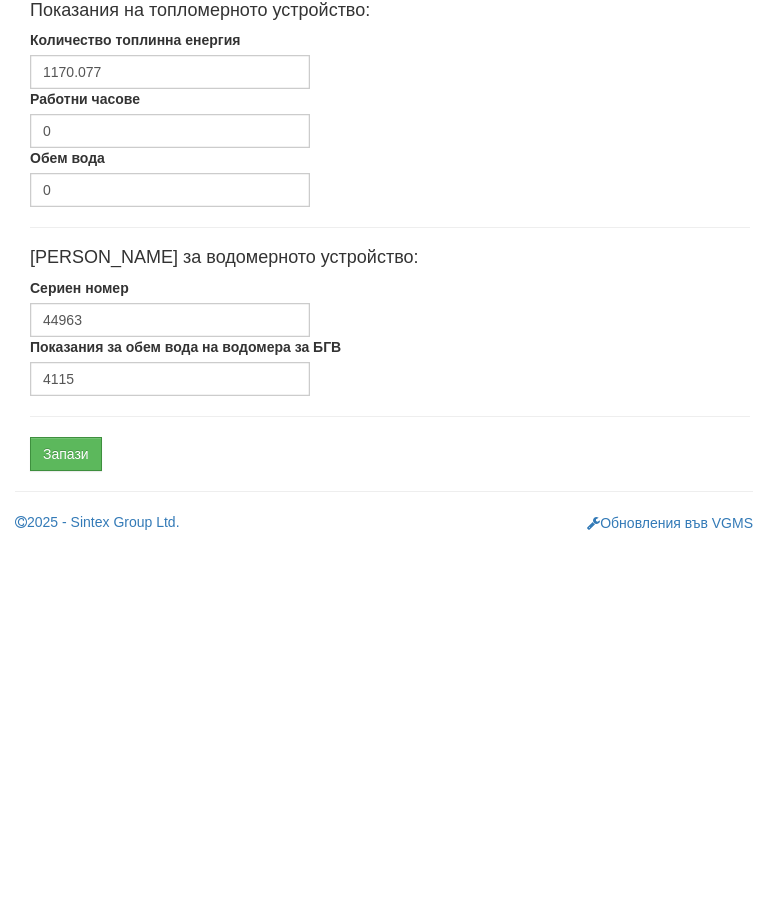 click on "Запази" at bounding box center (66, 818) 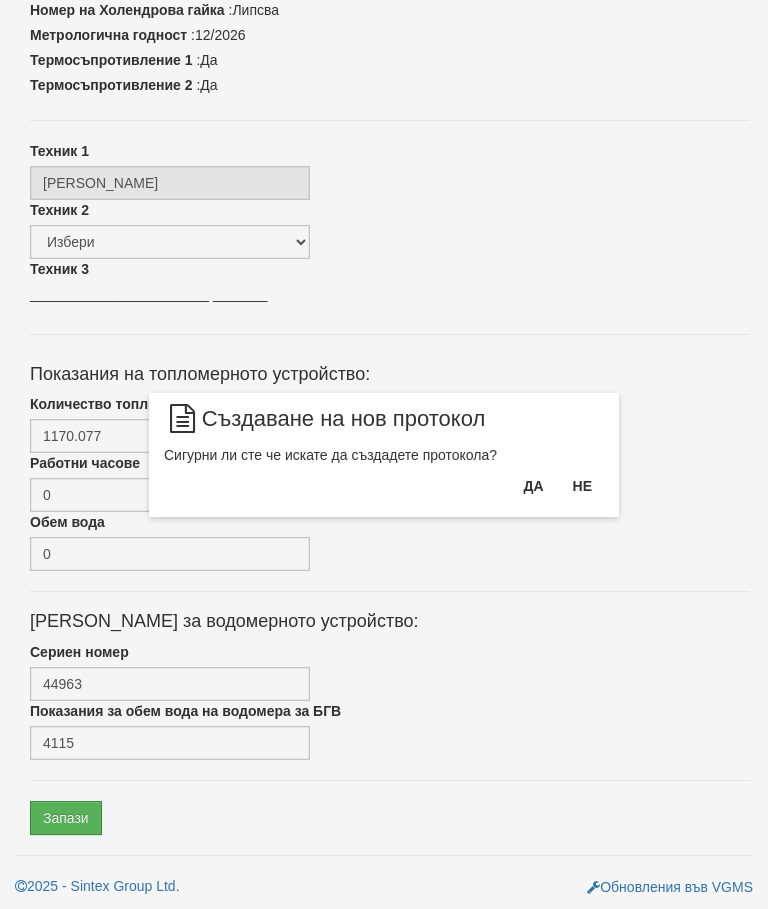 click on "Да" at bounding box center (533, 486) 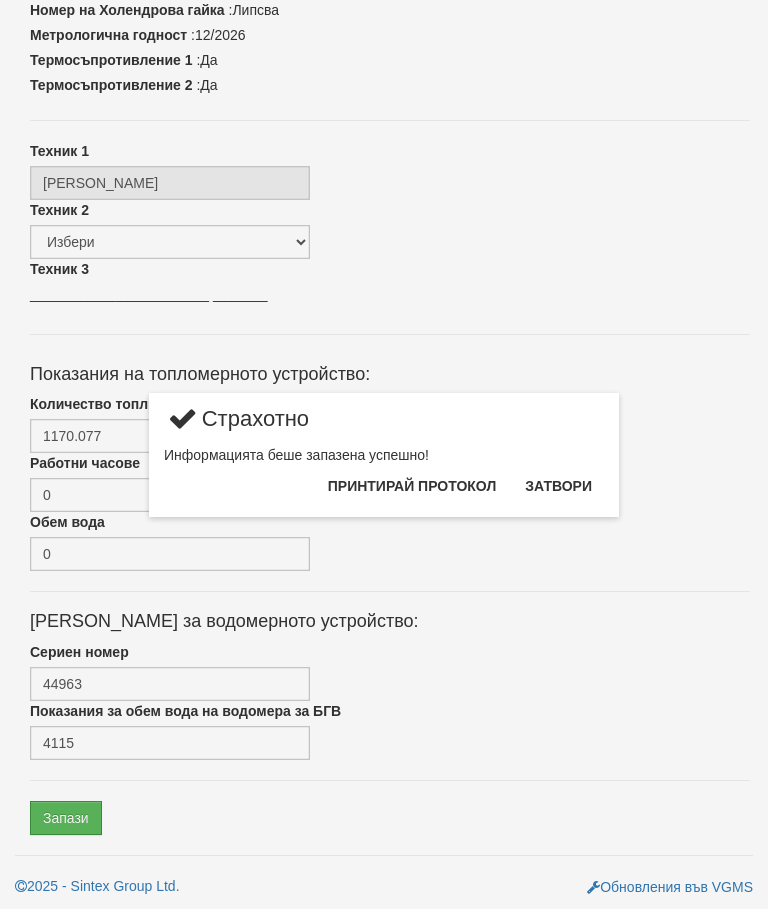 click on "Затвори" at bounding box center (558, 486) 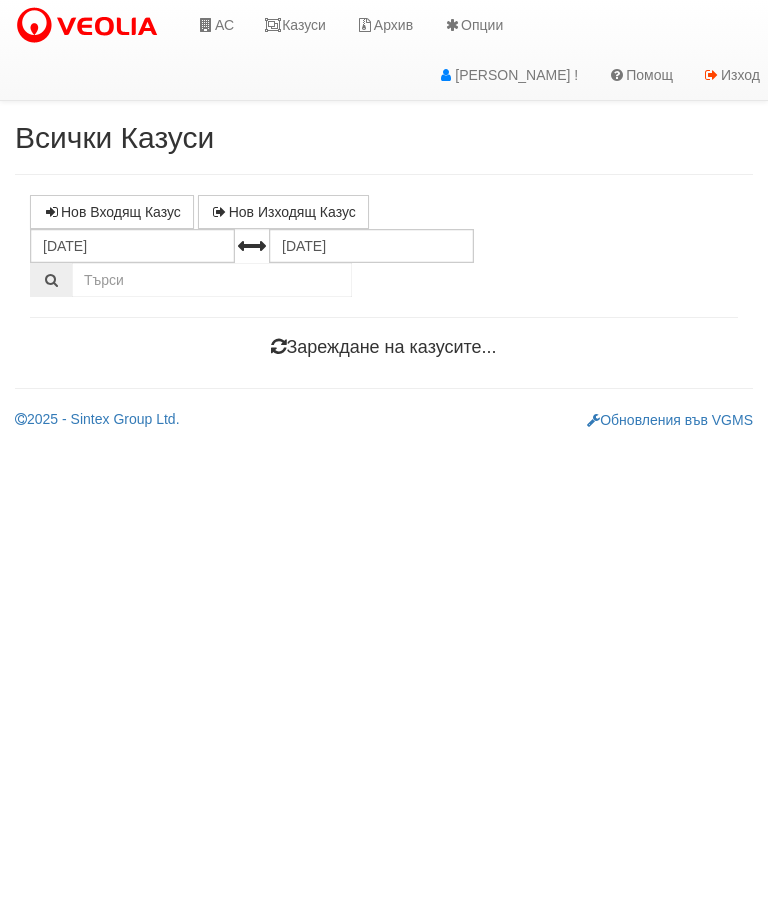 scroll, scrollTop: 0, scrollLeft: 0, axis: both 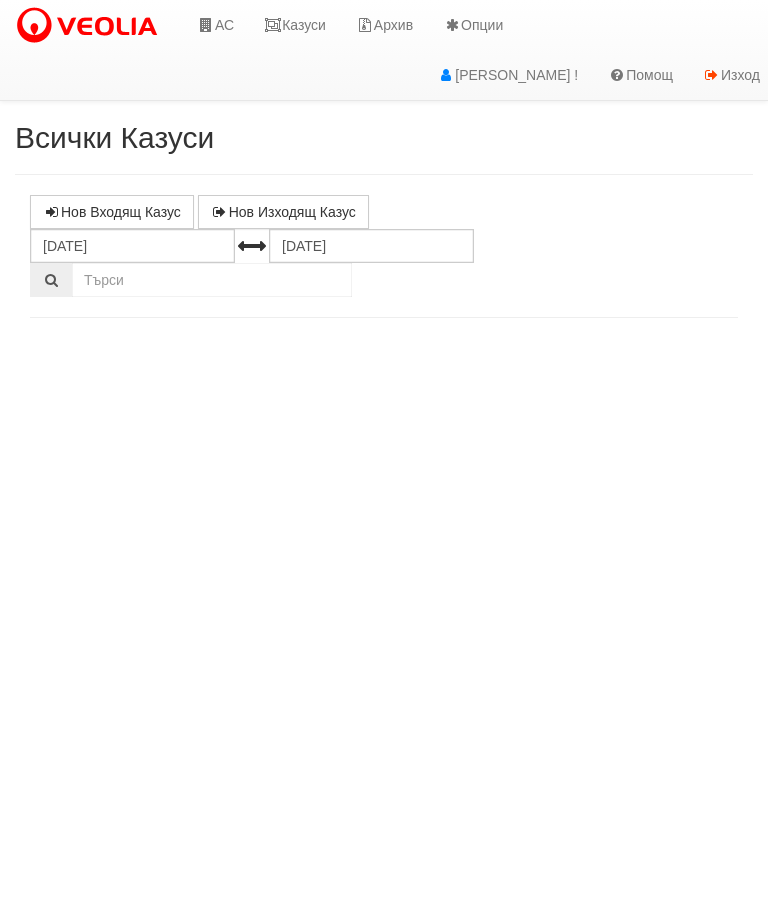 select on "10" 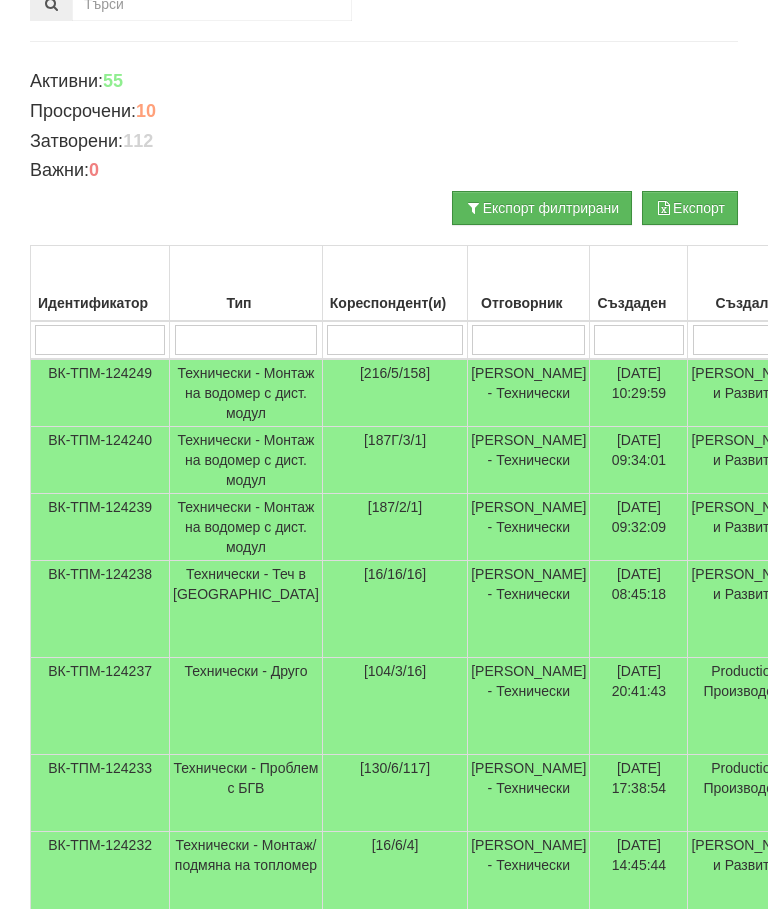 scroll, scrollTop: 0, scrollLeft: 0, axis: both 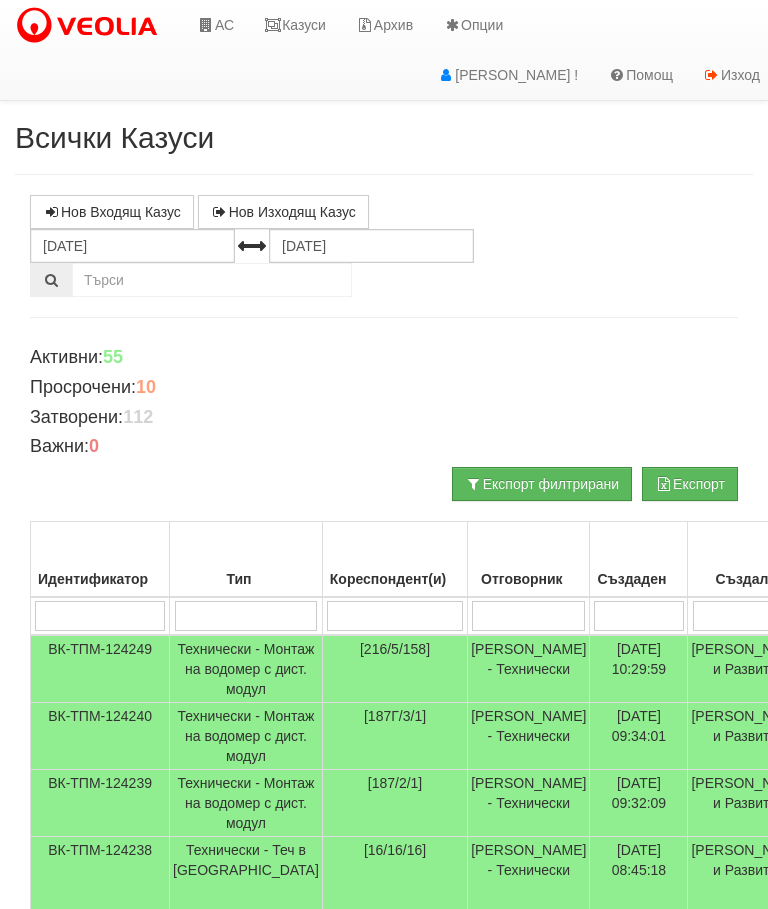 click on "АС" at bounding box center [215, 25] 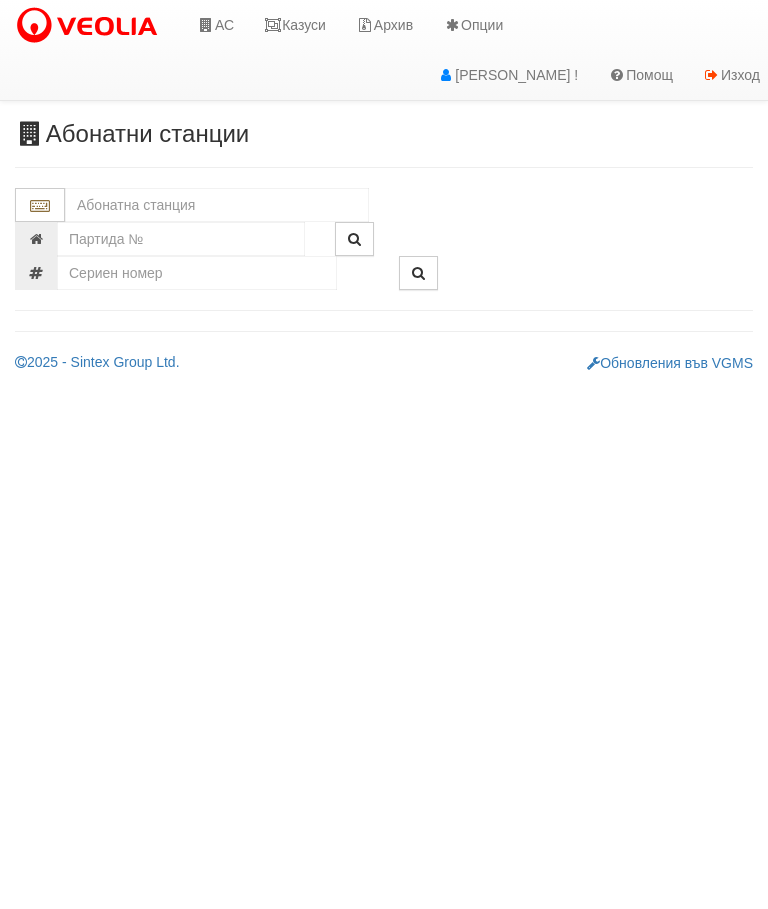 scroll, scrollTop: 0, scrollLeft: 0, axis: both 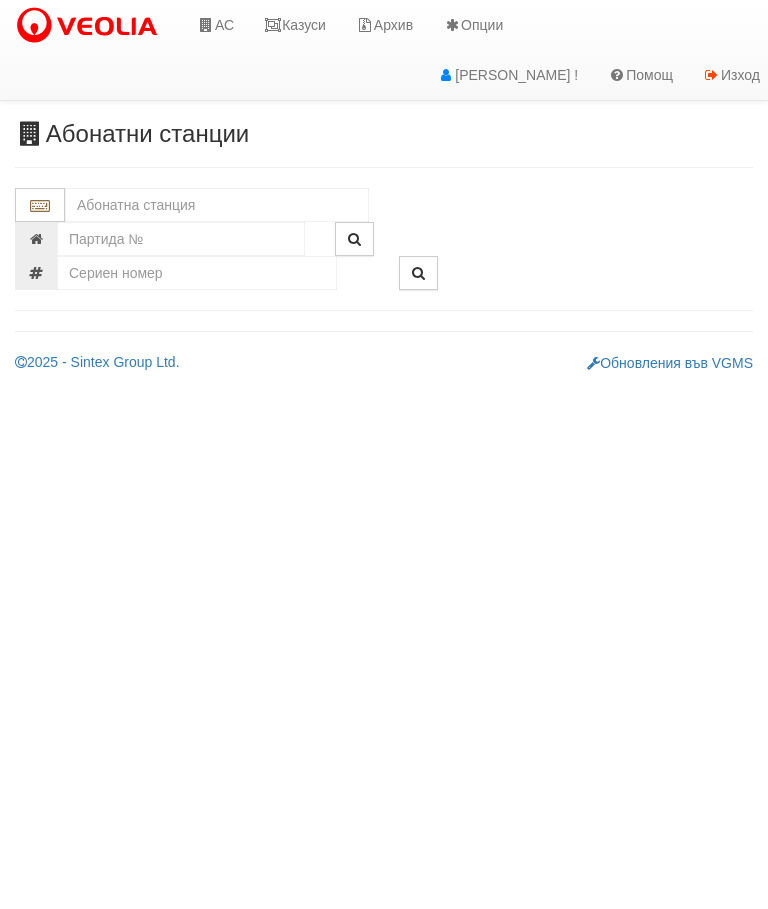 click at bounding box center (217, 205) 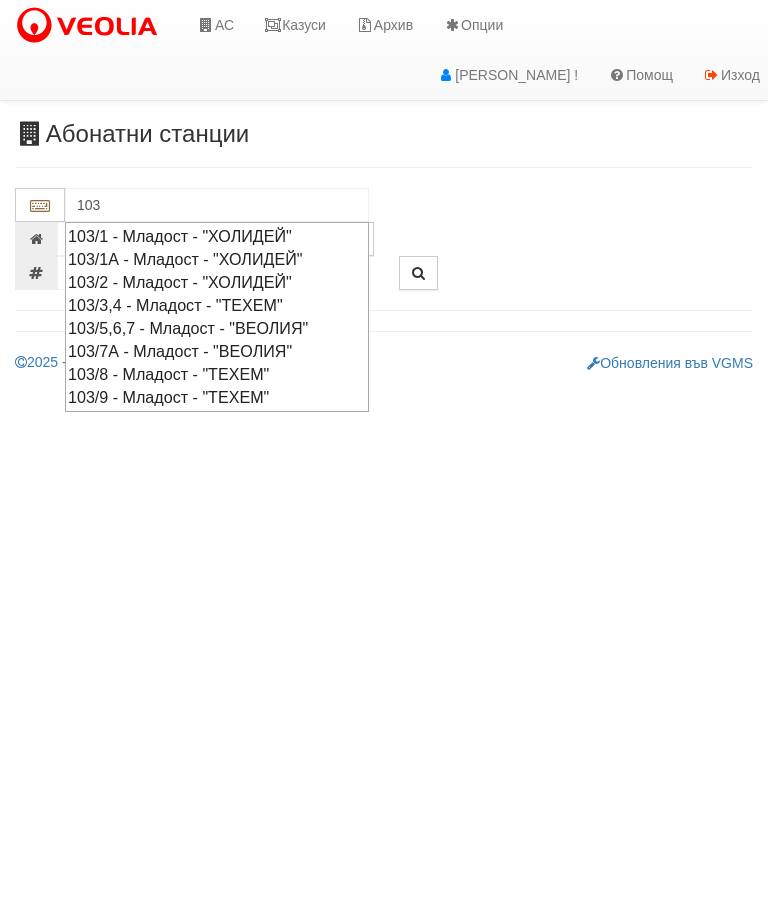 click on "103/5,6,7 - Младост - "ВЕОЛИЯ"" at bounding box center (217, 328) 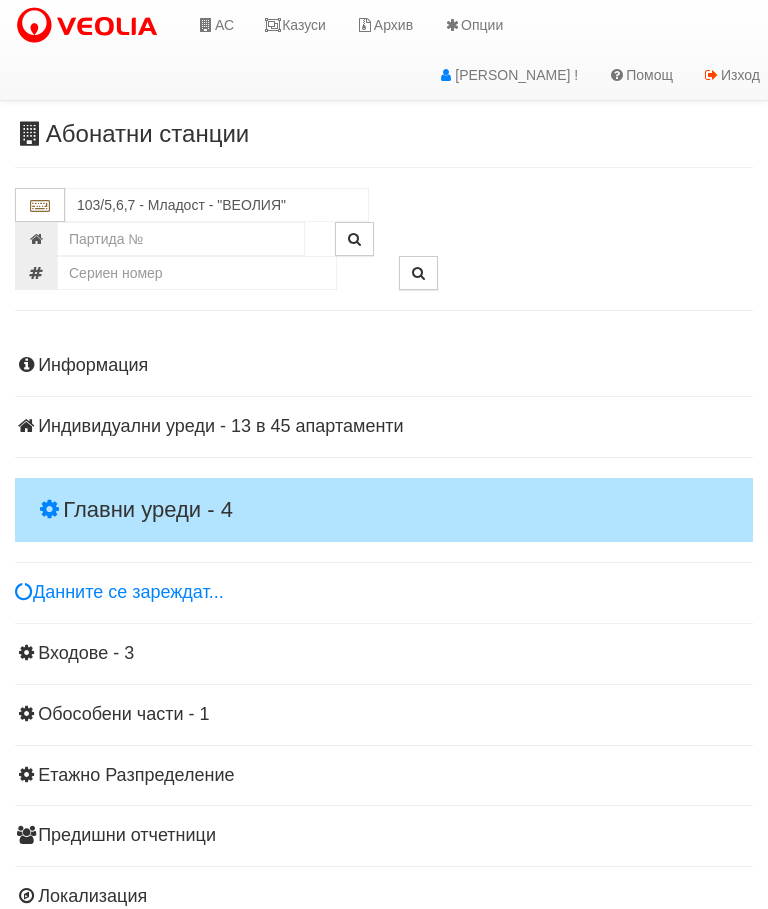 click on "Информация
Параметри
Брой Апартаменти:
45
Ползватели 05/2025
16  %
0  % 108" at bounding box center [384, 659] 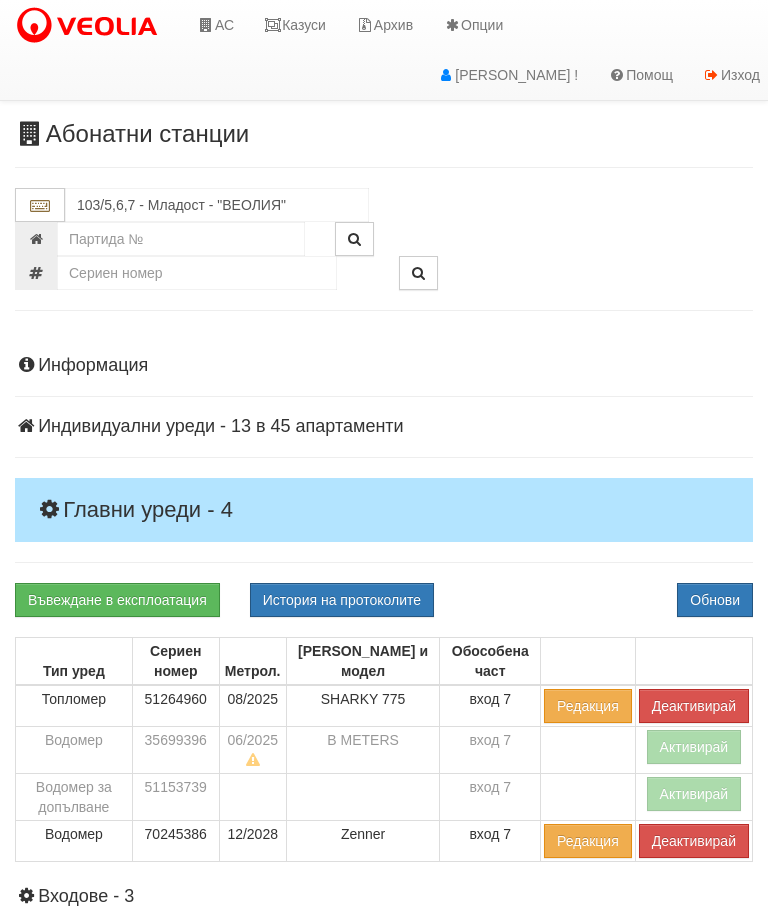 click on "Главни уреди - 4" at bounding box center (384, 510) 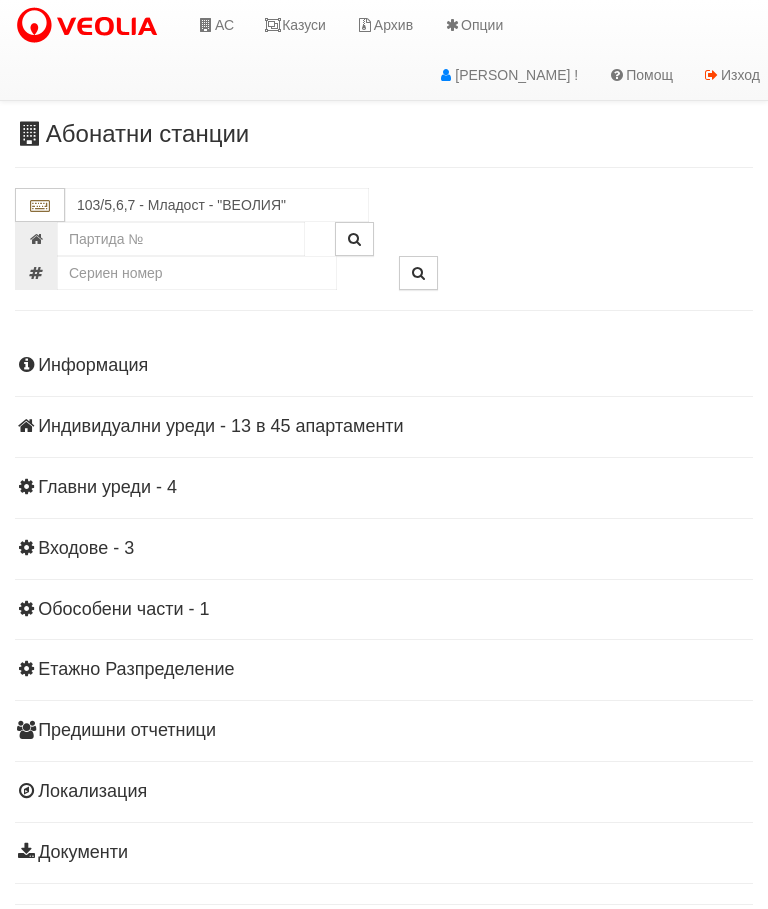 scroll, scrollTop: 0, scrollLeft: 7, axis: horizontal 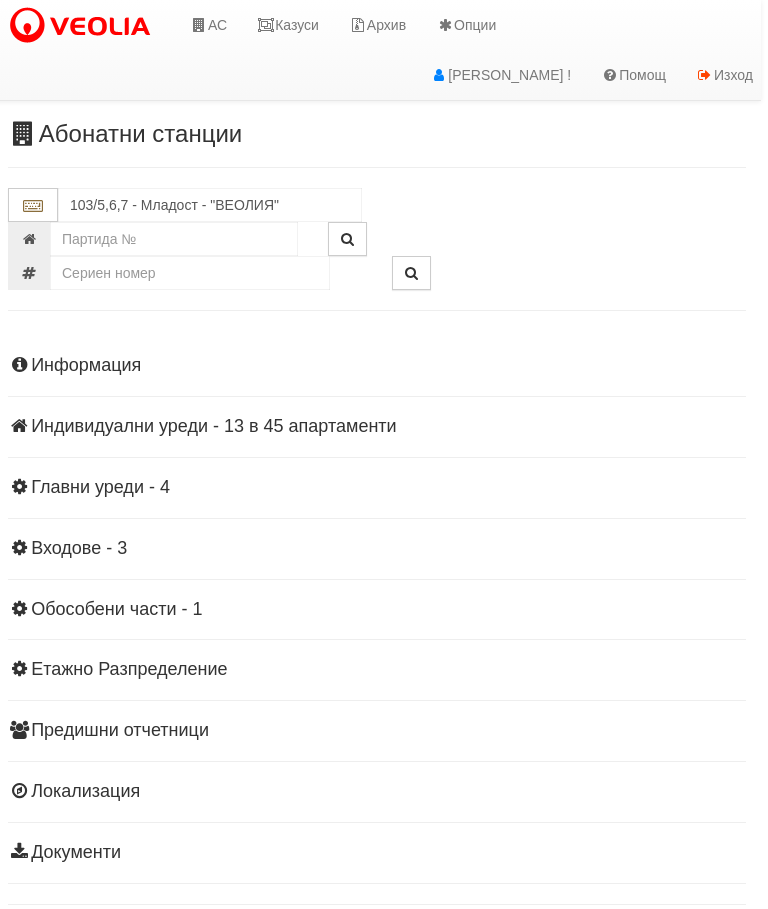 click on "Казуси" at bounding box center [288, 25] 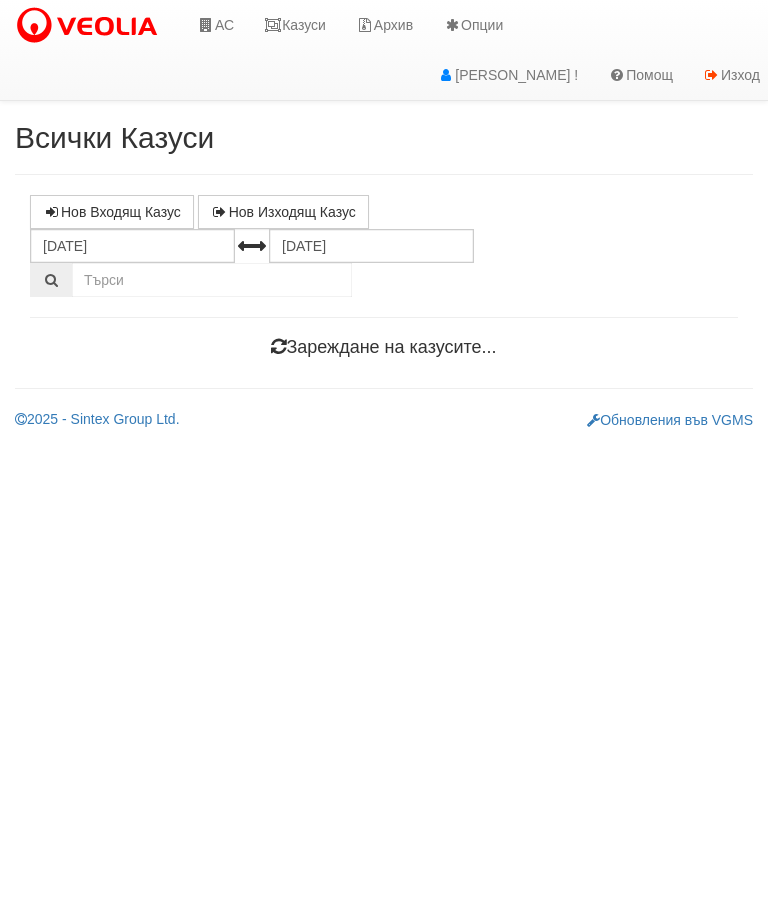 scroll, scrollTop: 0, scrollLeft: 0, axis: both 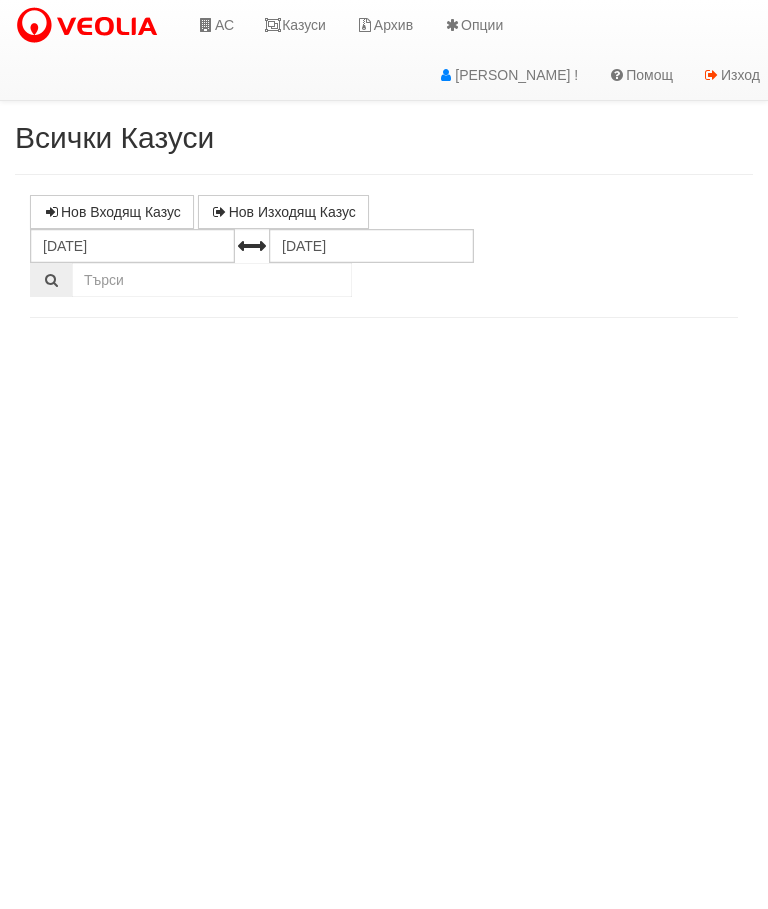 select on "10" 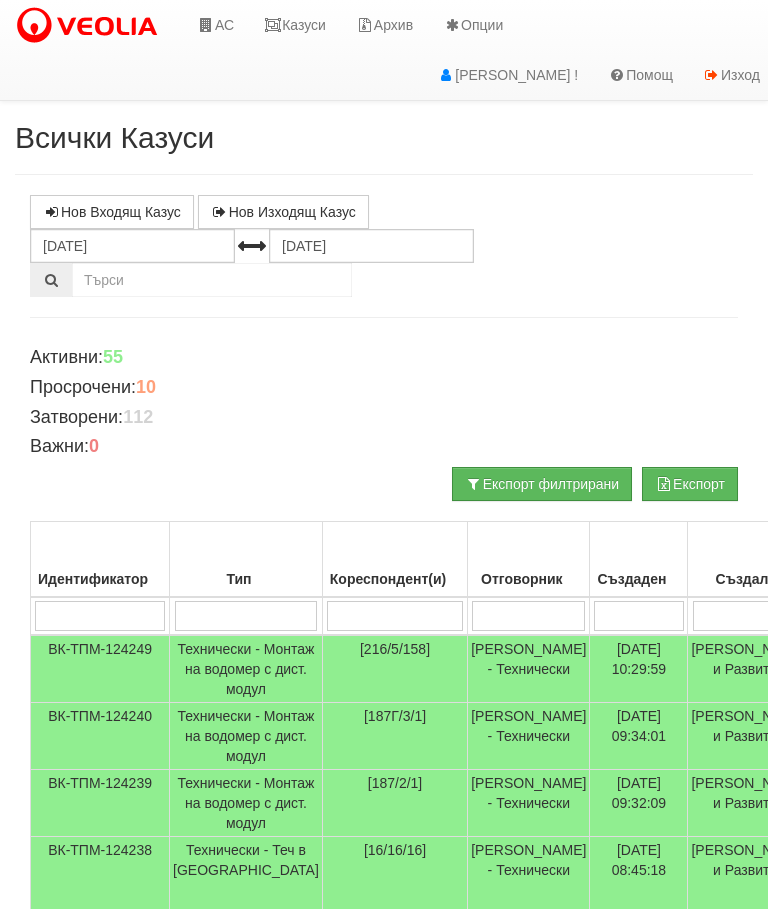 click on "Казуси" at bounding box center [295, 25] 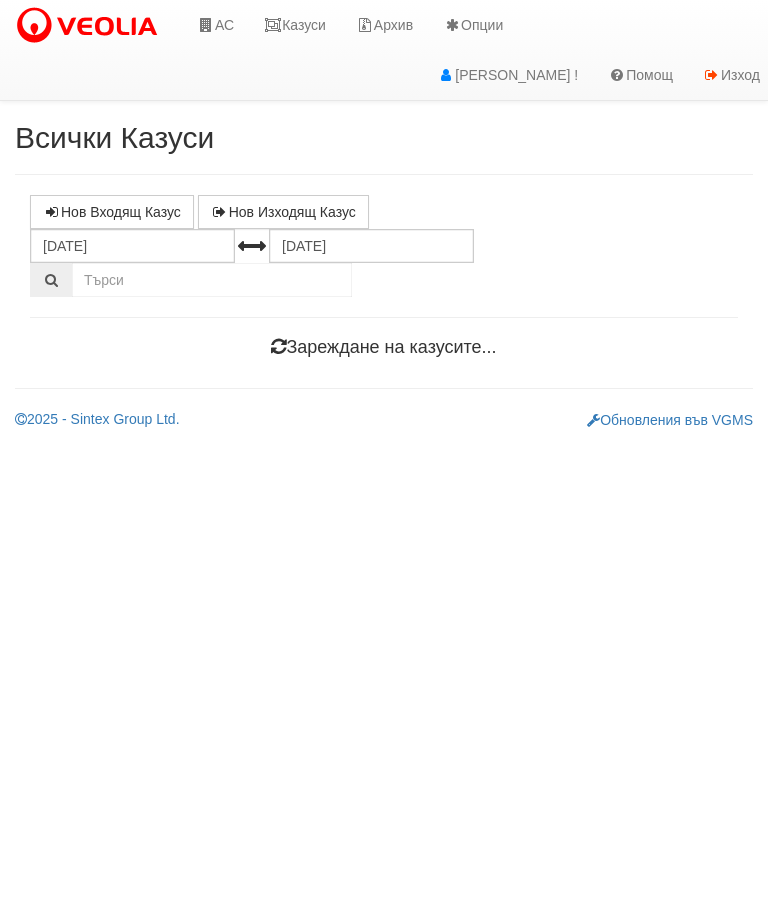 scroll, scrollTop: 0, scrollLeft: 0, axis: both 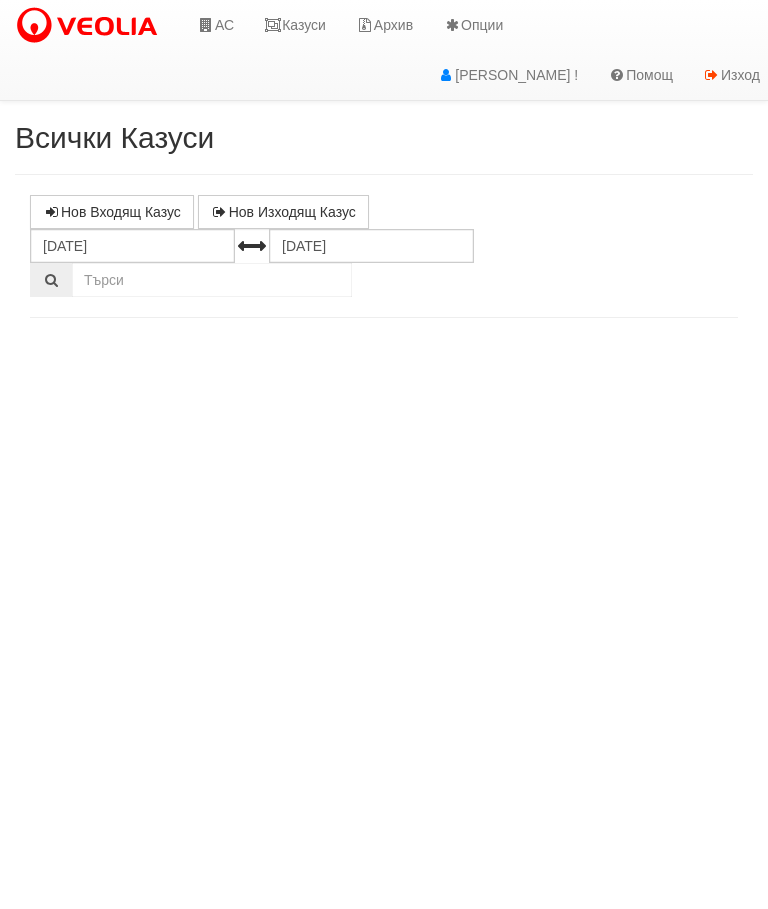select on "10" 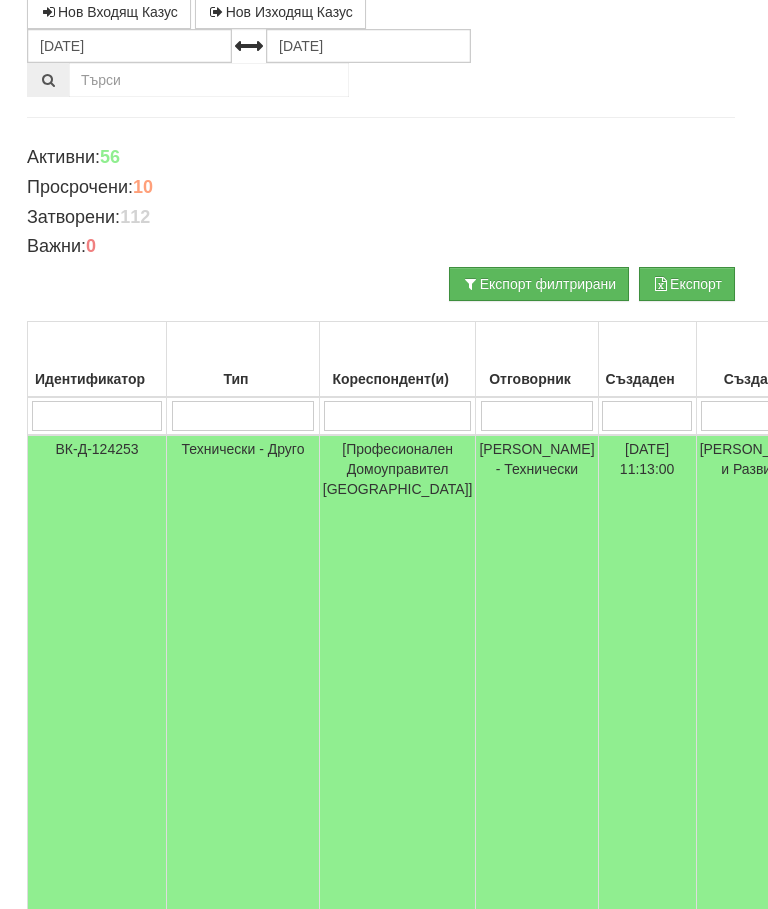 scroll, scrollTop: 200, scrollLeft: 0, axis: vertical 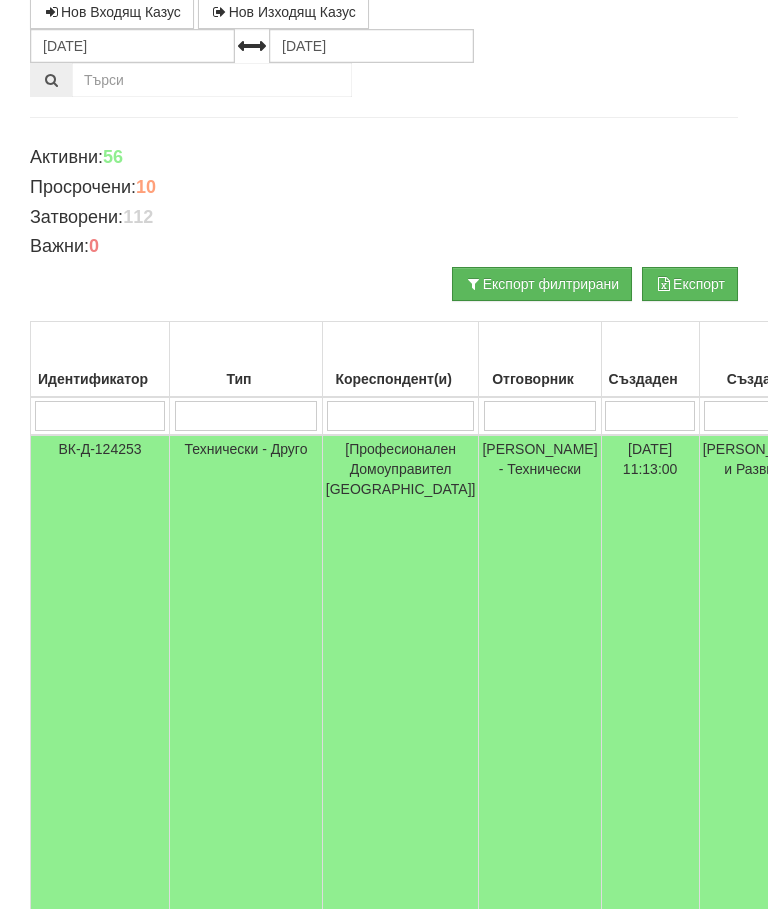 click on "Технически - Друго" at bounding box center (246, 704) 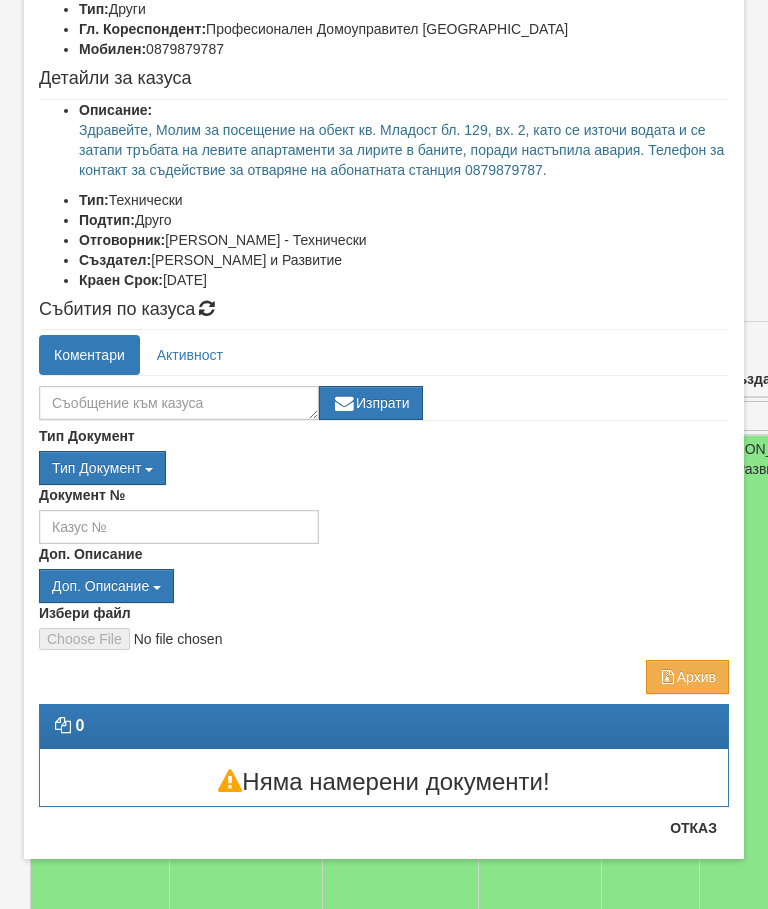 scroll, scrollTop: 169, scrollLeft: 0, axis: vertical 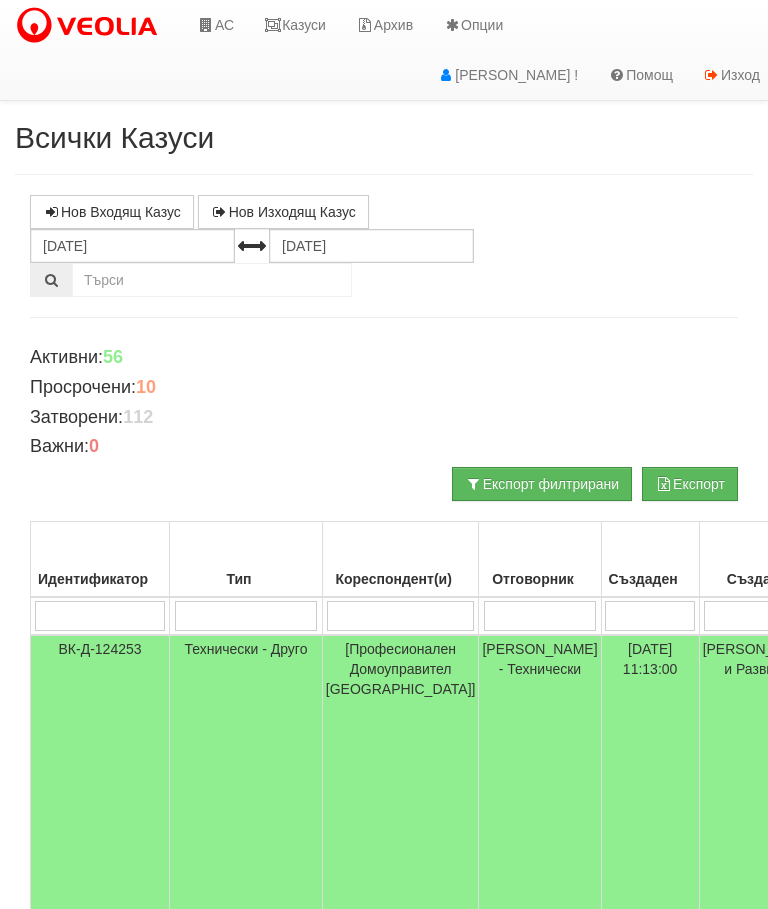 click on "АС" at bounding box center [215, 25] 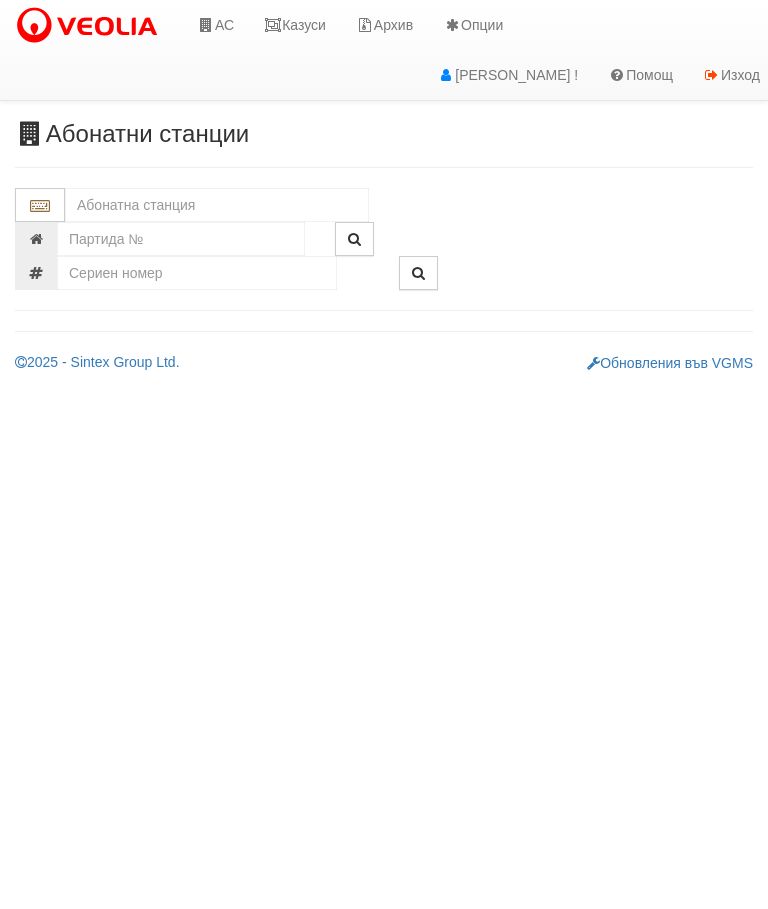 scroll, scrollTop: 0, scrollLeft: 0, axis: both 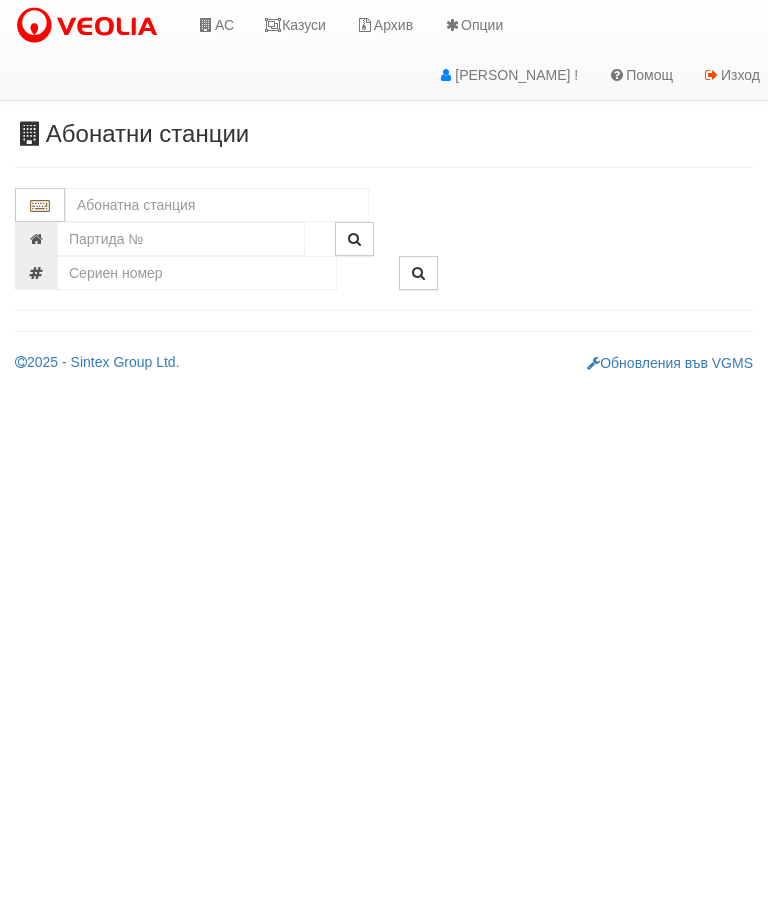 click at bounding box center (217, 205) 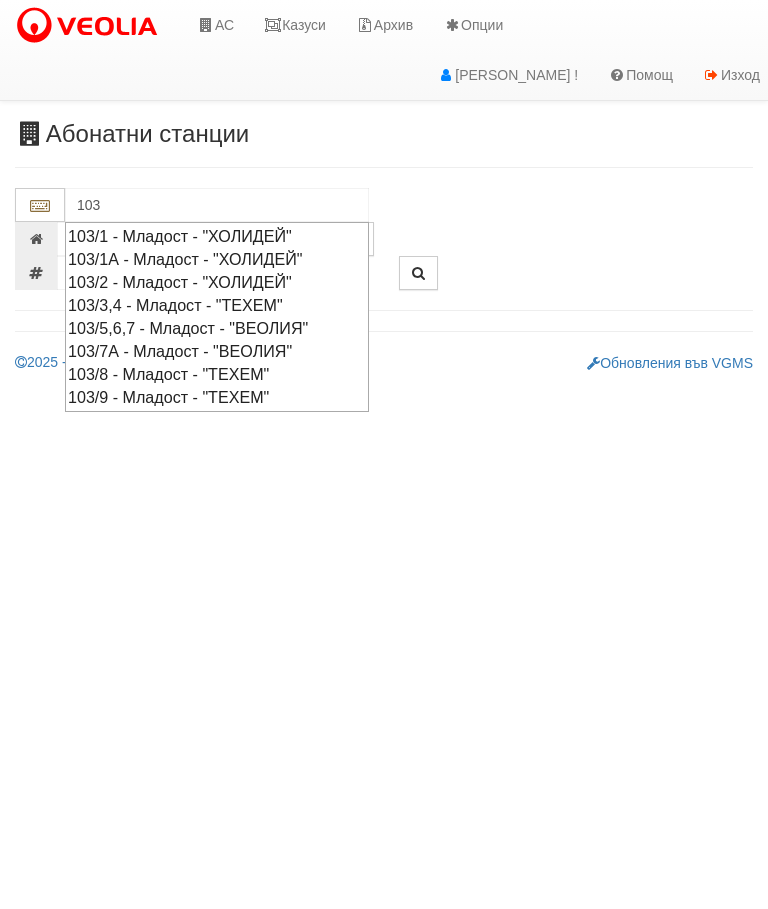 click on "103/7А - Младост - "ВЕОЛИЯ"" at bounding box center (217, 351) 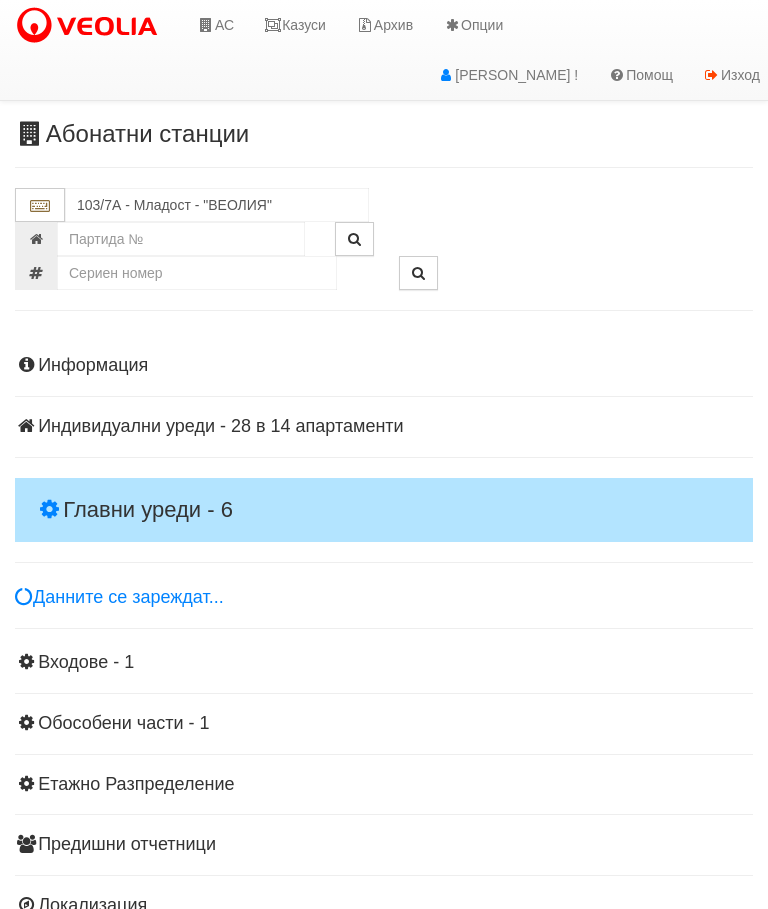 click on "Главни уреди - 6" at bounding box center (384, 510) 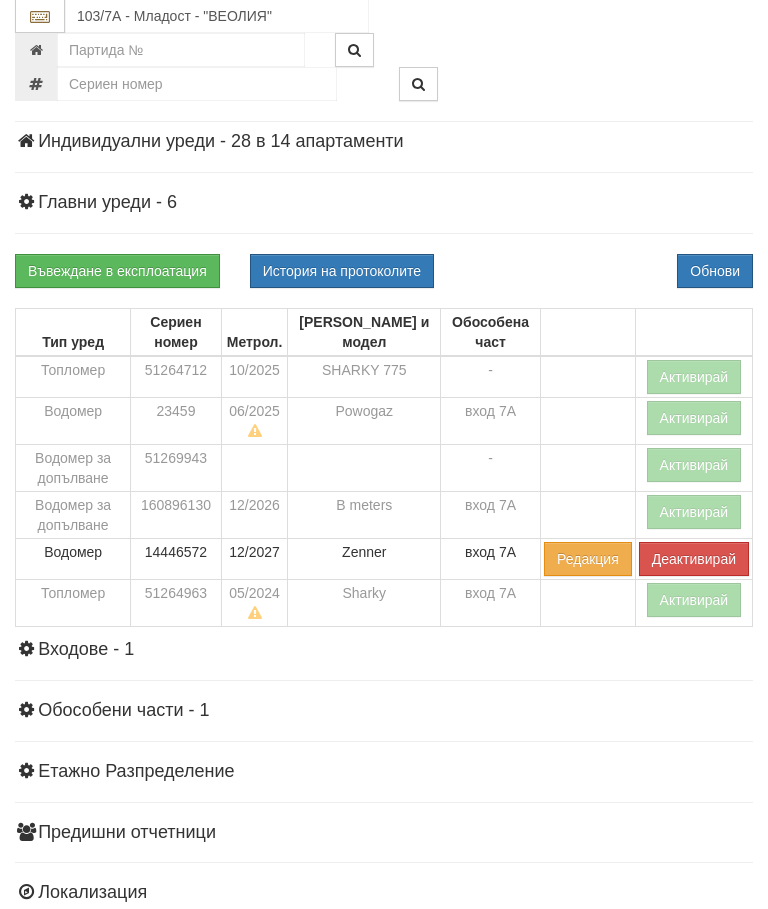 scroll, scrollTop: 44, scrollLeft: 0, axis: vertical 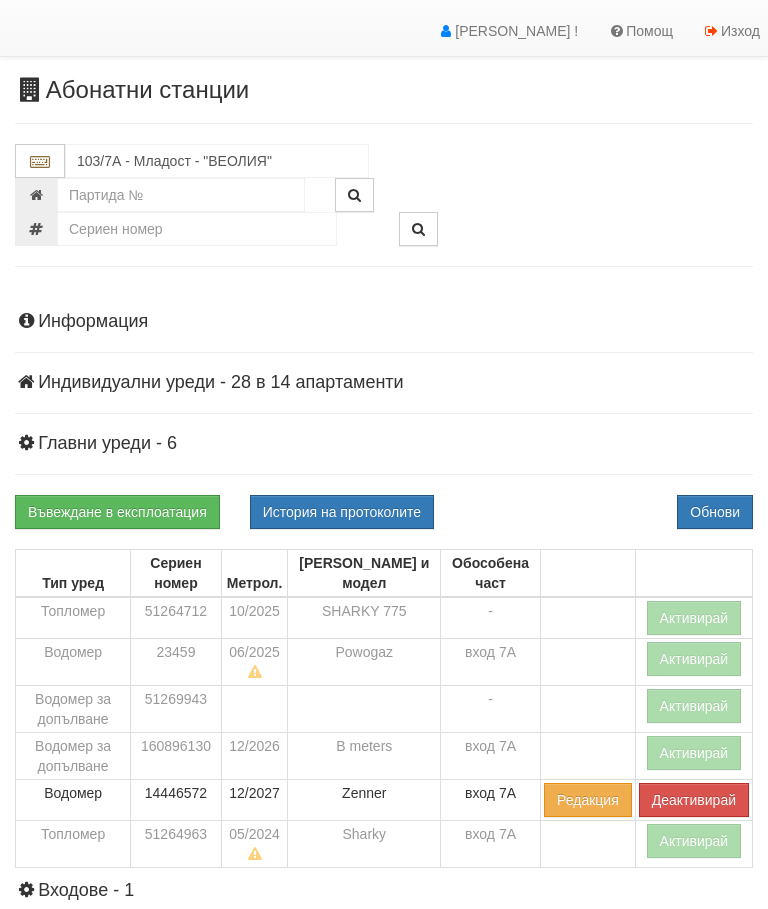 click on "Информация
Параметри
Брой Апартаменти:
14
Ползватели 05/2025
21  %
0  % 30" at bounding box center (384, 756) 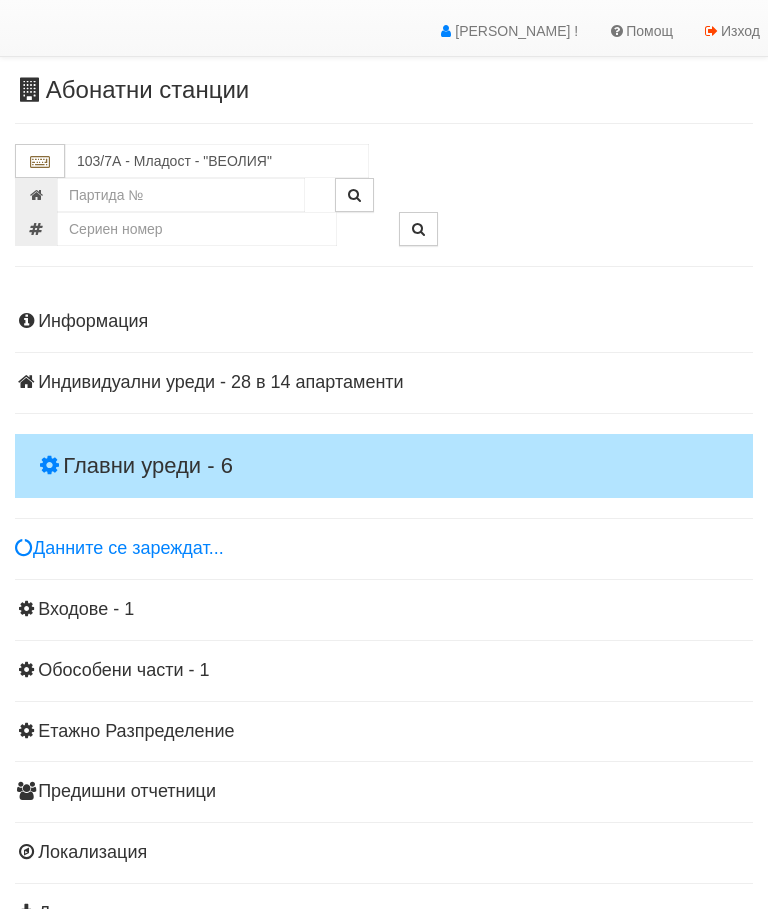 click on "Главни уреди - 6" at bounding box center [384, 466] 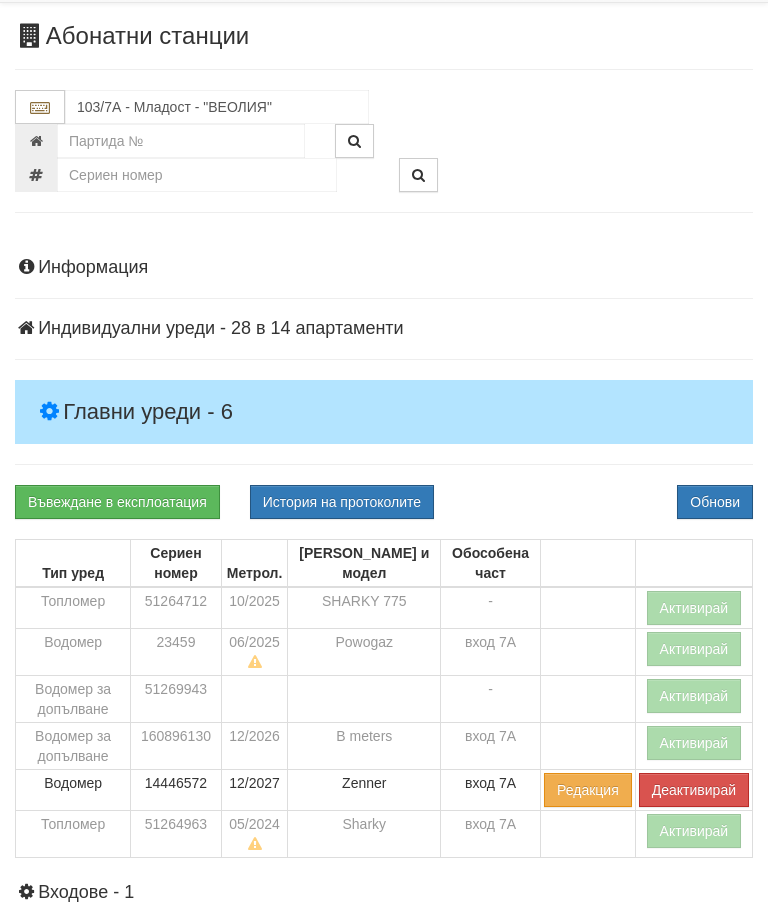 scroll, scrollTop: 98, scrollLeft: 0, axis: vertical 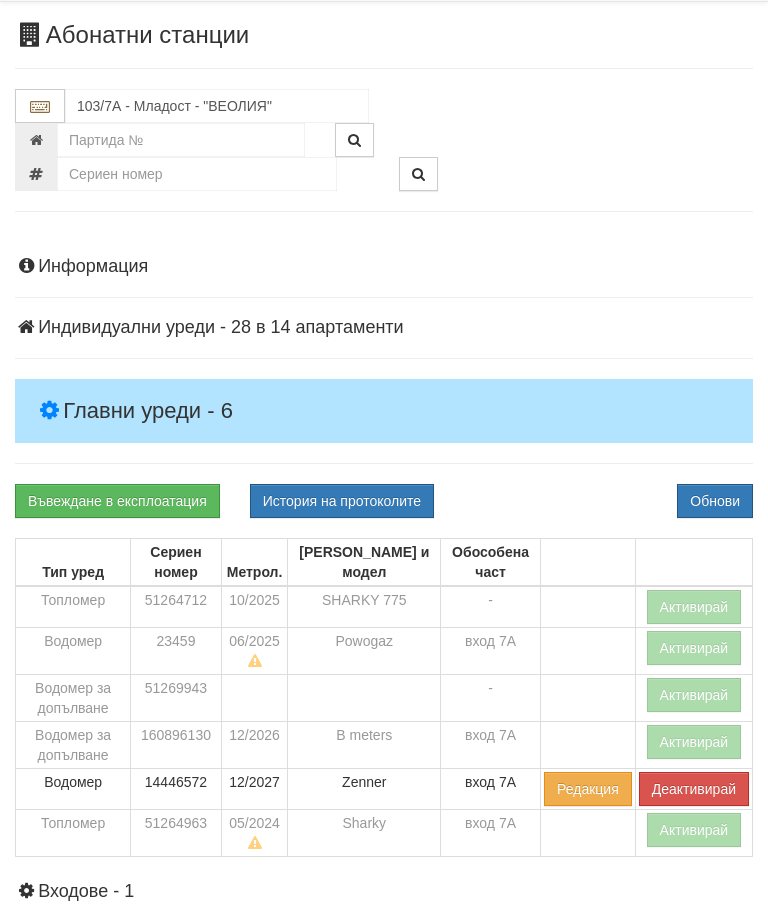 click on "История на протоколите" at bounding box center [342, 502] 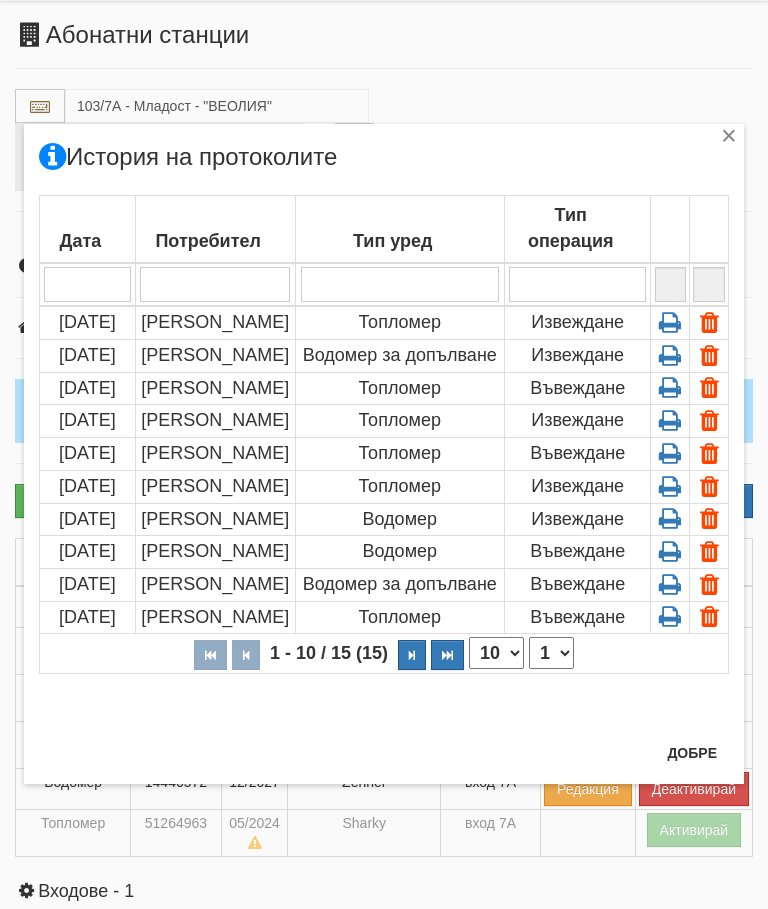 click at bounding box center [670, 420] 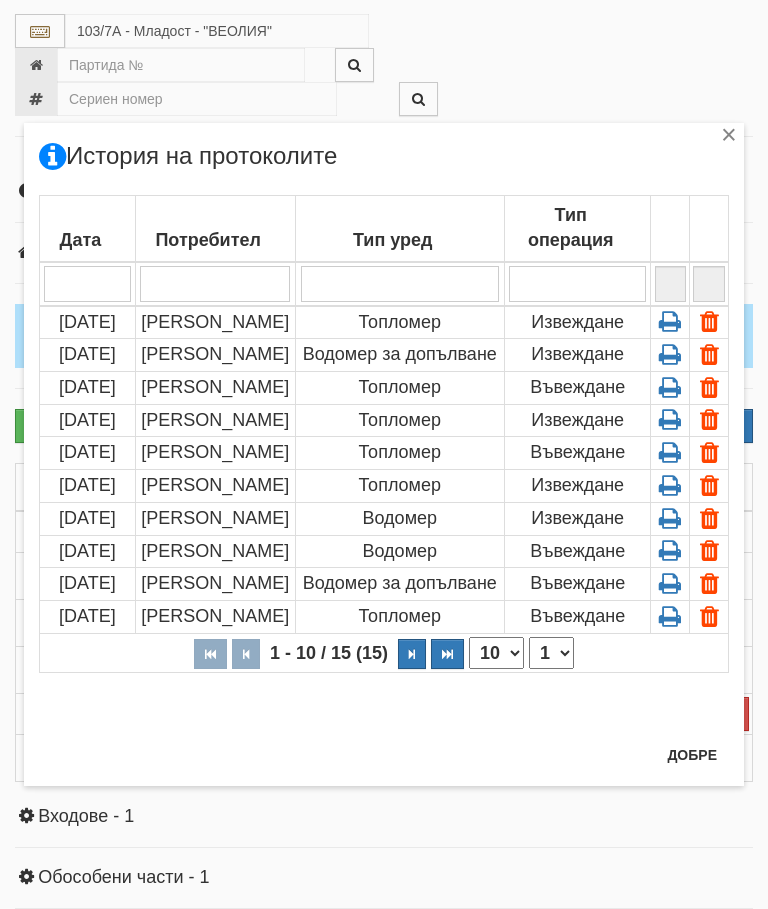 click at bounding box center [670, 387] 